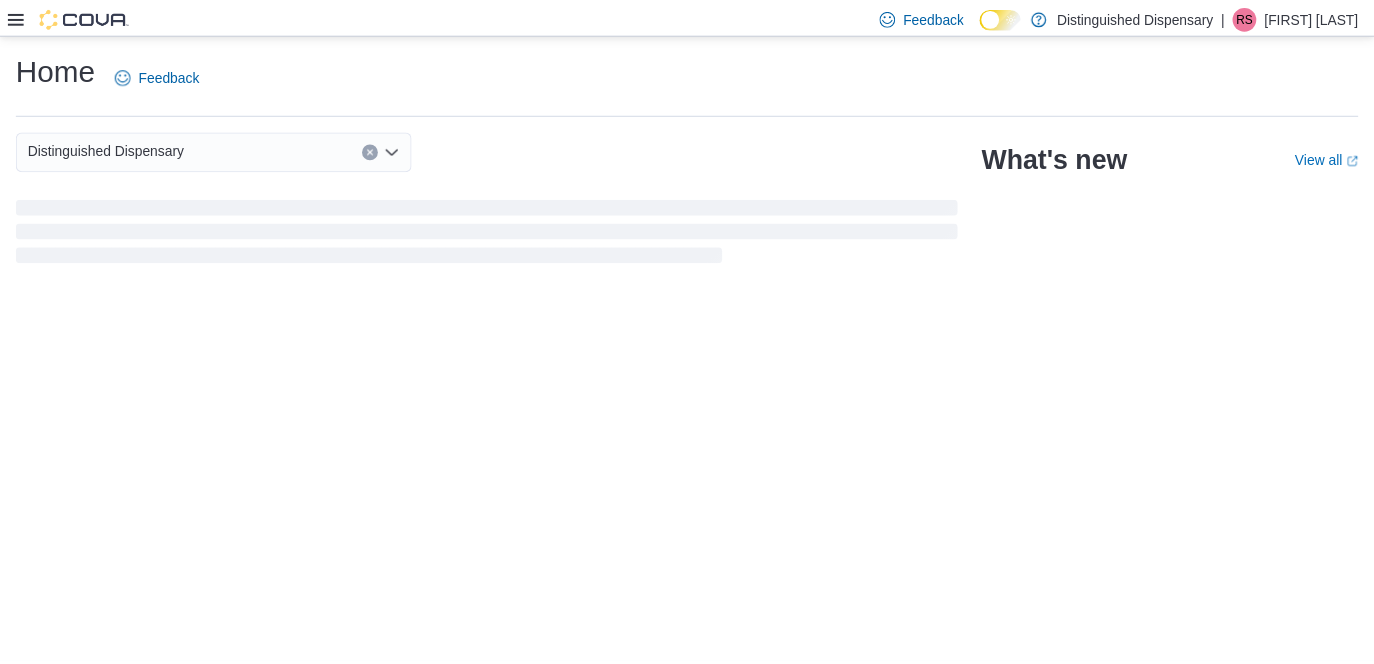 scroll, scrollTop: 0, scrollLeft: 0, axis: both 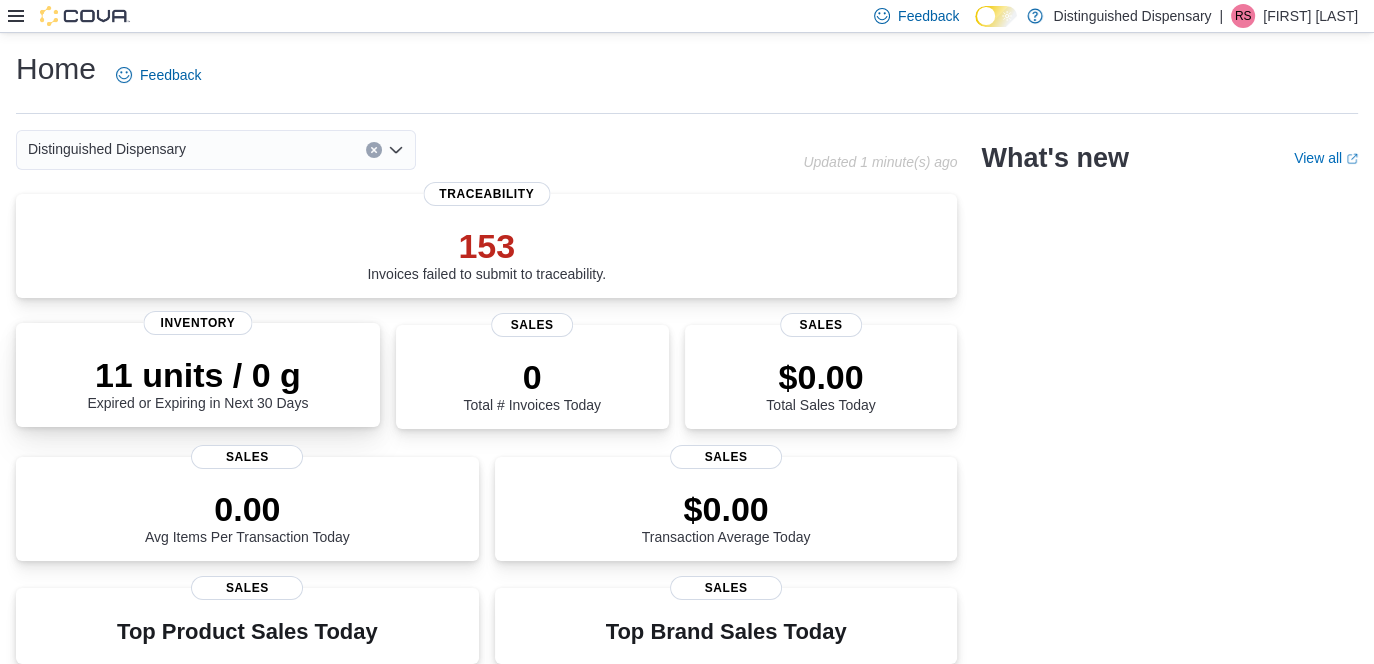 click on "11 units / 0 g" at bounding box center (197, 375) 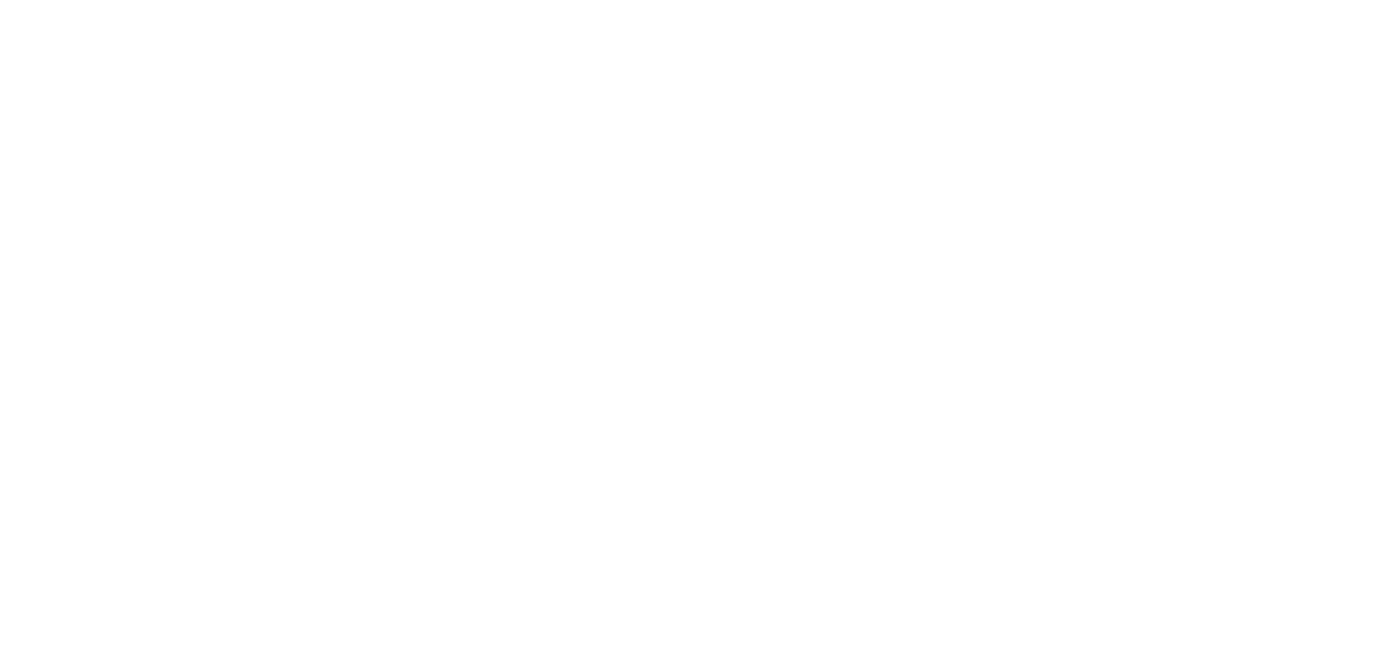 scroll, scrollTop: 0, scrollLeft: 0, axis: both 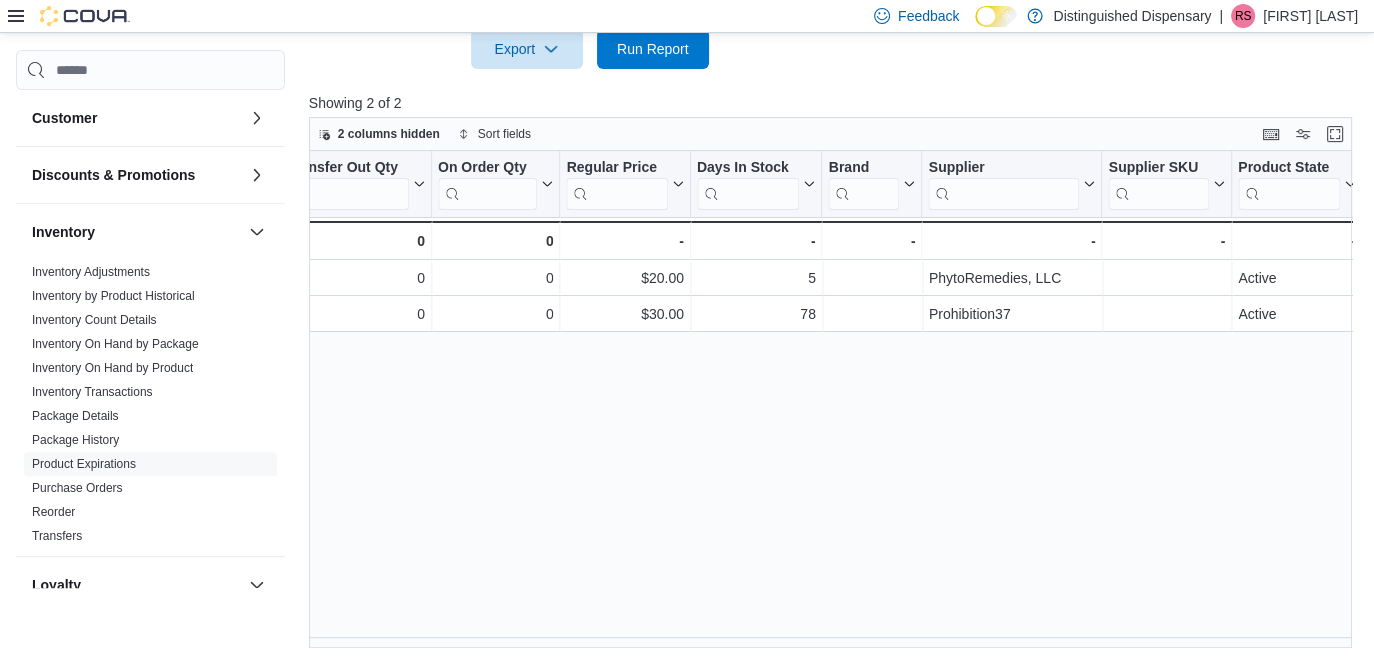 drag, startPoint x: 489, startPoint y: 346, endPoint x: 1076, endPoint y: 344, distance: 587.0034 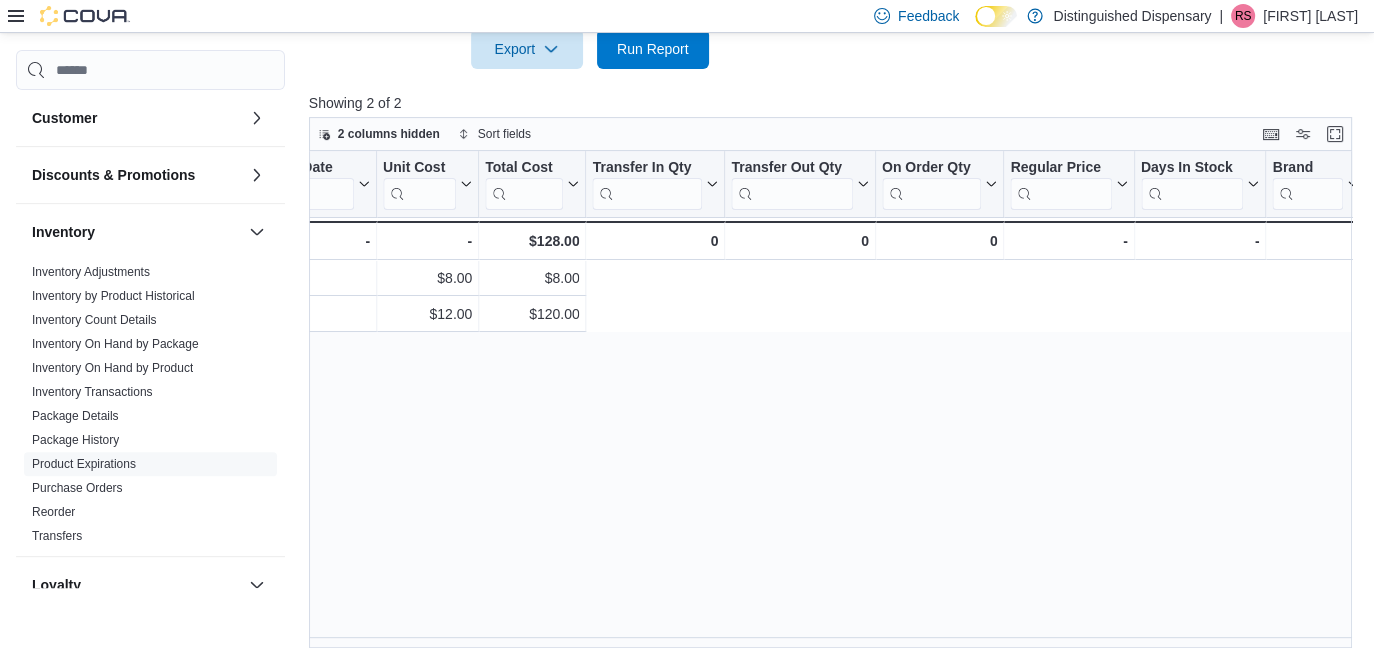 scroll, scrollTop: 0, scrollLeft: 117, axis: horizontal 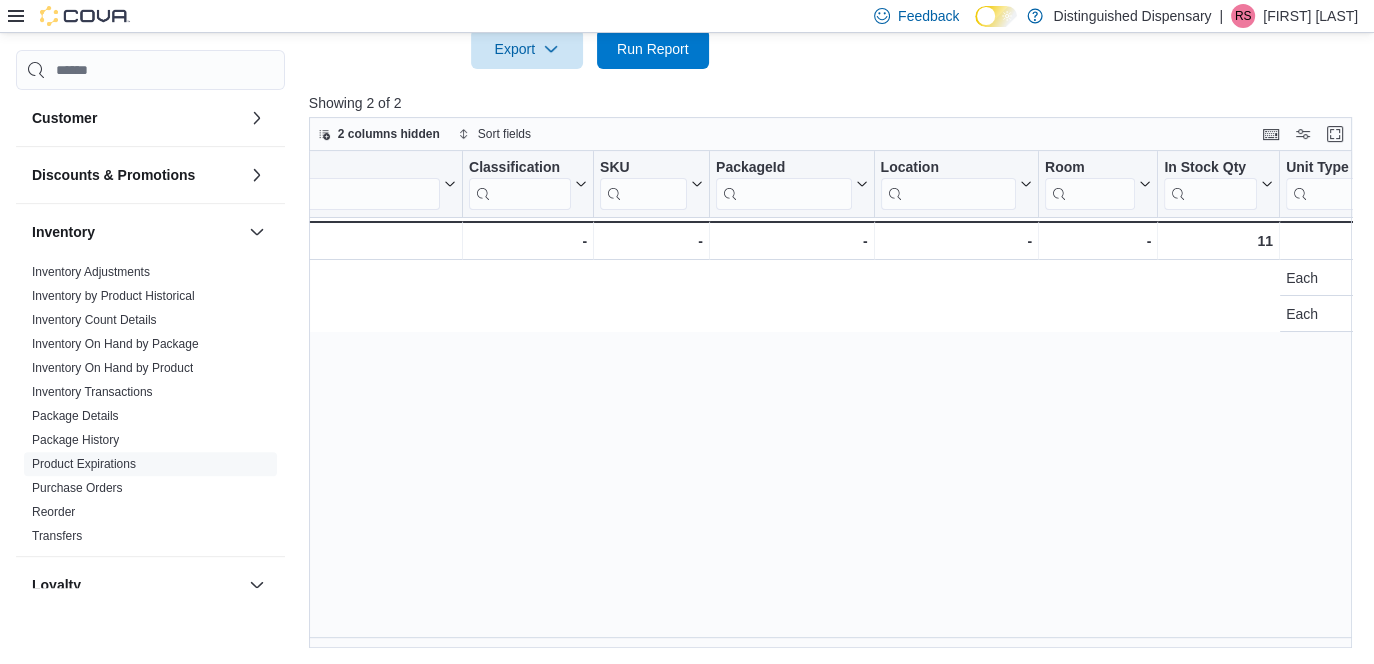 drag, startPoint x: 1009, startPoint y: 402, endPoint x: 459, endPoint y: 387, distance: 550.2045 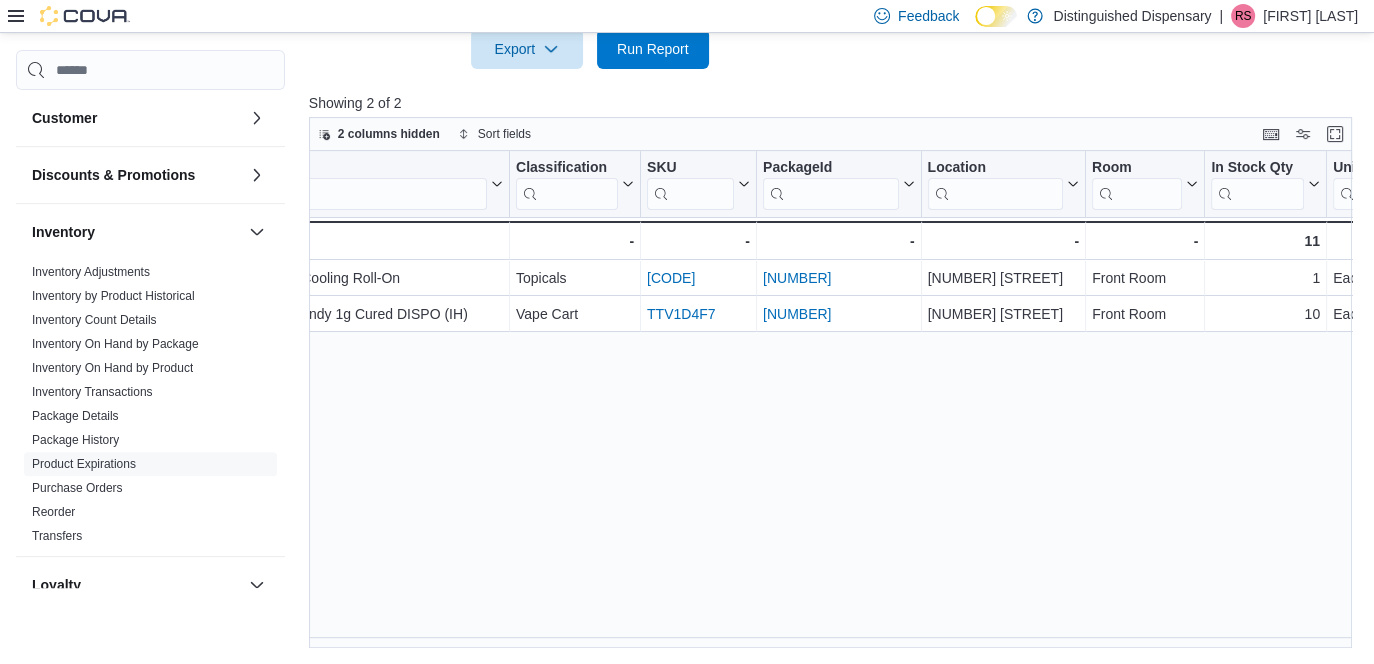 drag, startPoint x: 849, startPoint y: 387, endPoint x: 917, endPoint y: 387, distance: 68 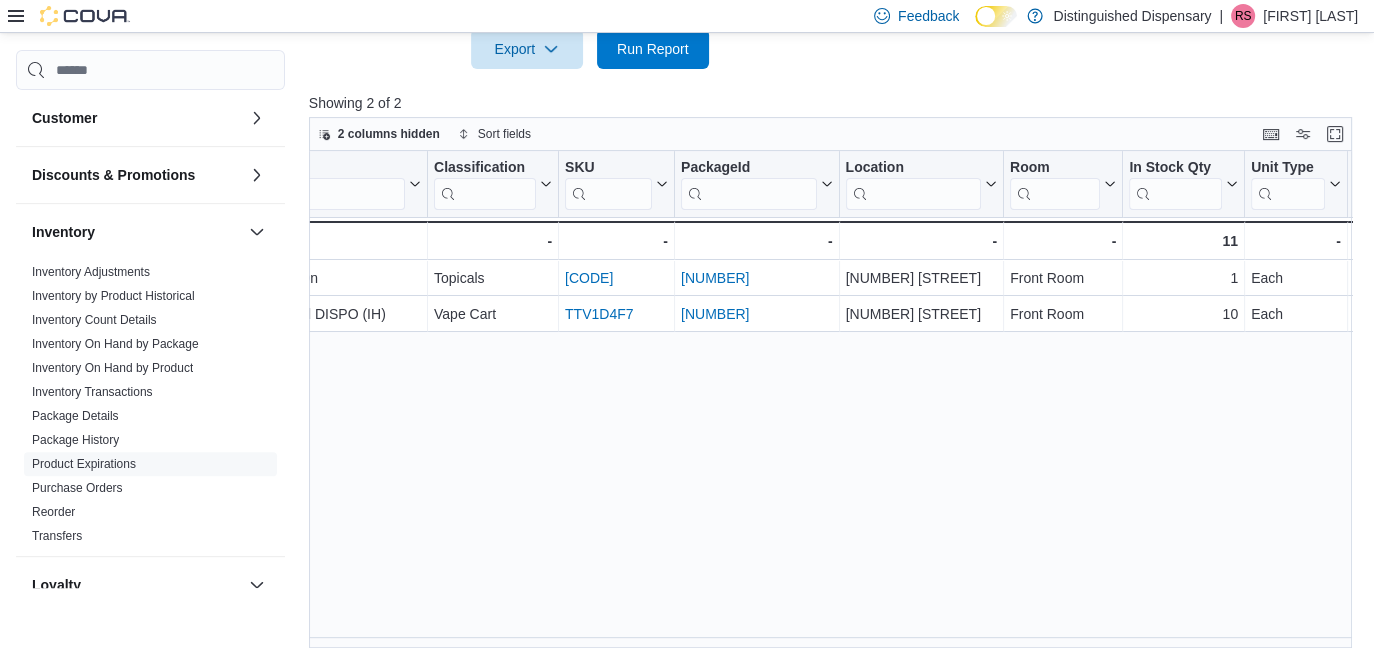drag, startPoint x: 913, startPoint y: 387, endPoint x: 1044, endPoint y: 387, distance: 131 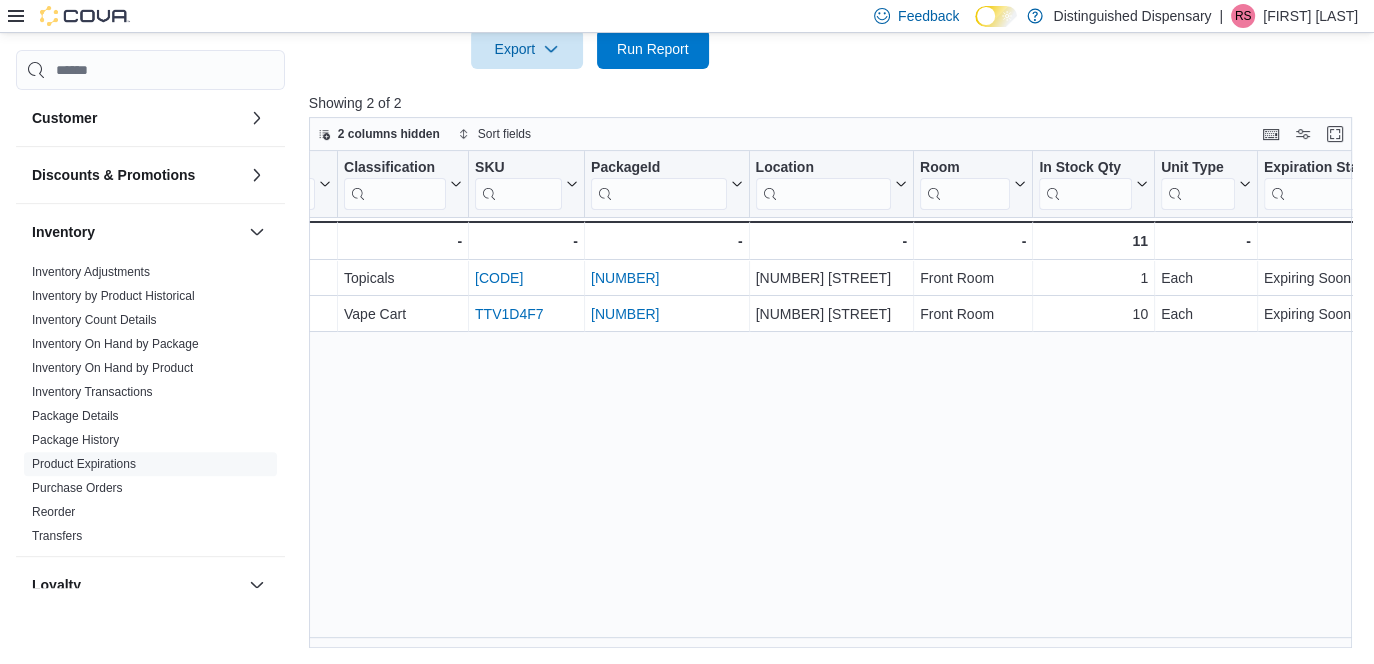 scroll, scrollTop: 0, scrollLeft: 0, axis: both 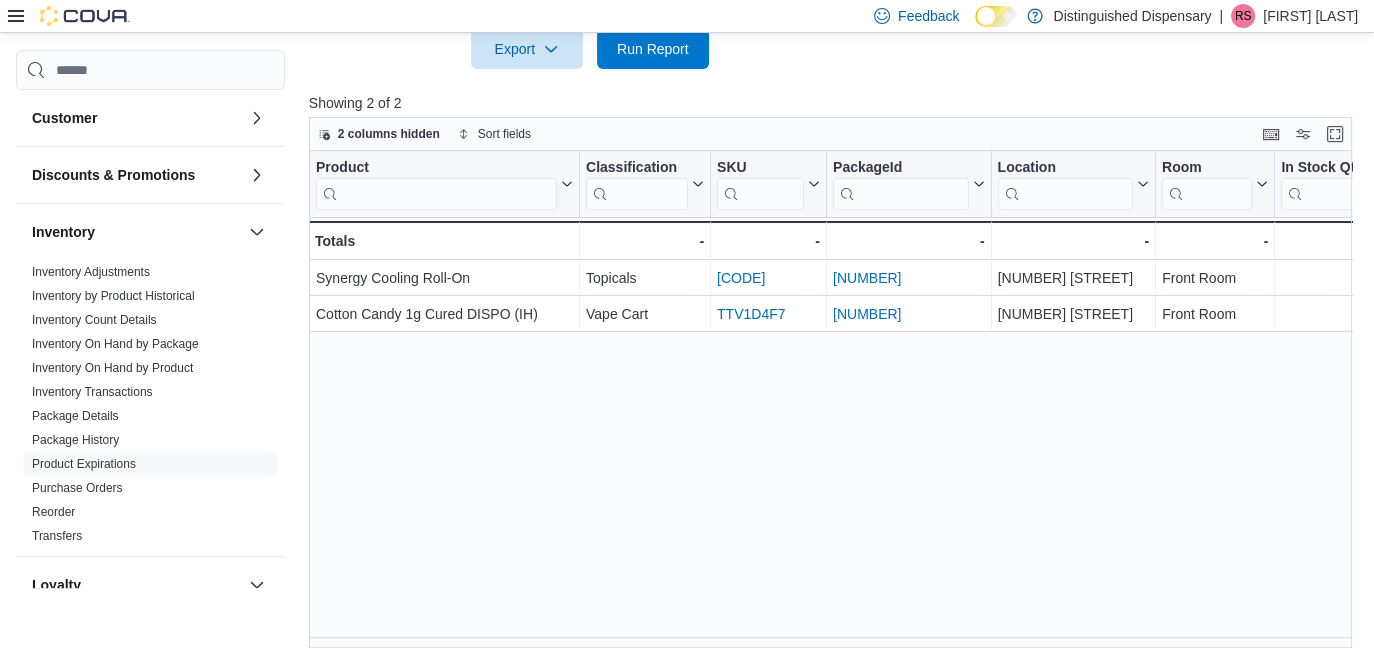 drag, startPoint x: 737, startPoint y: 424, endPoint x: 384, endPoint y: 419, distance: 353.0354 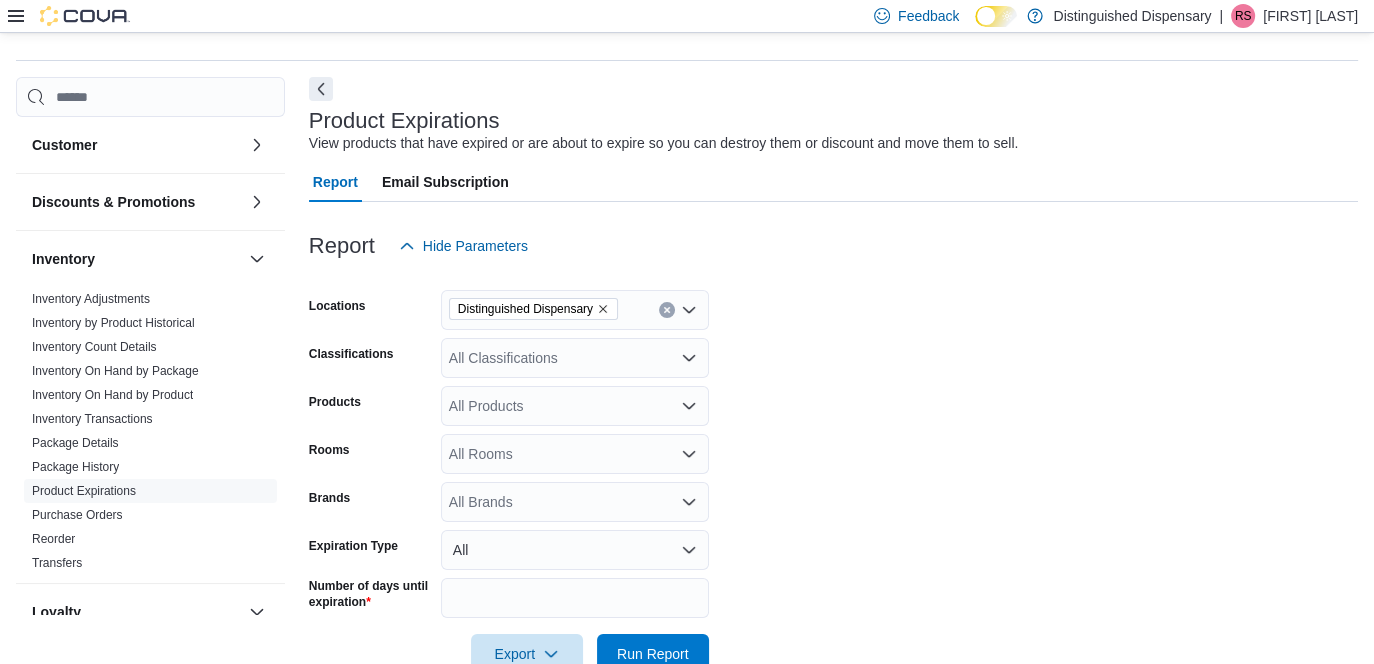 scroll, scrollTop: 0, scrollLeft: 0, axis: both 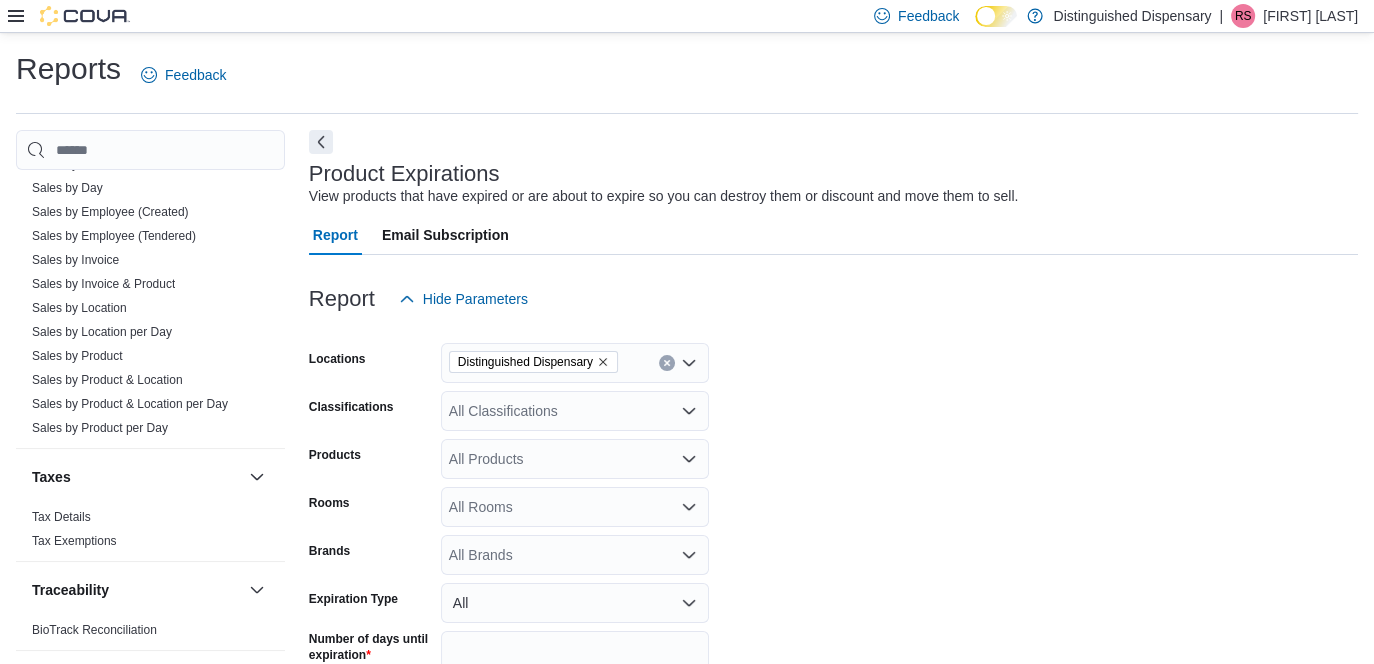 click at bounding box center [85, 16] 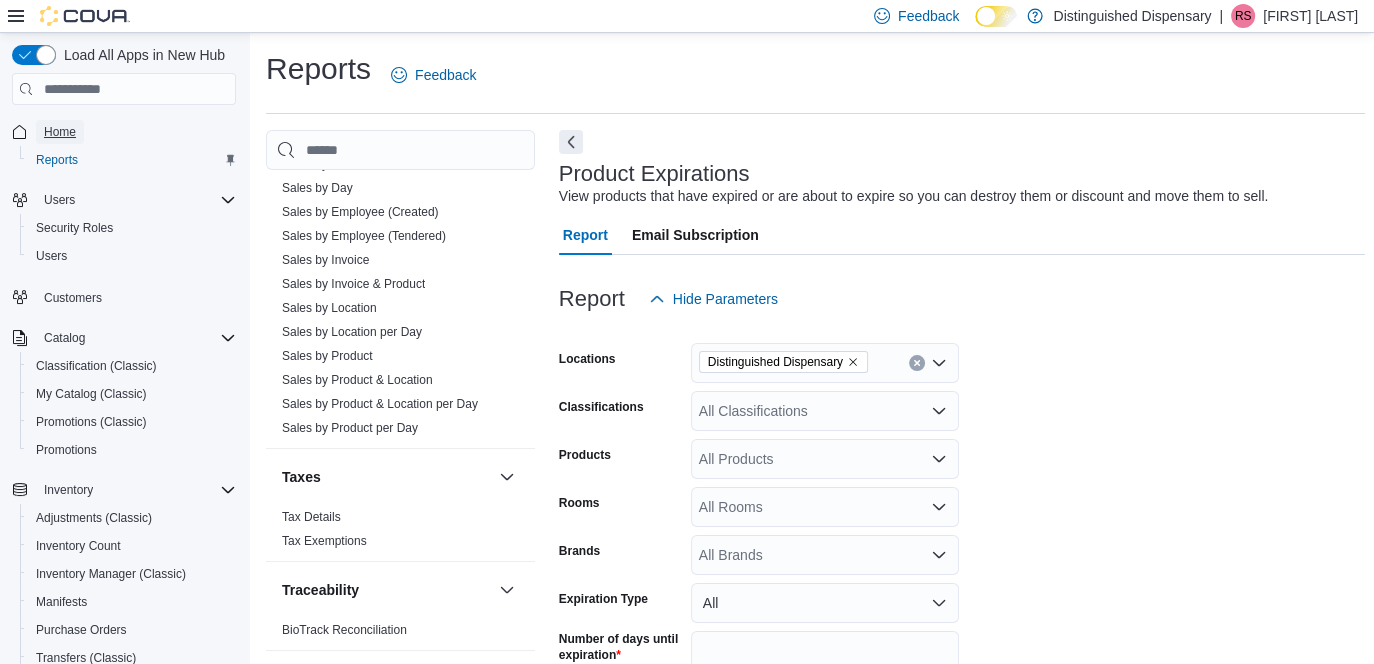 click on "Home" at bounding box center (60, 132) 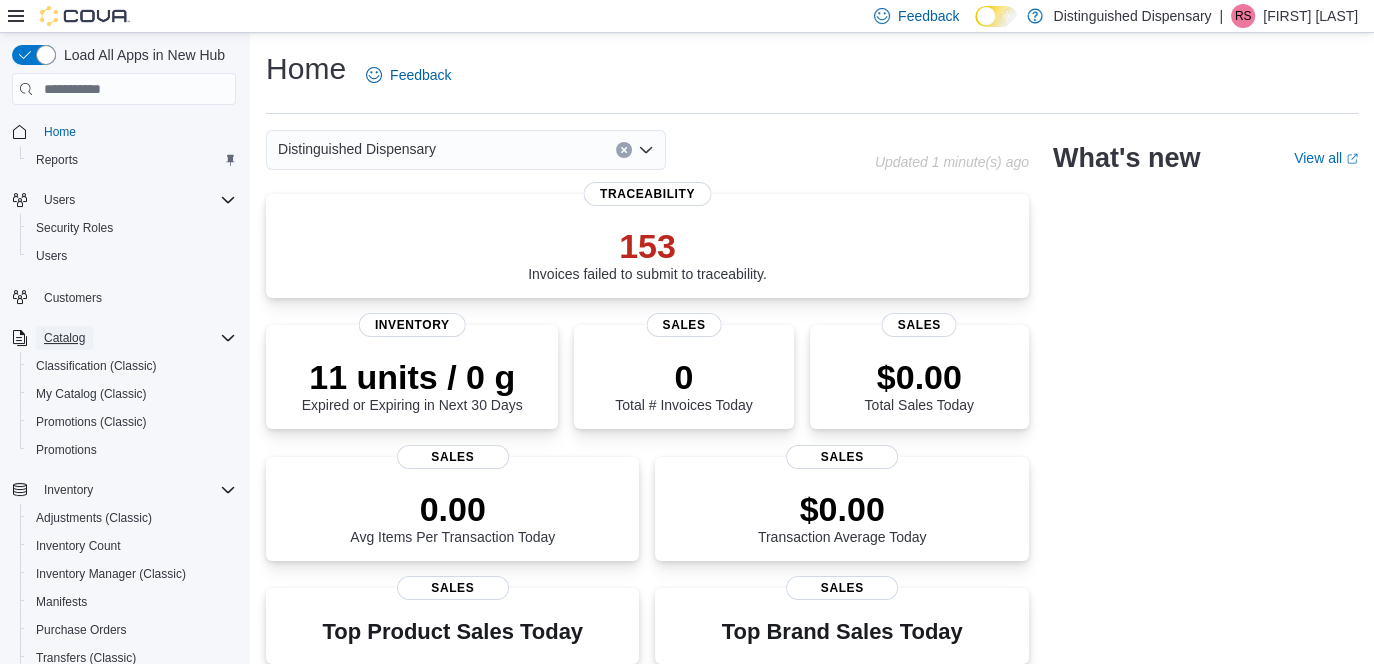 click on "Catalog" at bounding box center (64, 338) 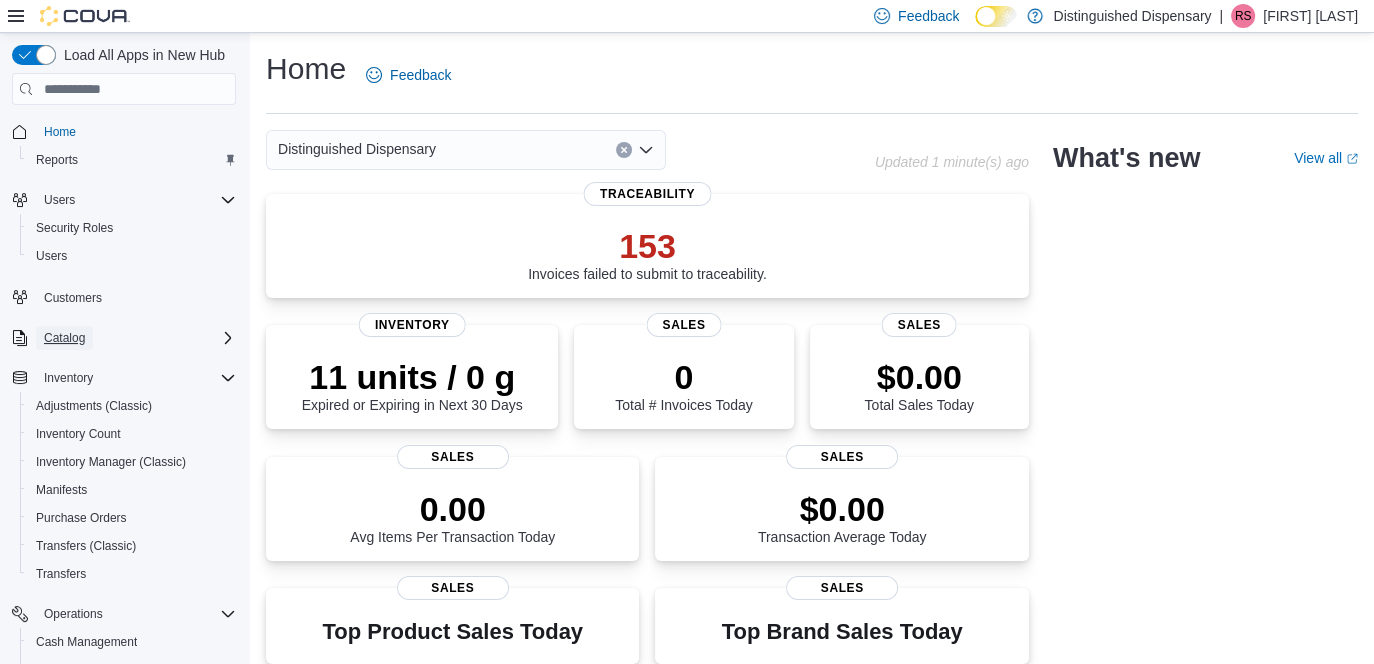 click on "Catalog" at bounding box center (64, 338) 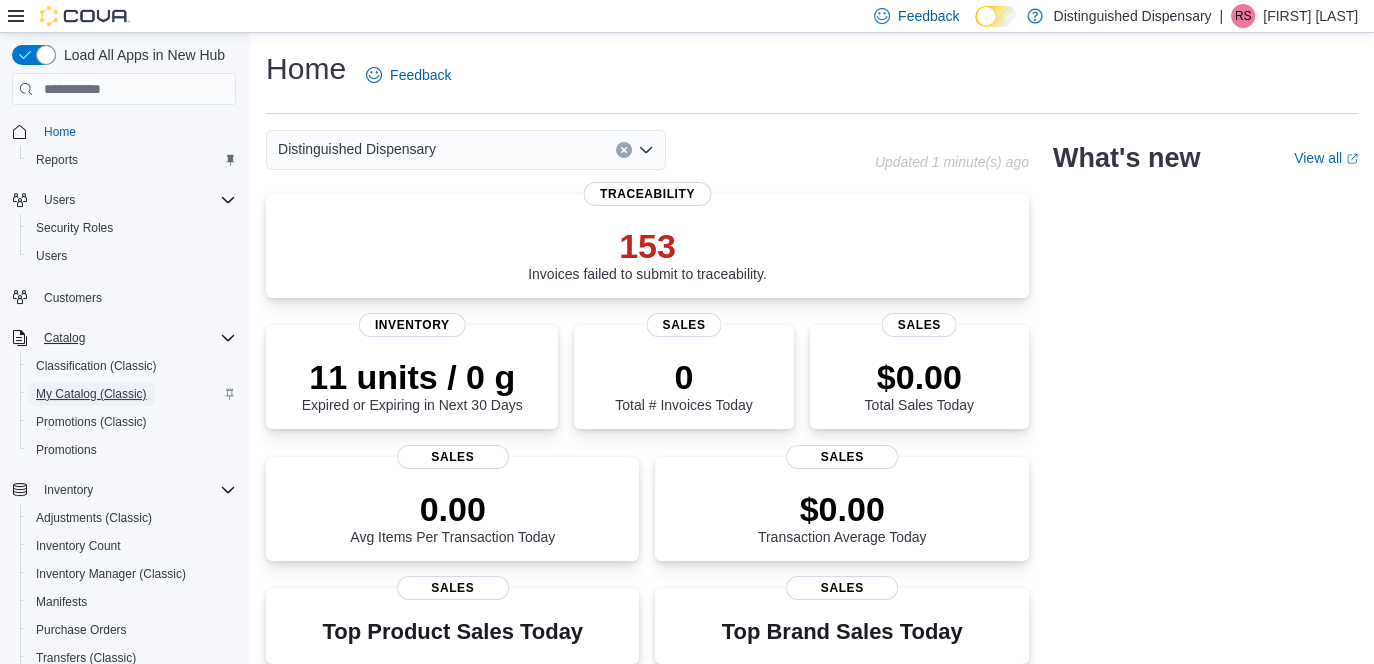 click on "My Catalog (Classic)" at bounding box center (91, 394) 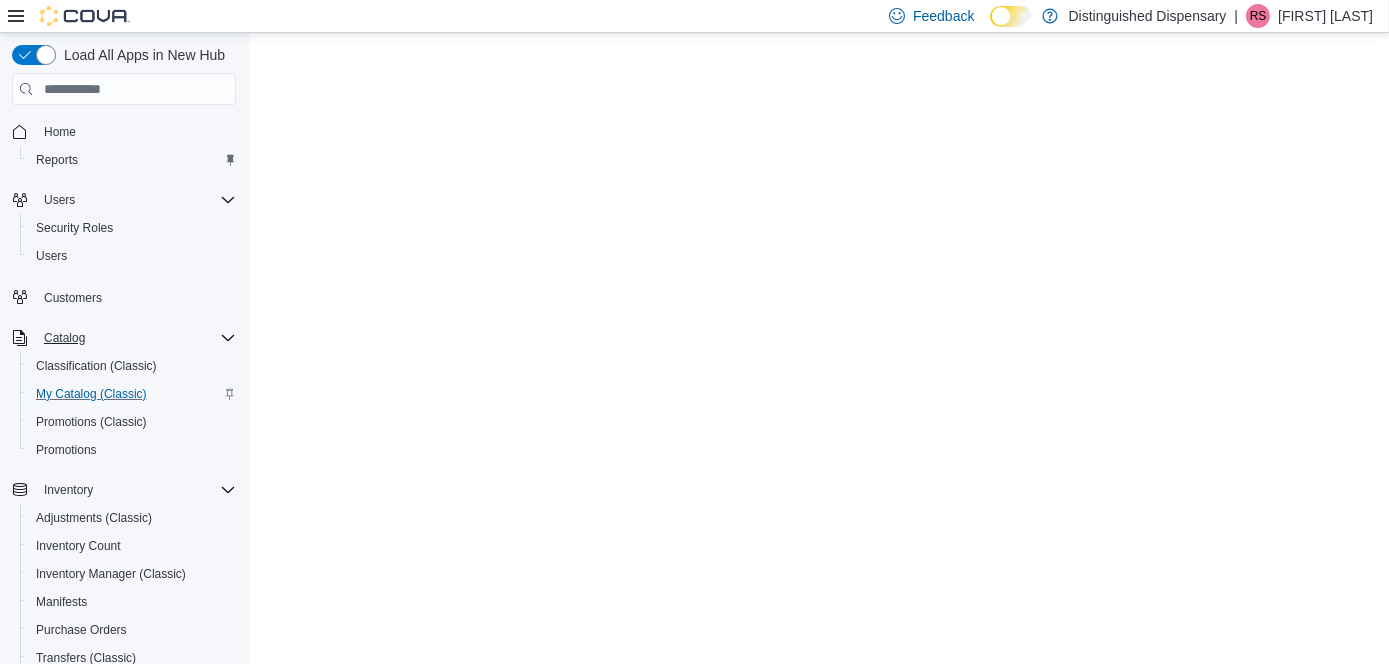 scroll, scrollTop: 0, scrollLeft: 0, axis: both 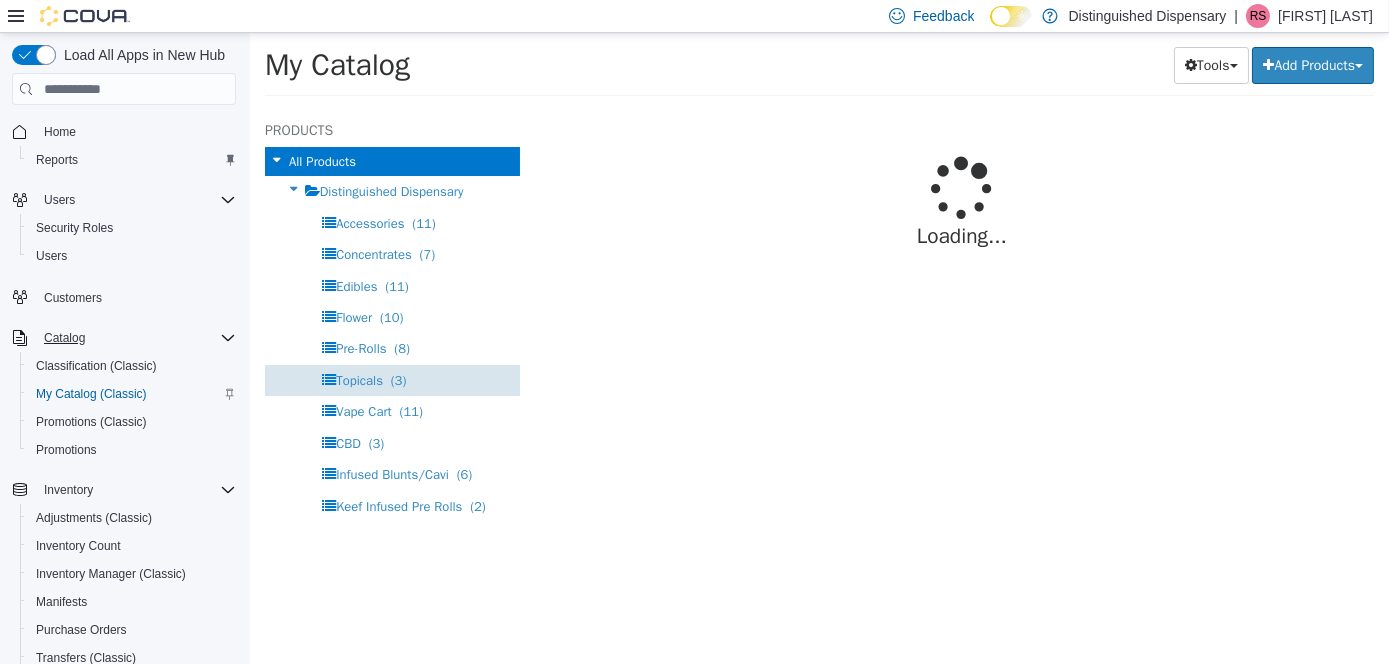 select on "**********" 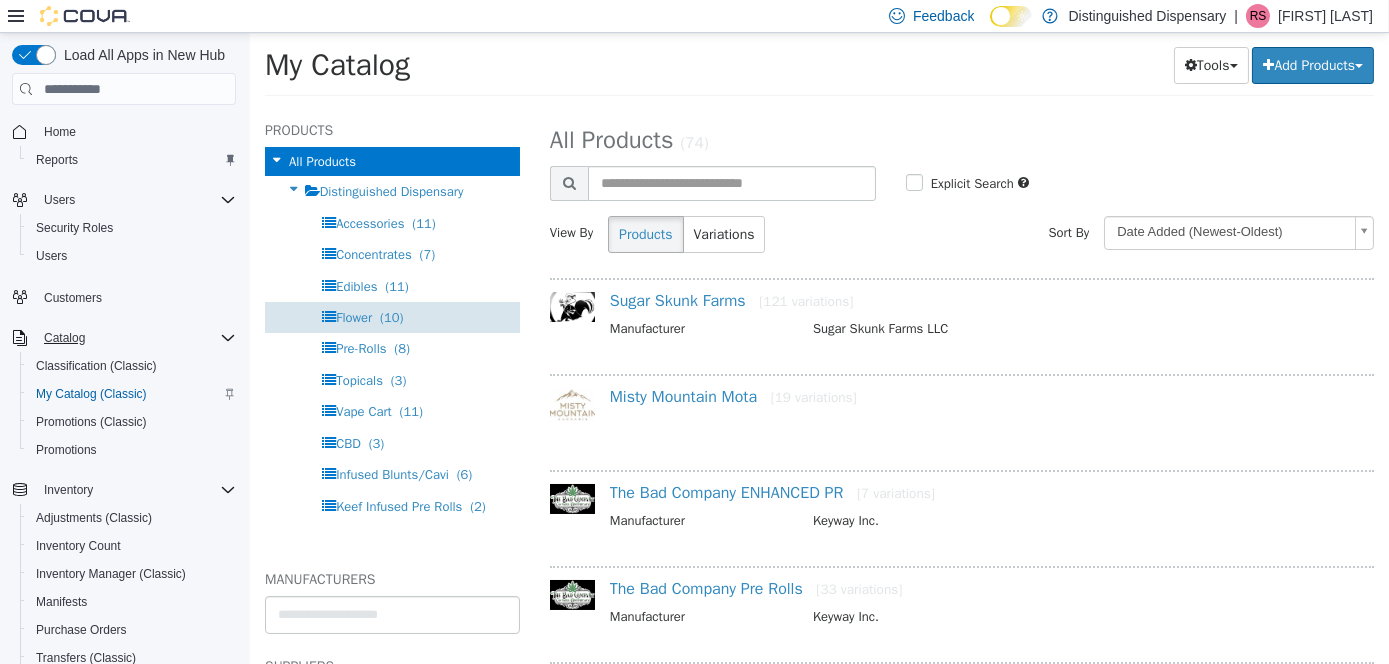 click on "Flower
(10)" at bounding box center [391, 317] 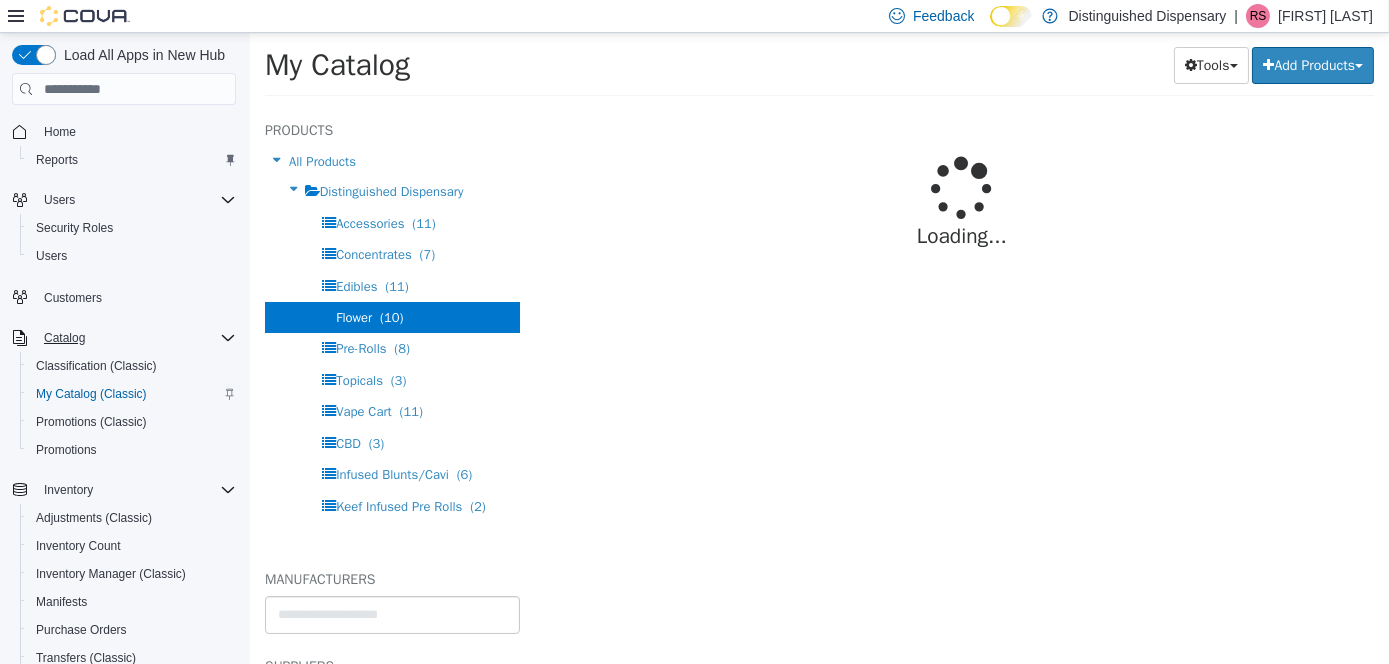 select on "**********" 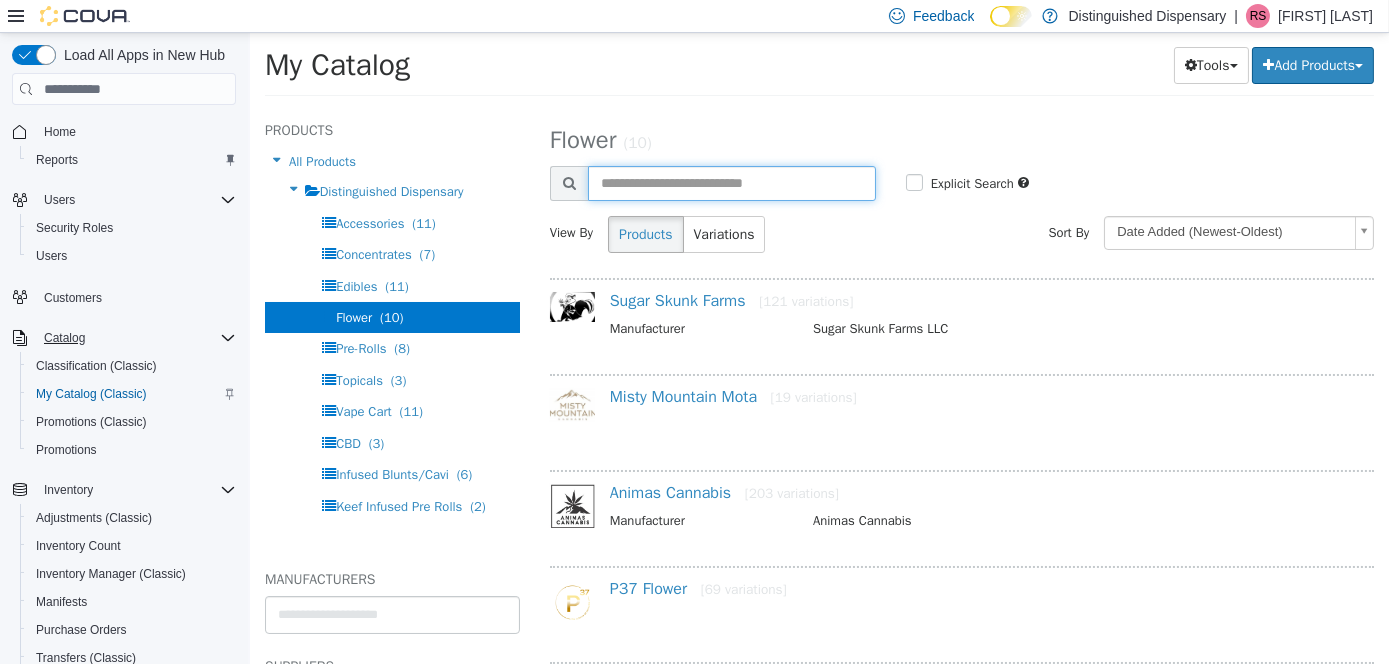 click at bounding box center (731, 183) 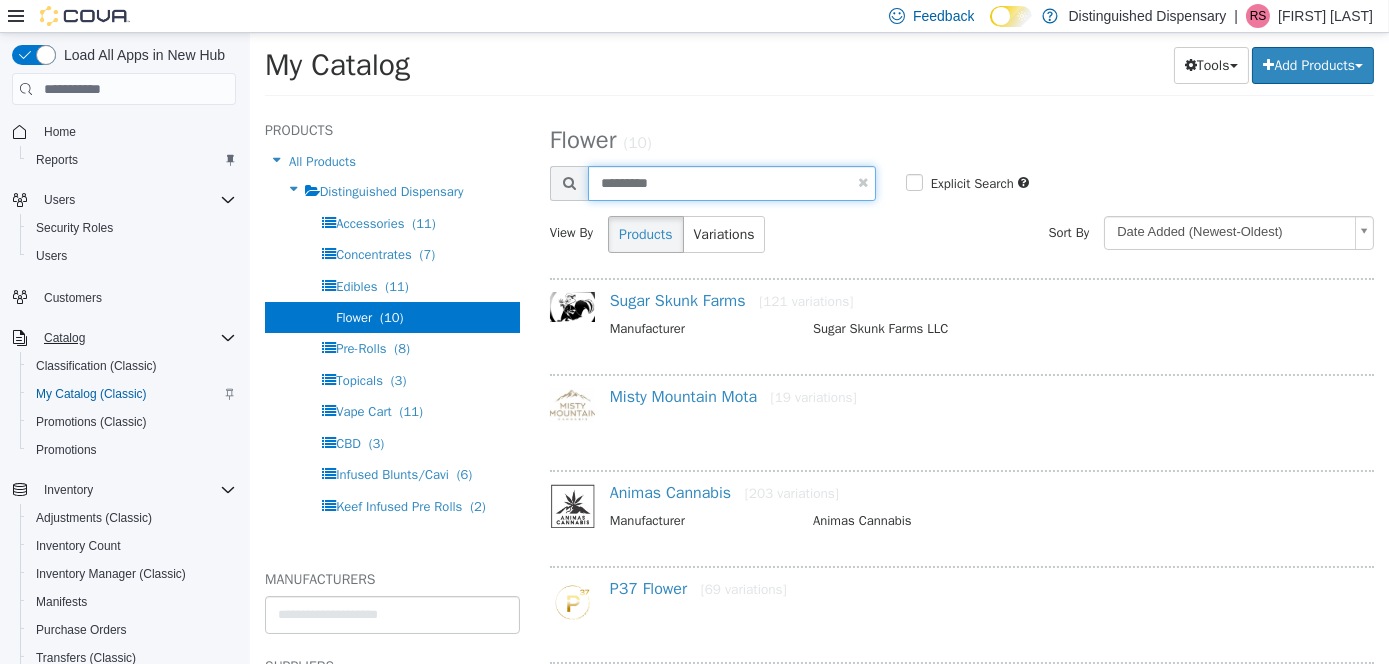 type on "*********" 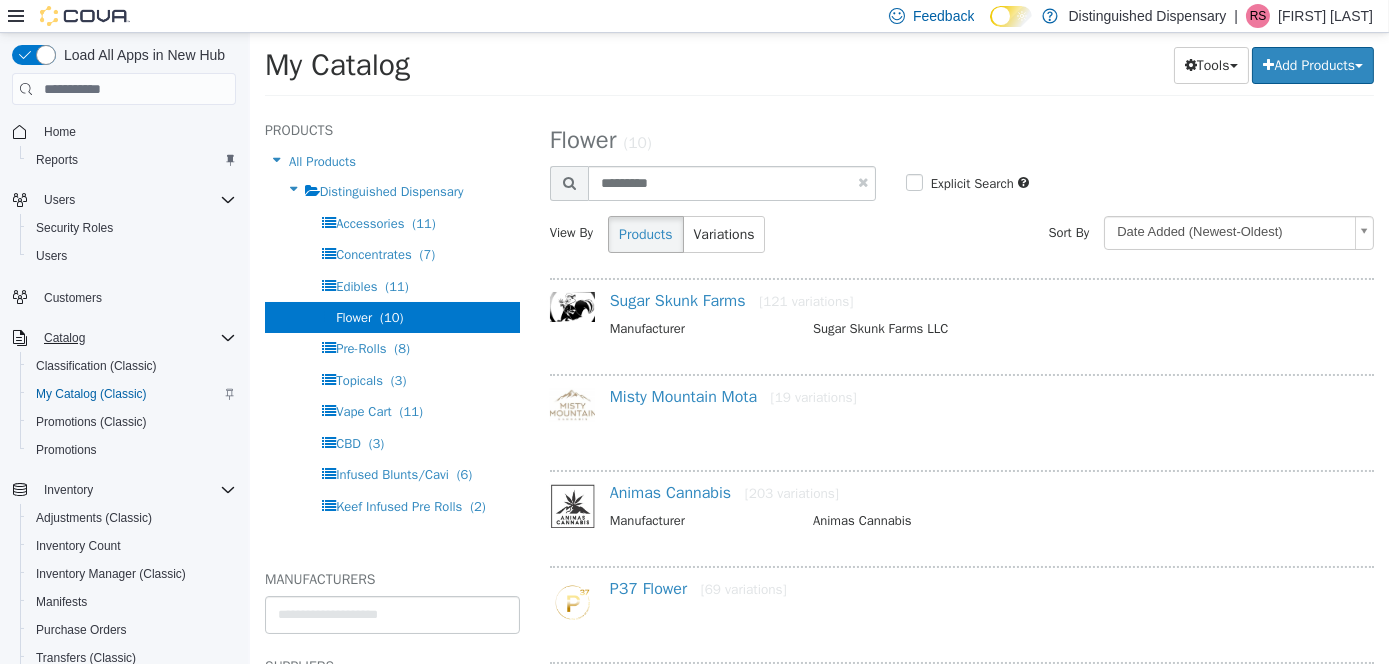 select on "**********" 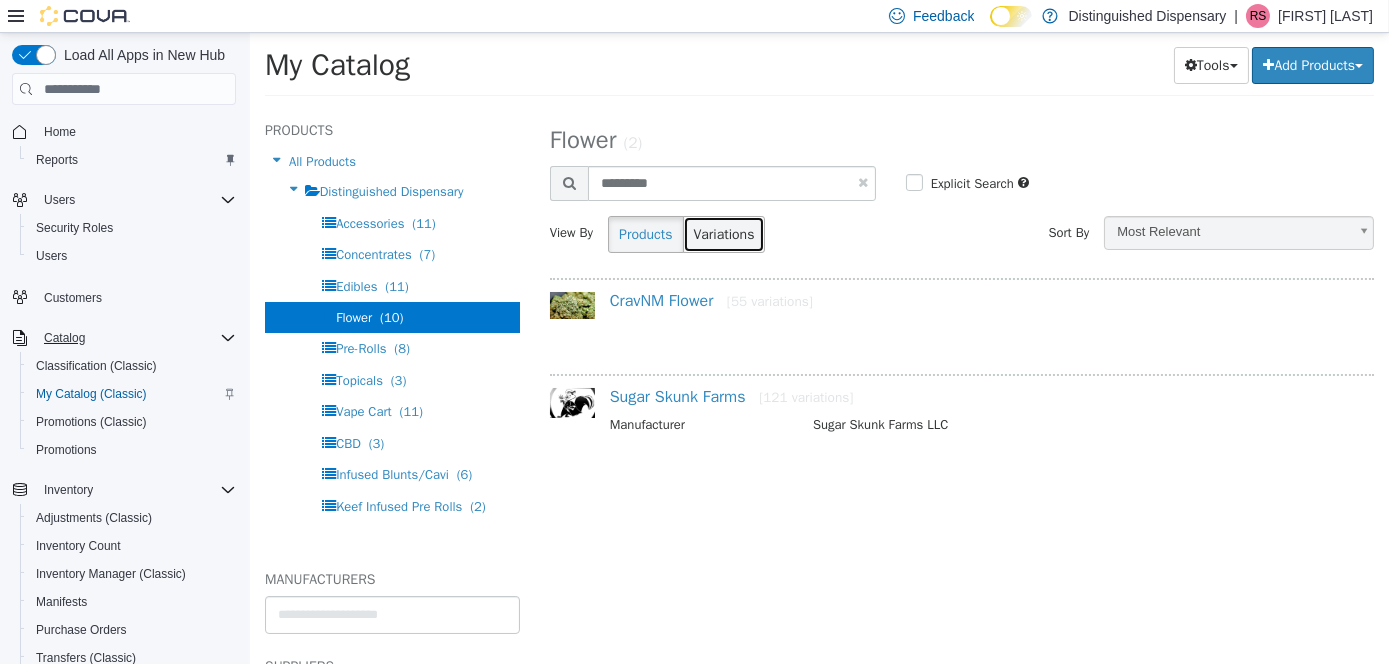 click on "Variations" at bounding box center [723, 234] 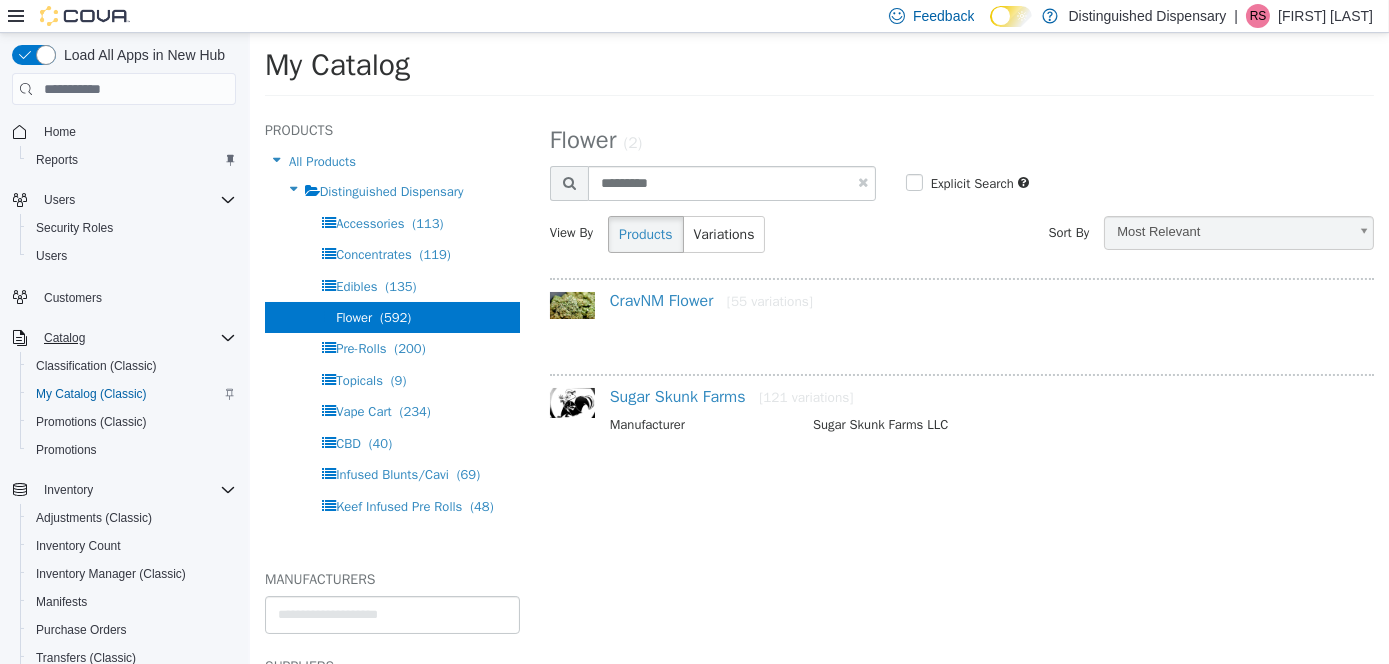 select on "**********" 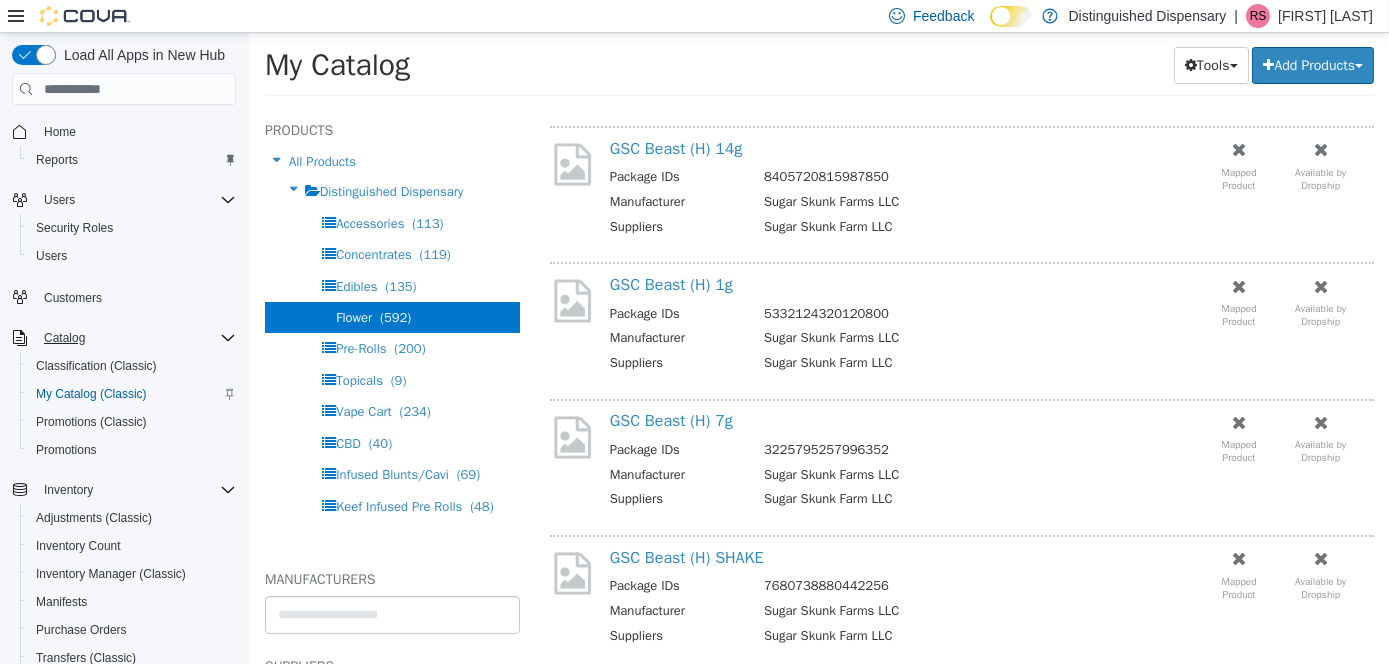 scroll, scrollTop: 200, scrollLeft: 0, axis: vertical 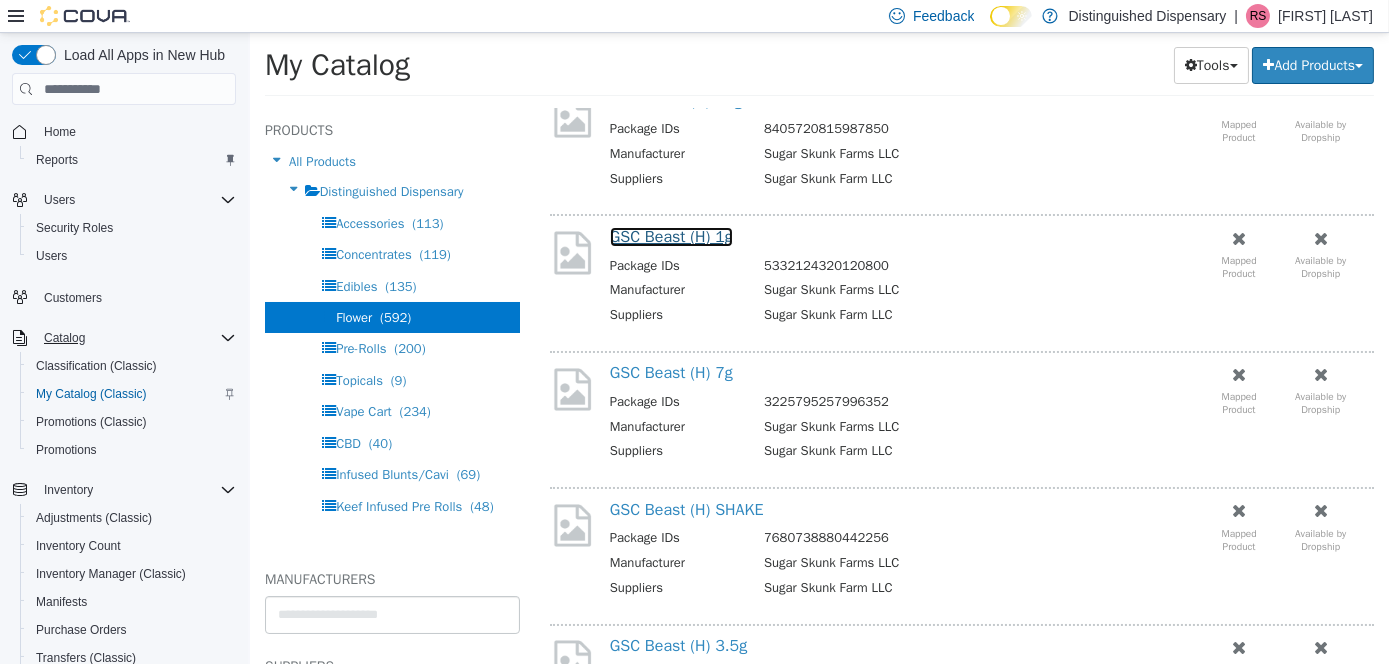click on "GSC Beast (H) 1g" at bounding box center (670, 237) 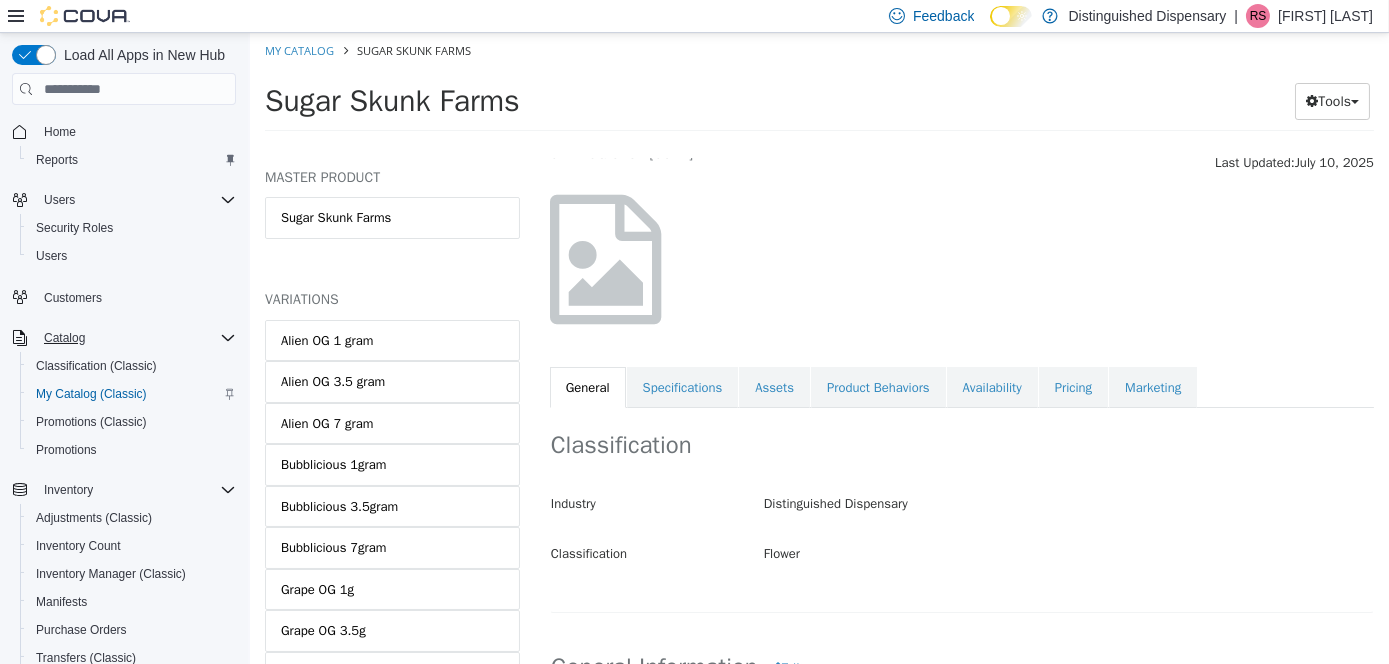 scroll, scrollTop: 200, scrollLeft: 0, axis: vertical 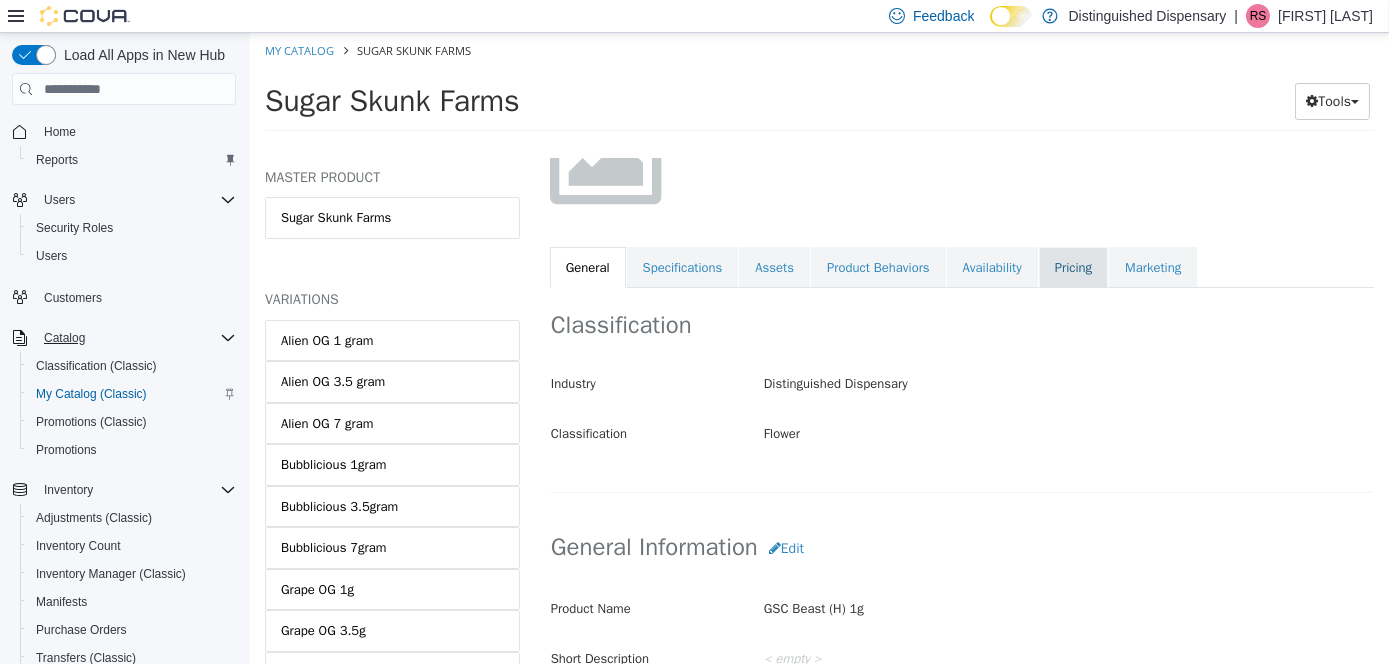 click on "Pricing" at bounding box center [1072, 268] 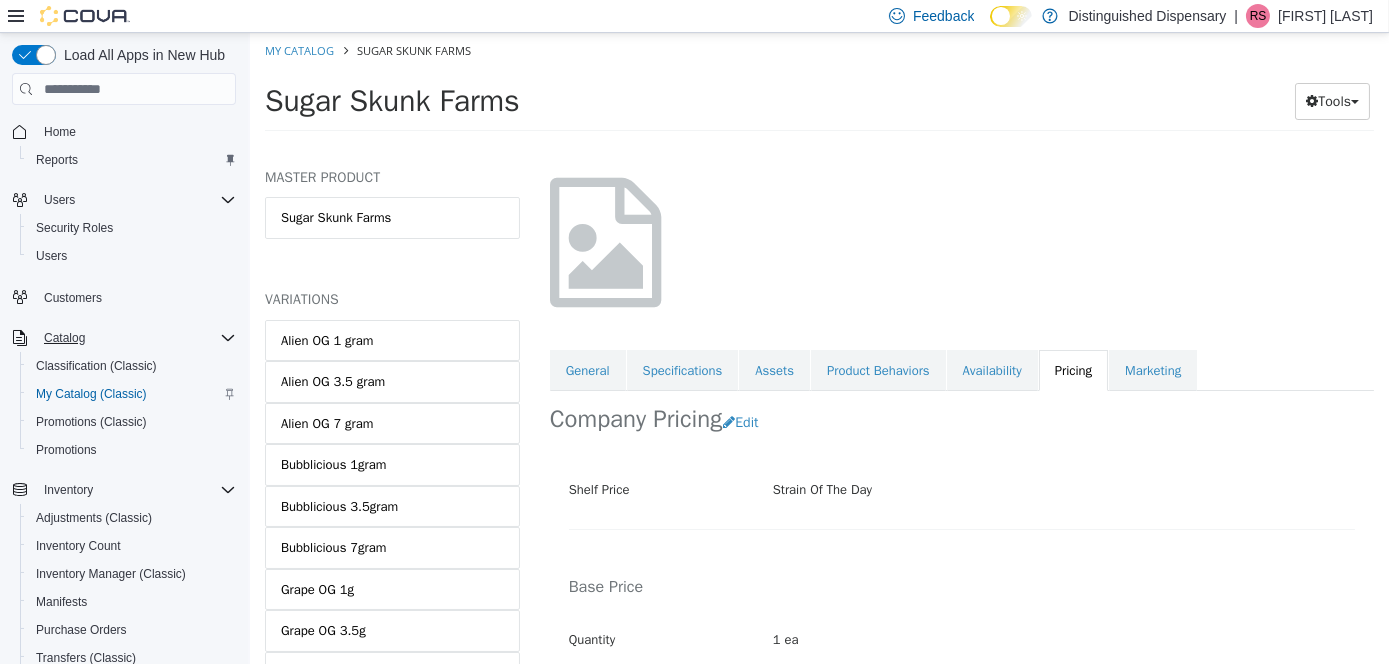 scroll, scrollTop: 200, scrollLeft: 0, axis: vertical 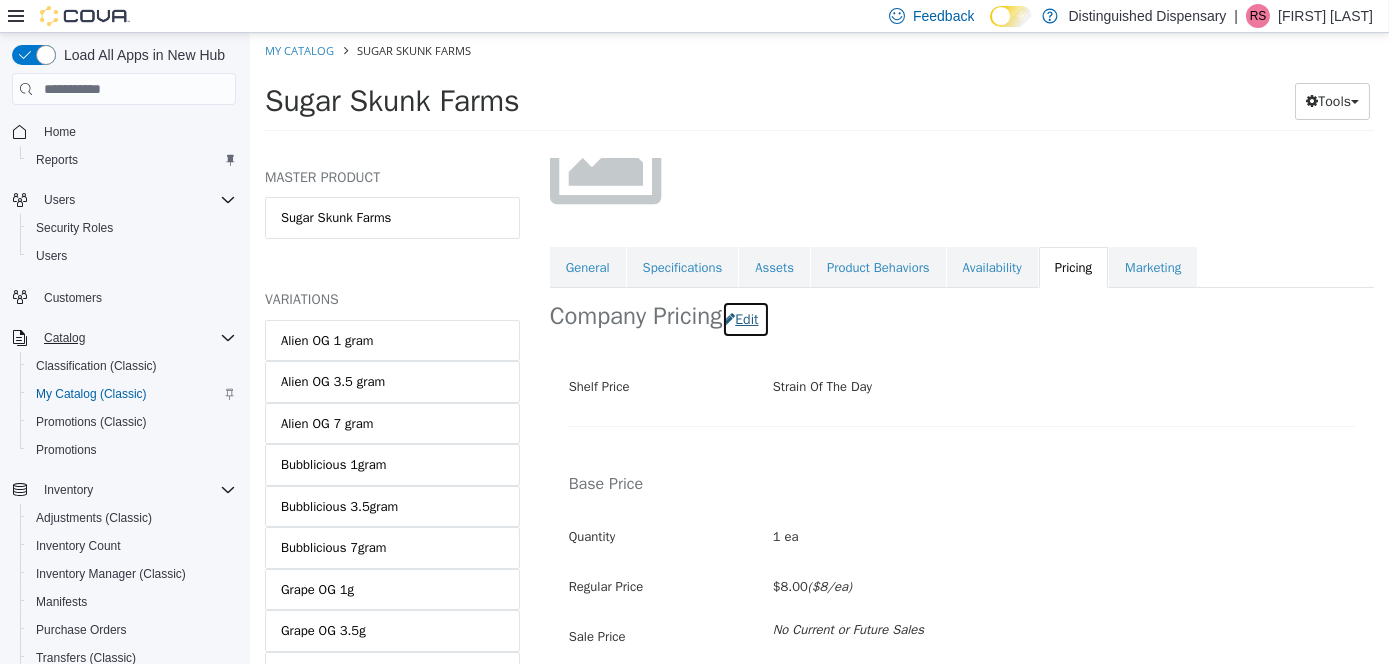 drag, startPoint x: 768, startPoint y: 327, endPoint x: 788, endPoint y: 341, distance: 24.41311 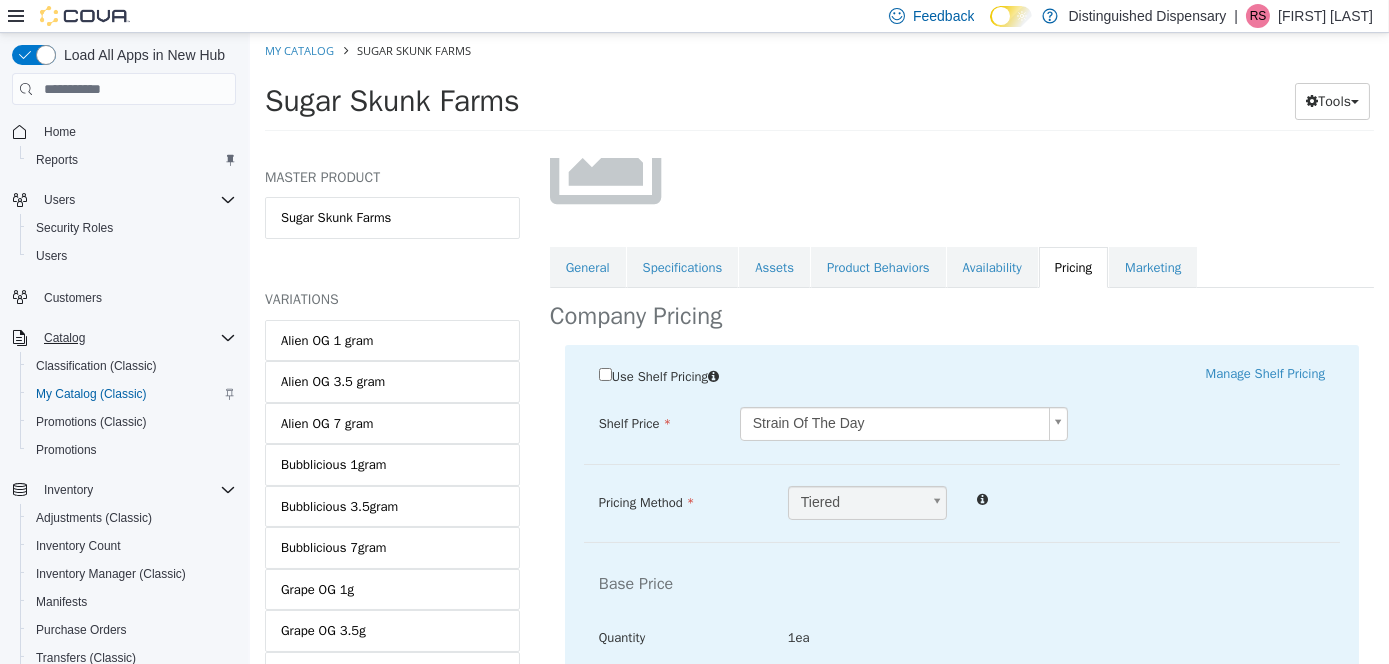 click on "Saving Bulk Changes...
×
My Catalog
[COMPANY]
[COMPANY]
Tools  Move Variations
Print Labels
MASTER PRODUCT
[COMPANY]
VARIATIONS
[PRODUCT] 1 gram
[PRODUCT] 3.5 gram
[PRODUCT] 7 gram
[PRODUCT] 1gram
[PRODUCT] 3.5gram
[PRODUCT] 7gram
[PRODUCT] 1g
[PRODUCT] 3.5g
[PRODUCT] 7g
[PRODUCT] 1g
[PRODUCT] 3.5g
[PRODUCT] 7g
SAMPLE FLOWER
[COMPANY] Bulk
[PRODUCT] 1g
[PRODUCT] 3.5g
[PRODUCT] 7g
[PRODUCT] Shake
[PRODUCT] 1g (S)
[PRODUCT] 3.5g (S)
[PRODUCT] 7g (S)
[PRODUCT] Shake
[PRODUCT] 1g
[PRODUCT] 3.5g
[PRODUCT] 7g
[PRODUCT] Shake
[PRODUCT] (SH) 7g
[PRODUCT] (SH) 3.5g
[PRODUCT] (SH) 1g" at bounding box center [818, 88] 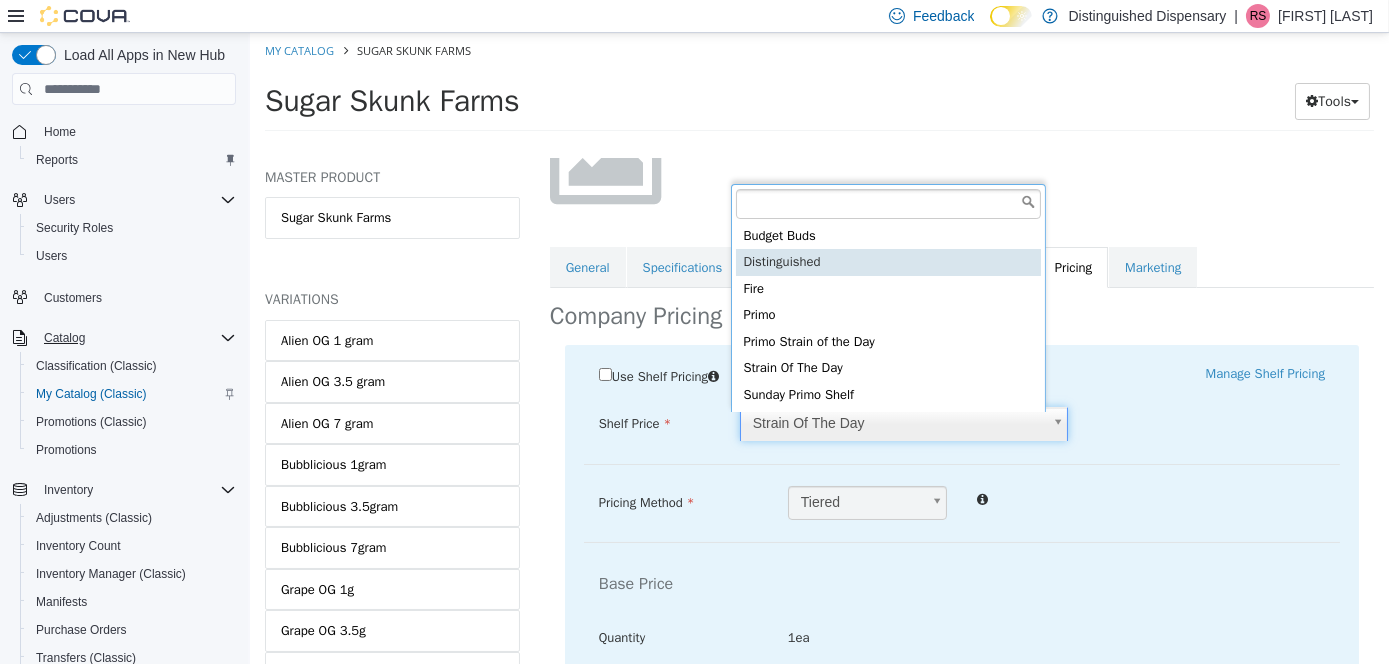 type on "****" 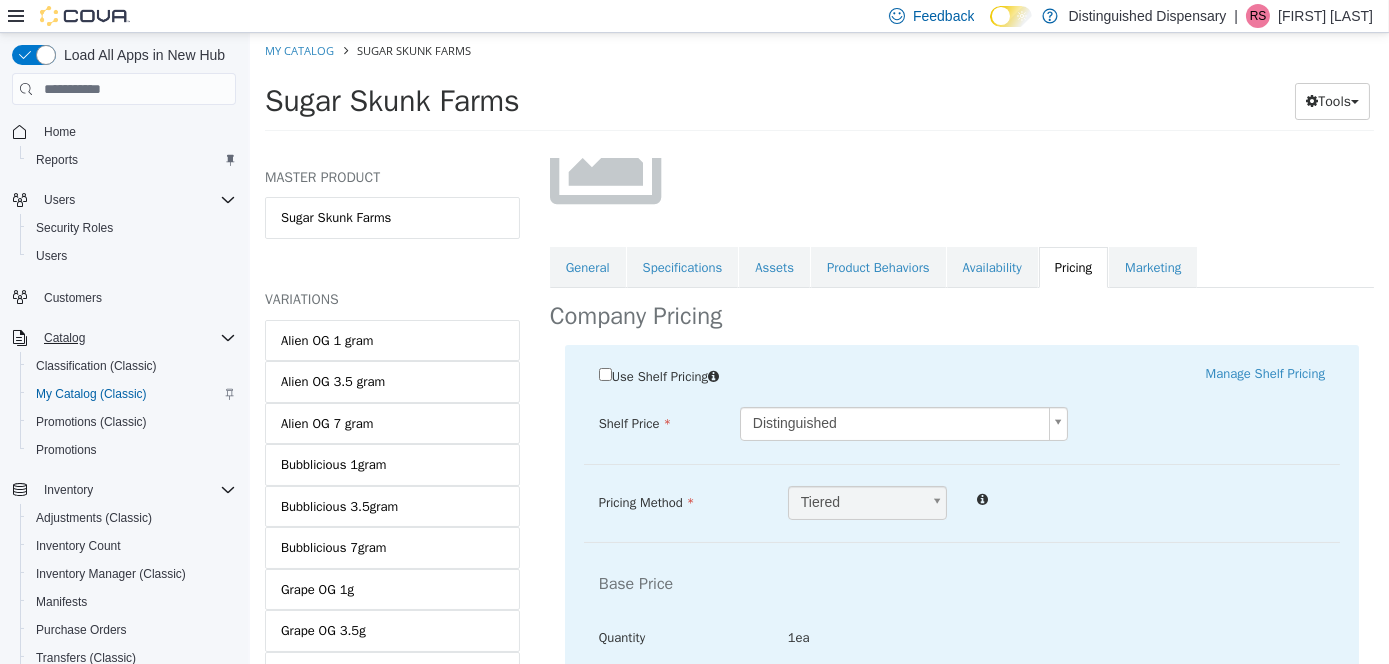 click at bounding box center (1150, 498) 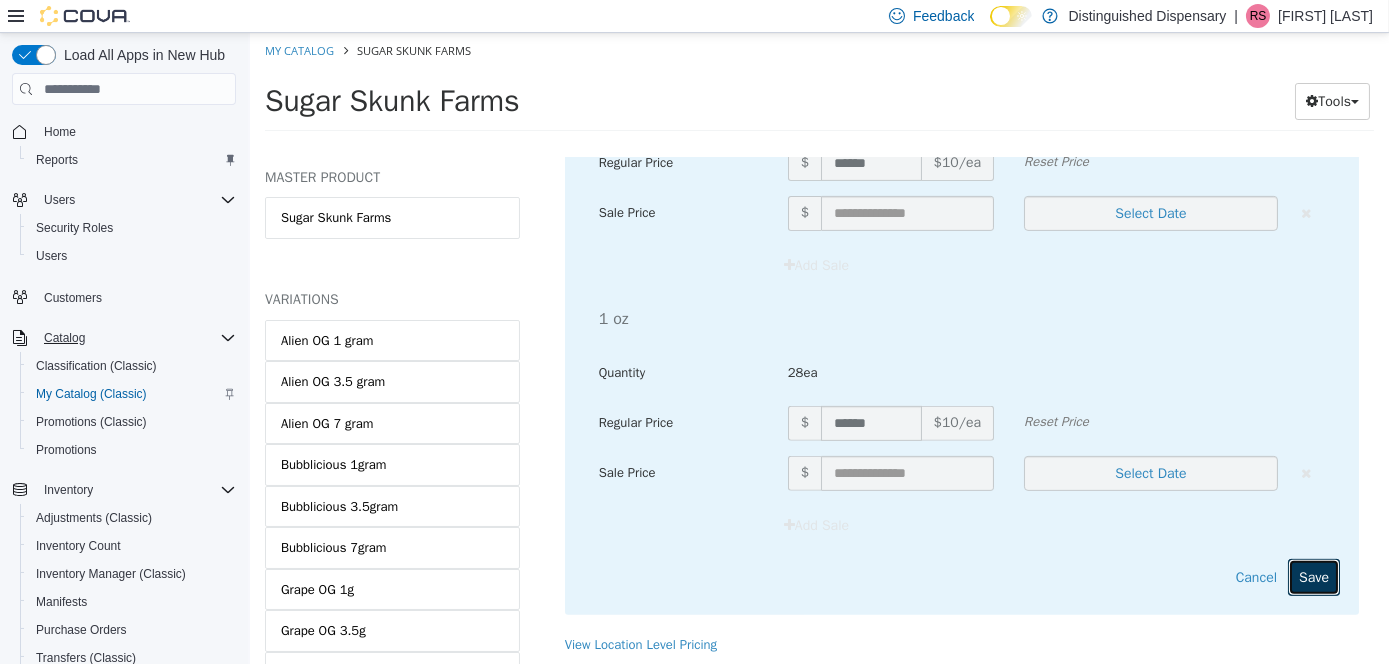 click on "Save" at bounding box center [1313, 577] 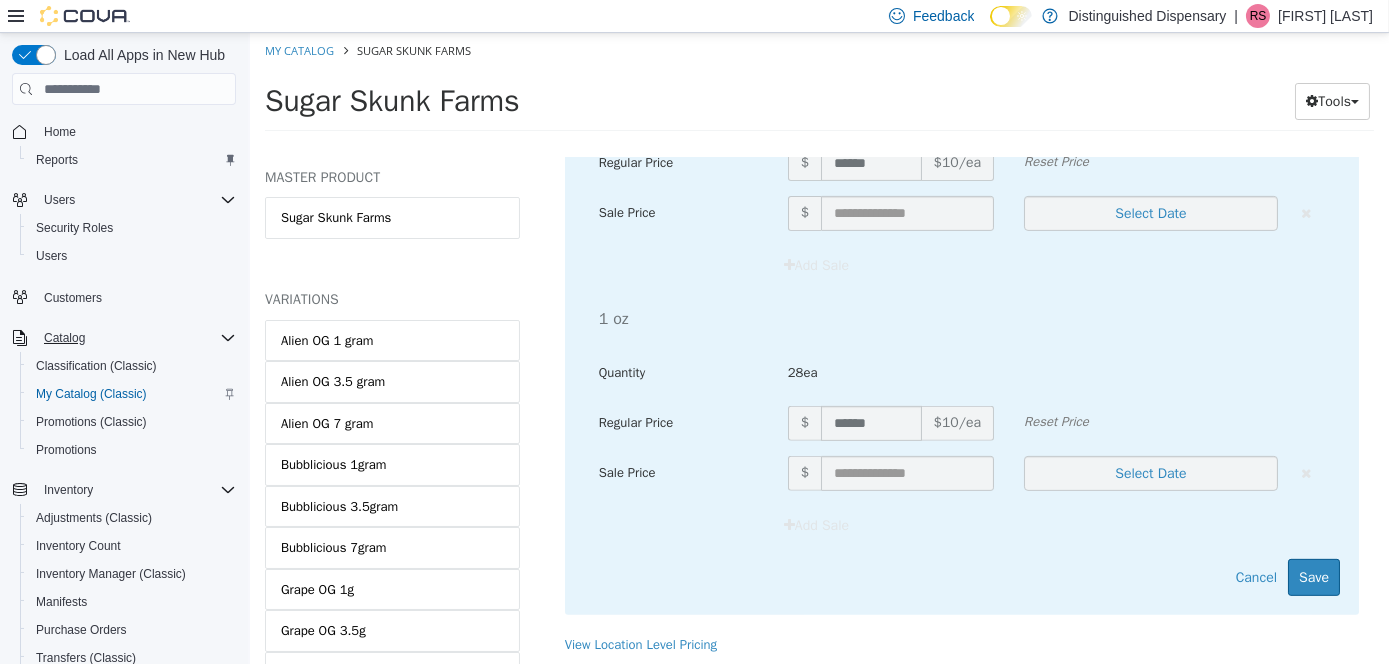 scroll, scrollTop: 231, scrollLeft: 0, axis: vertical 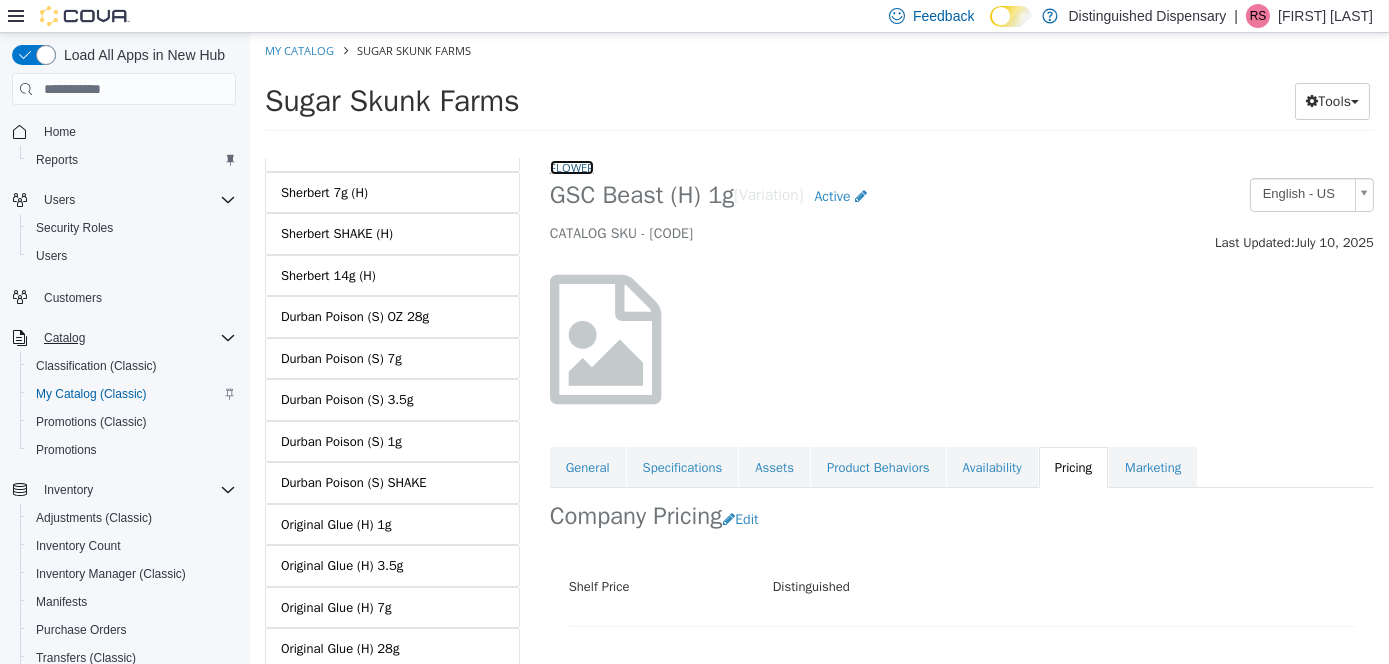 click on "Flower" at bounding box center (571, 167) 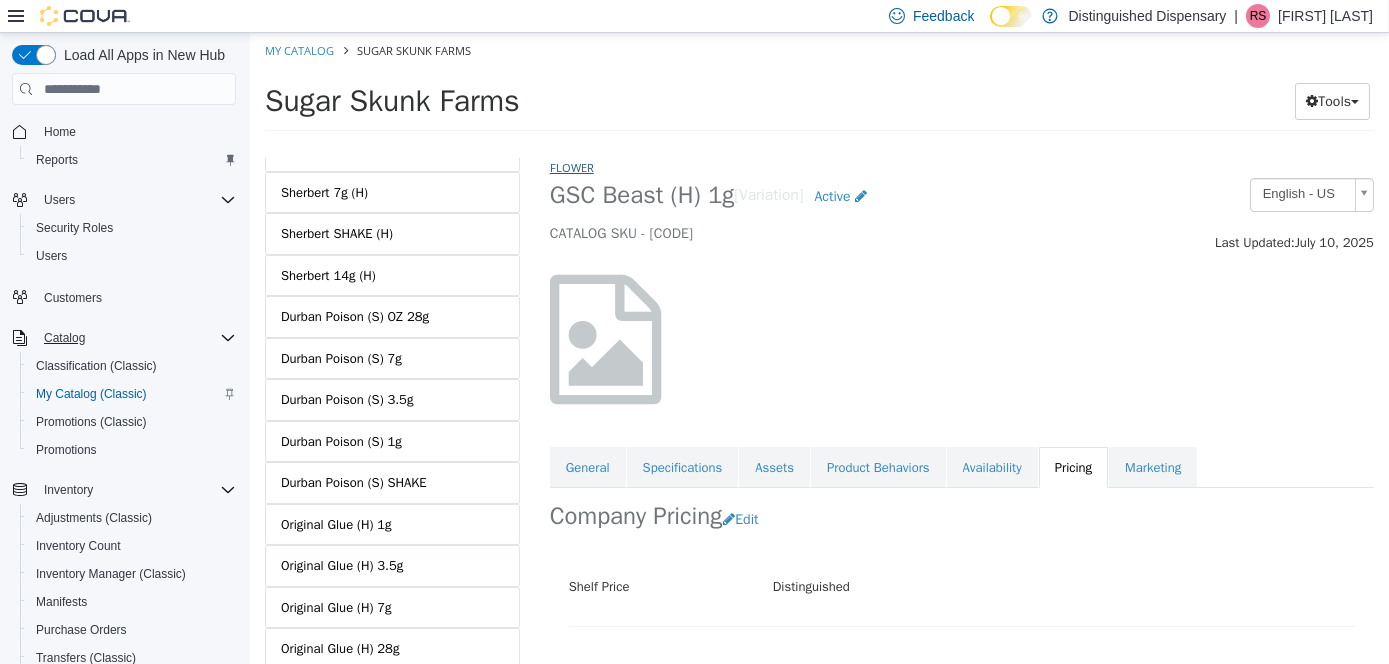 select on "**********" 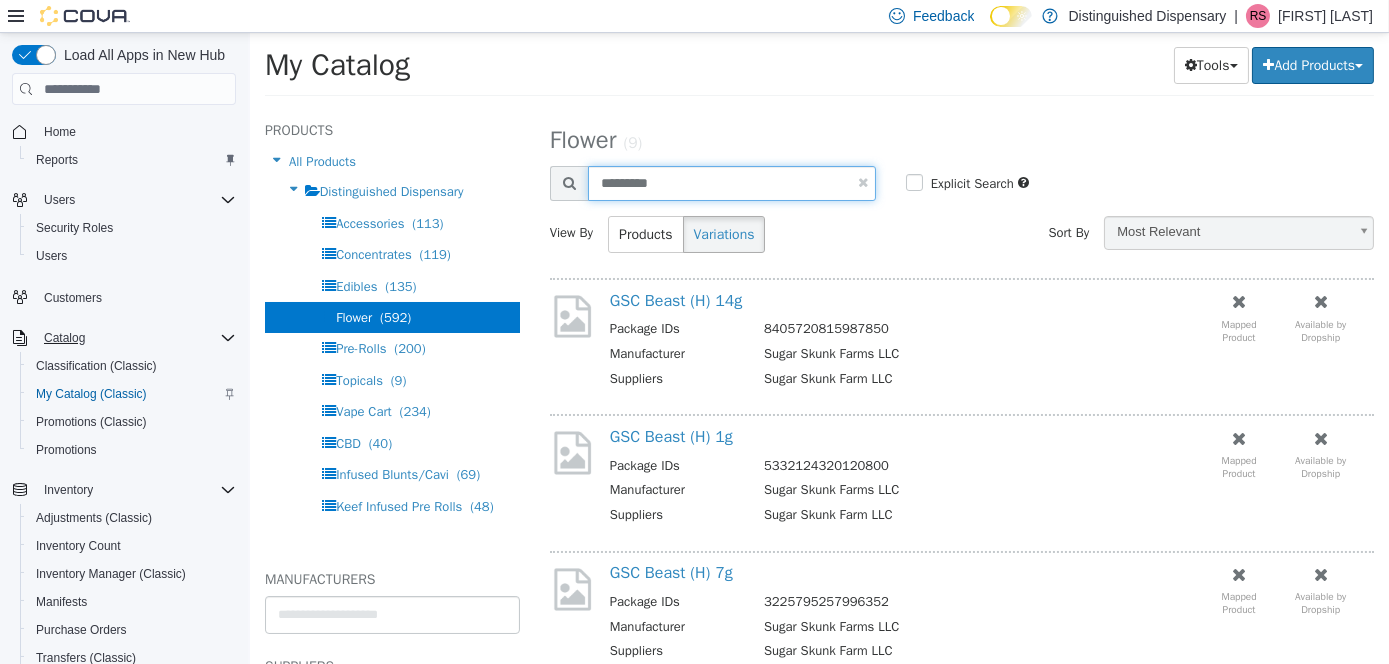 click on "Search Products *********" at bounding box center [712, 183] 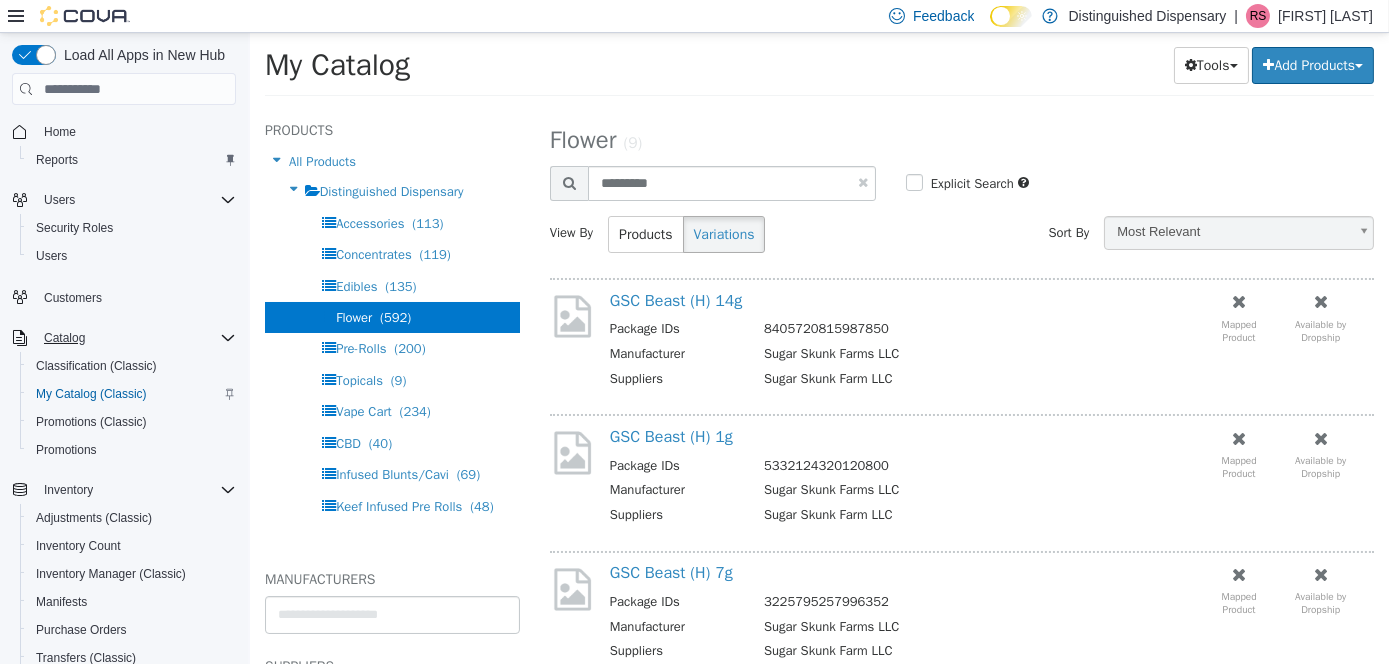 click at bounding box center (862, 182) 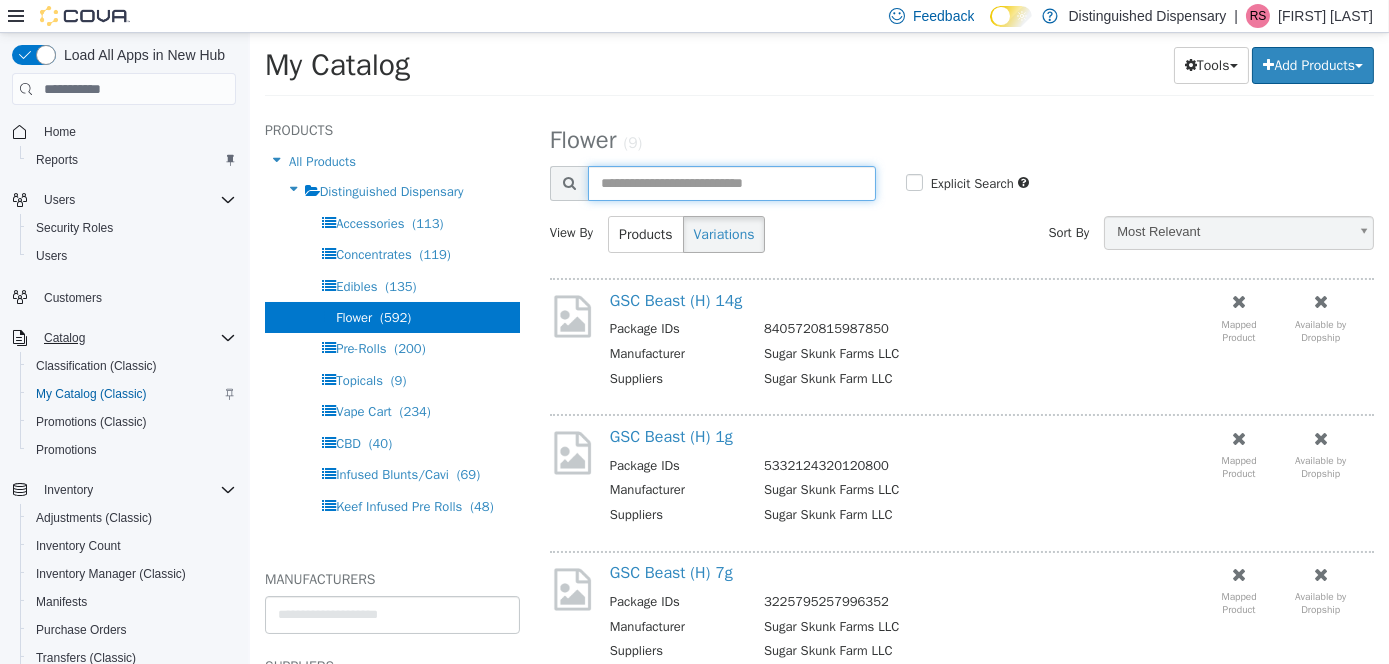 click at bounding box center [731, 183] 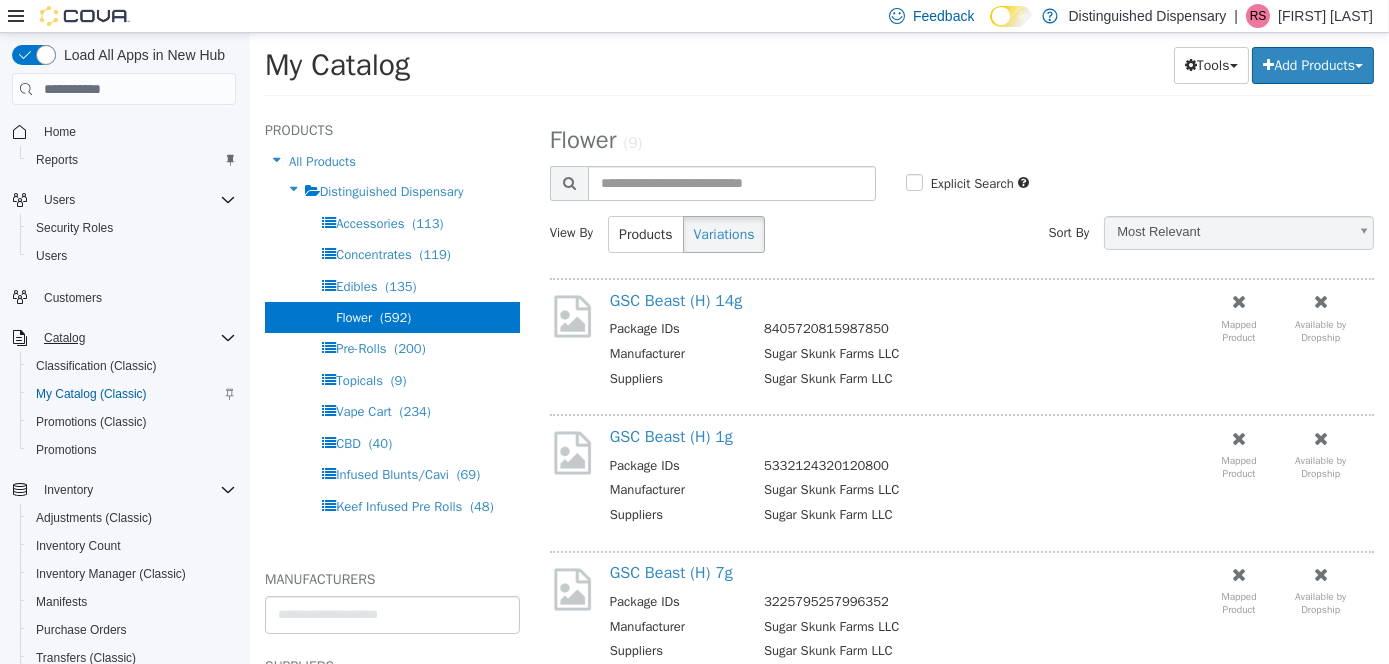 select on "**********" 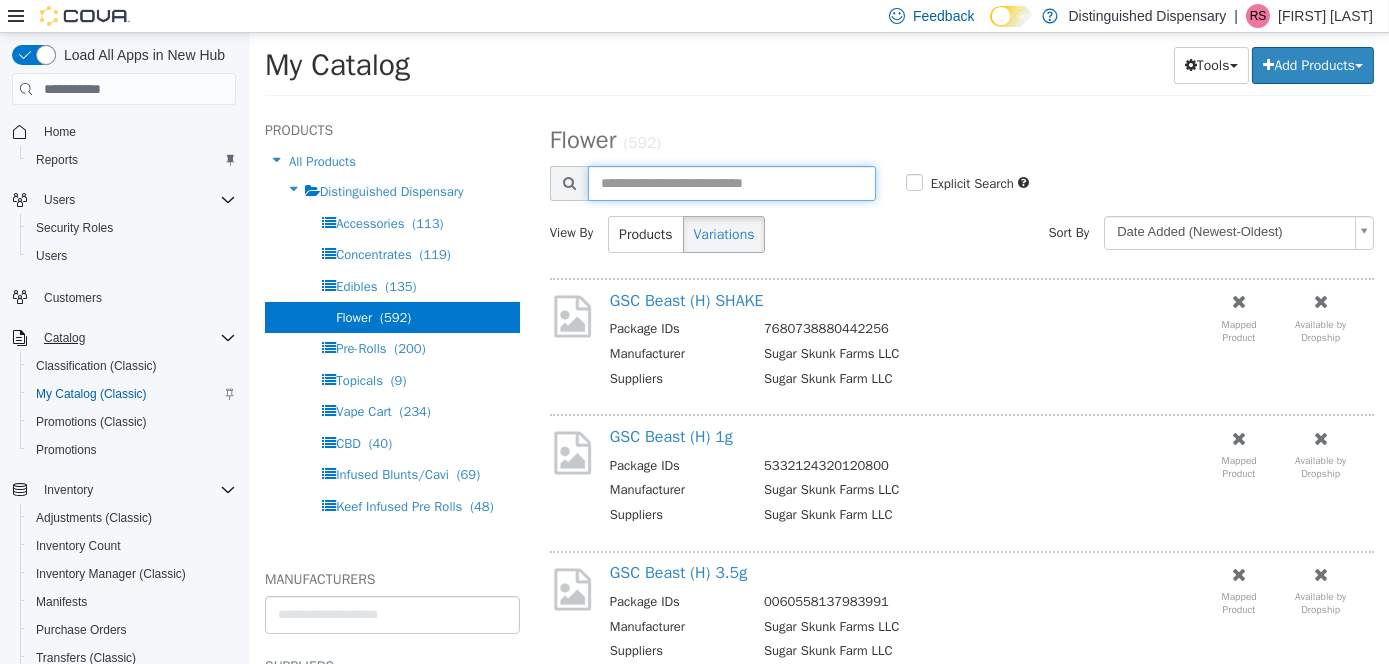 click at bounding box center (731, 183) 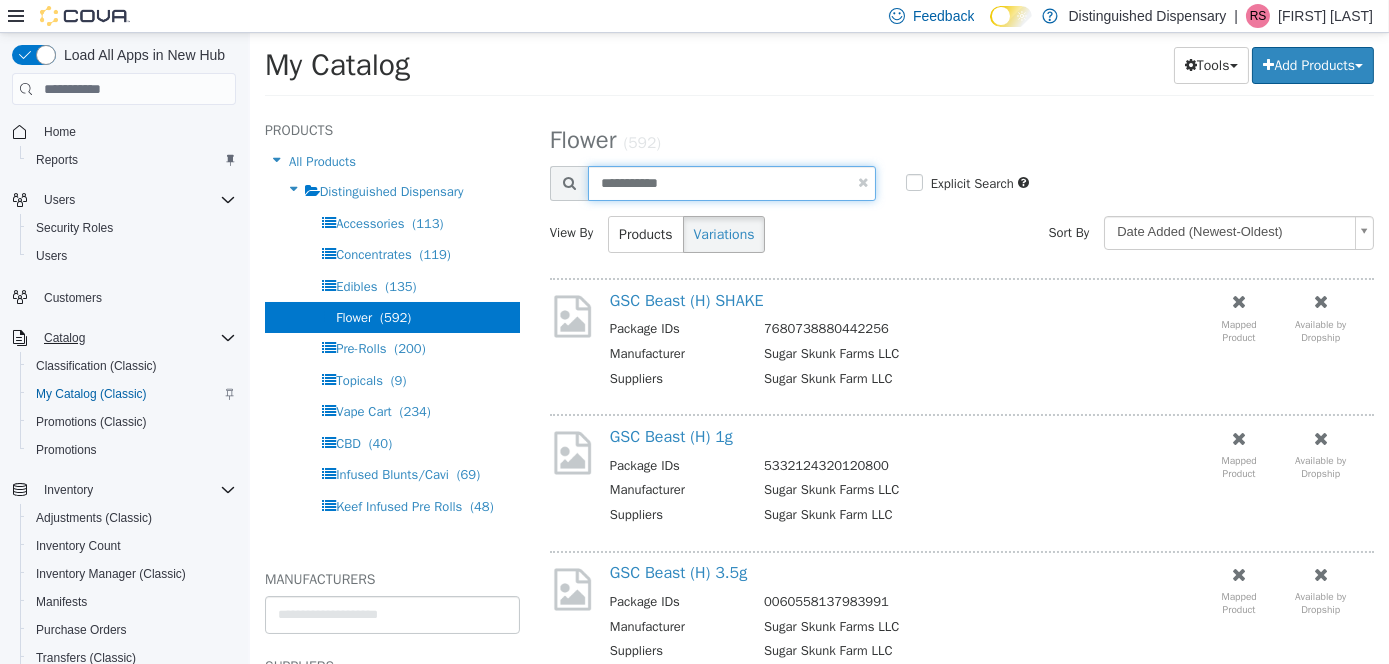 type on "**********" 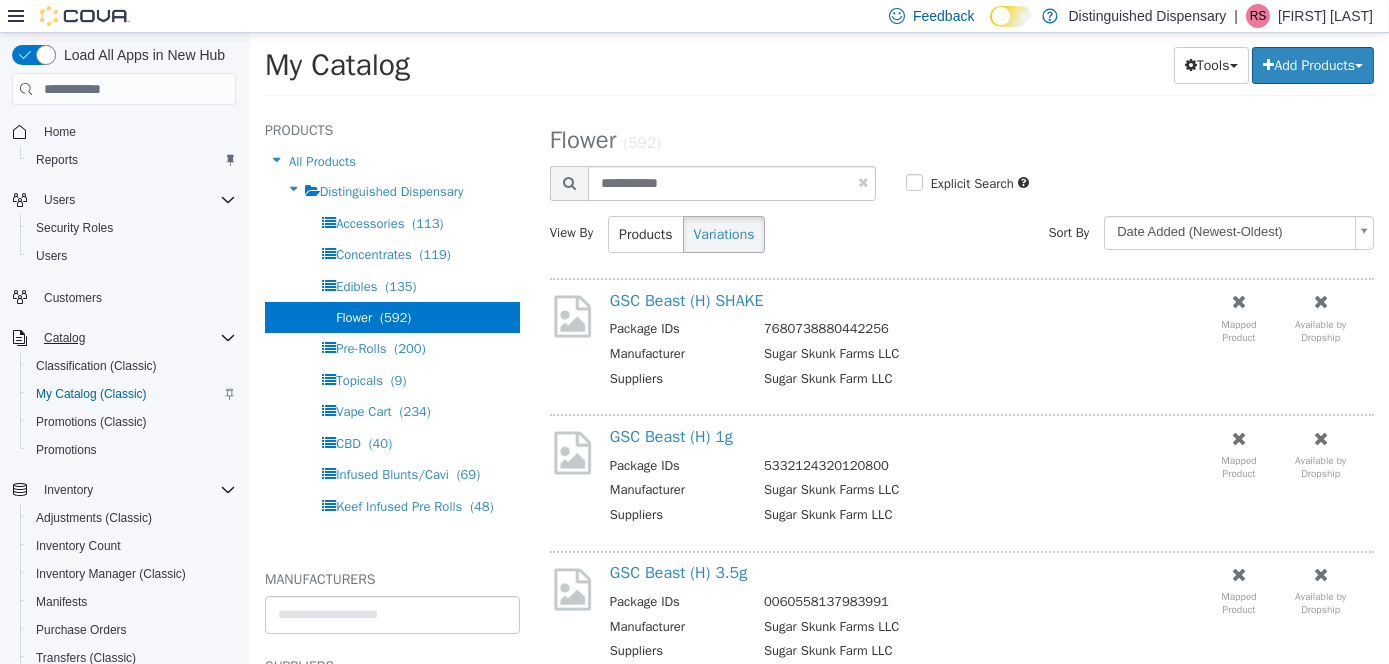 select on "**********" 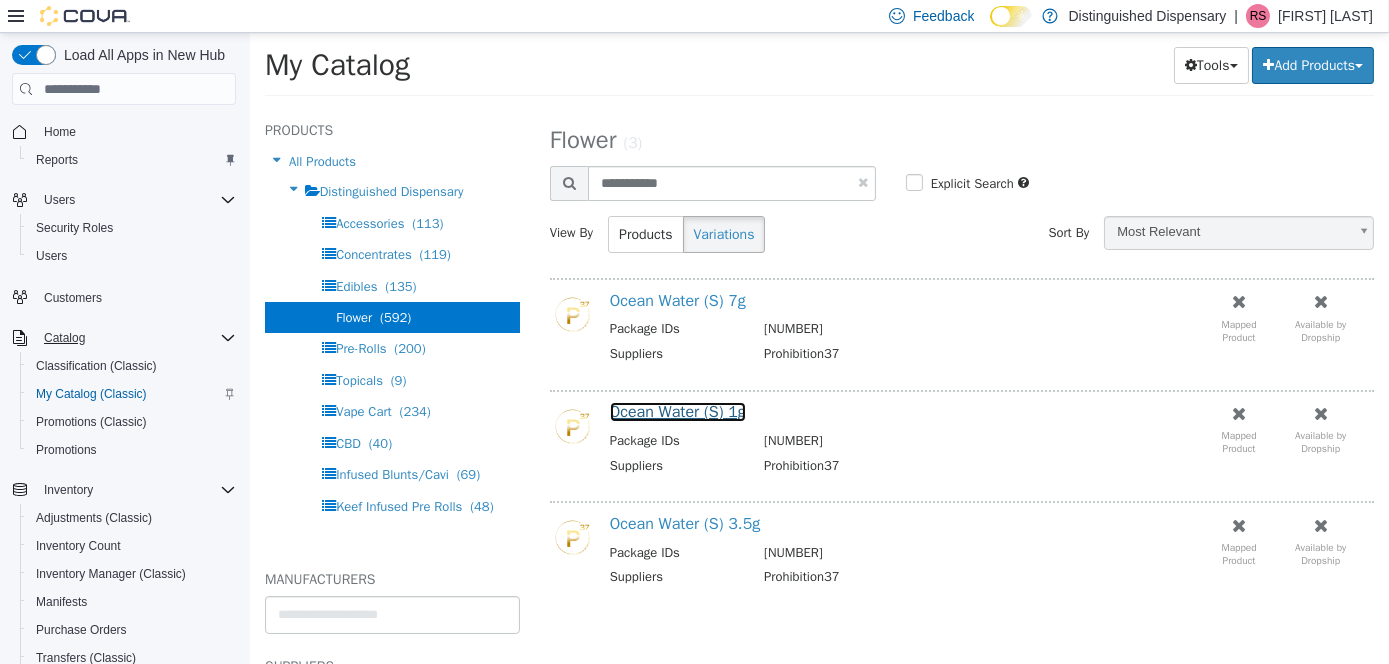 click on "Ocean Water (S) 1g" at bounding box center [677, 412] 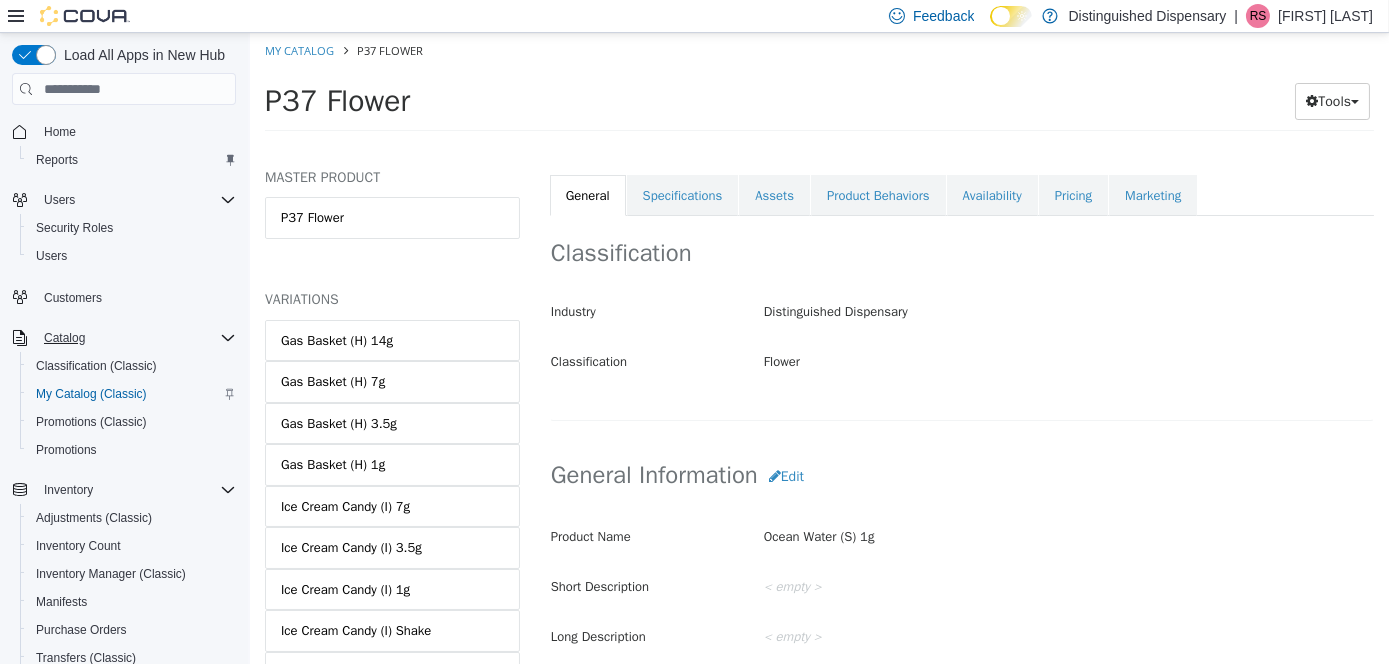 scroll, scrollTop: 200, scrollLeft: 0, axis: vertical 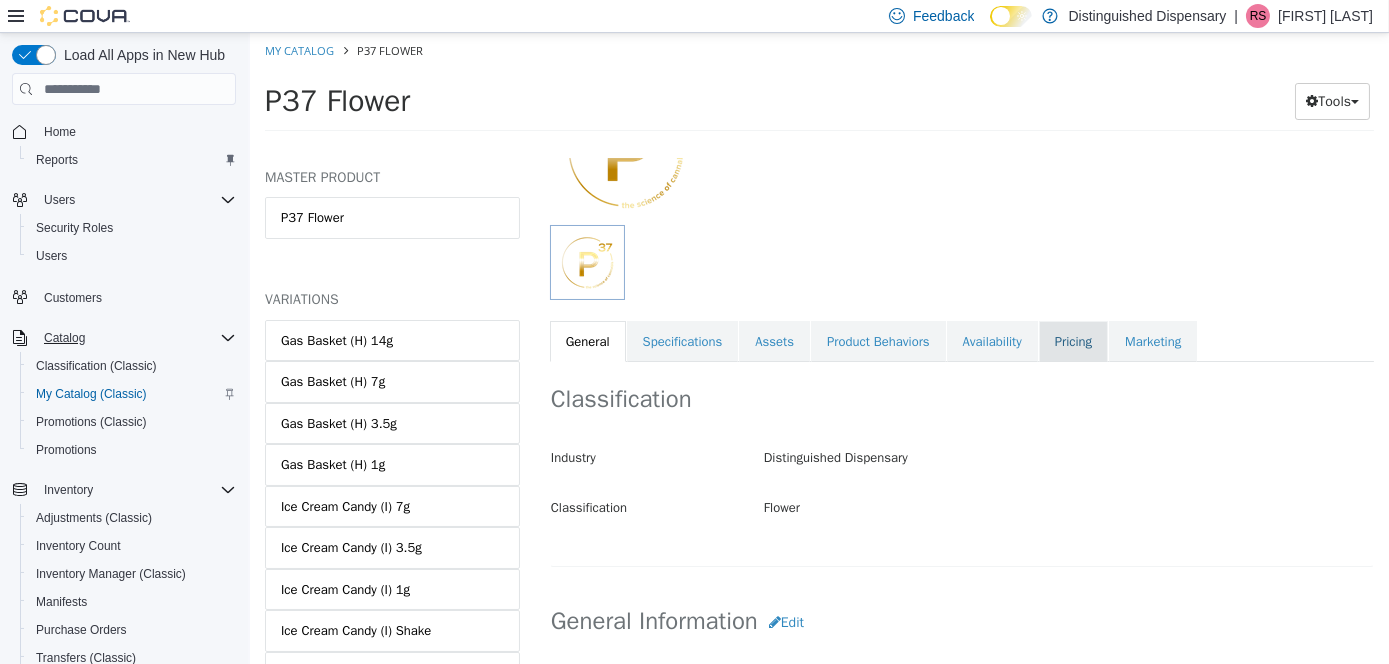 click on "Pricing" at bounding box center [1072, 342] 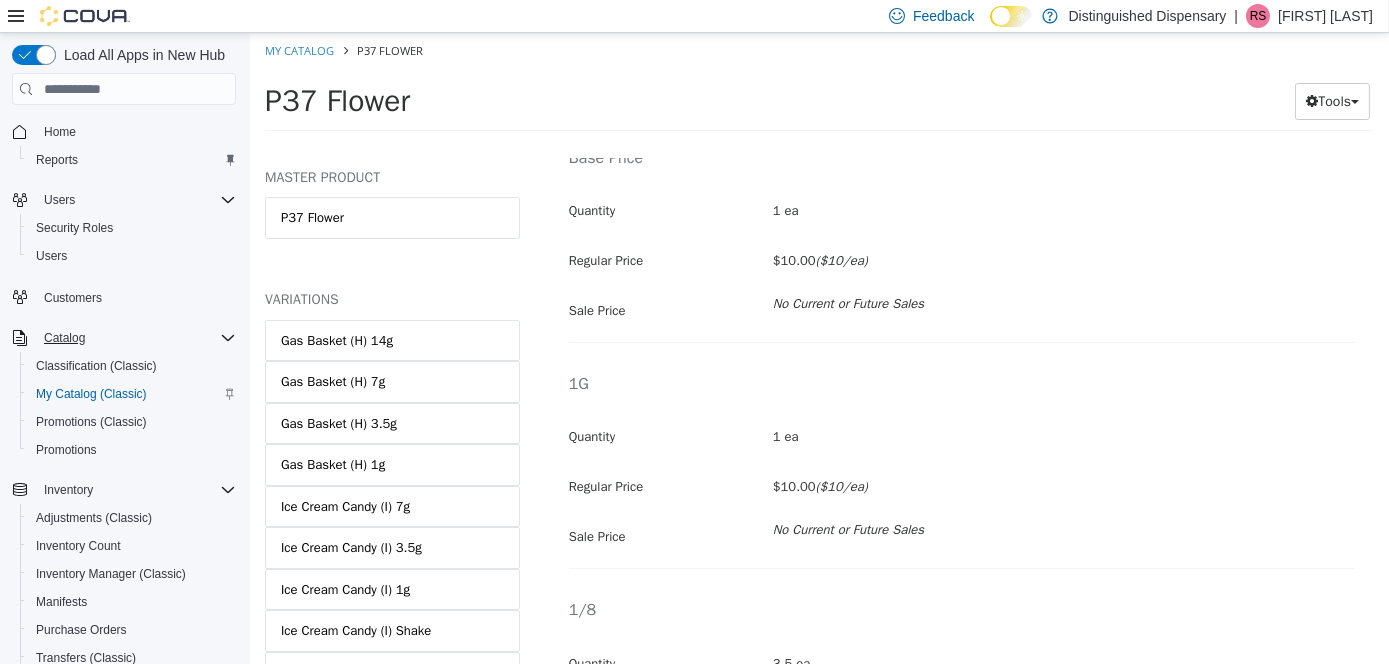 scroll, scrollTop: 300, scrollLeft: 0, axis: vertical 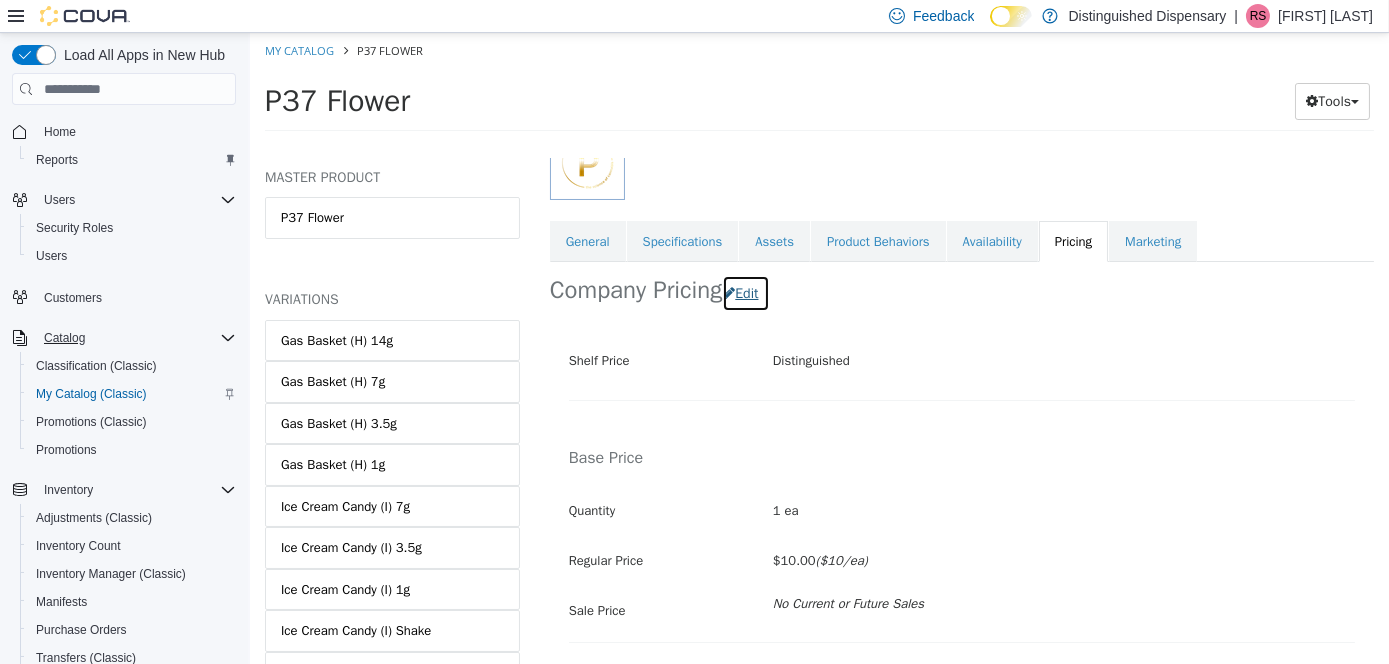 click on "Edit" at bounding box center [744, 293] 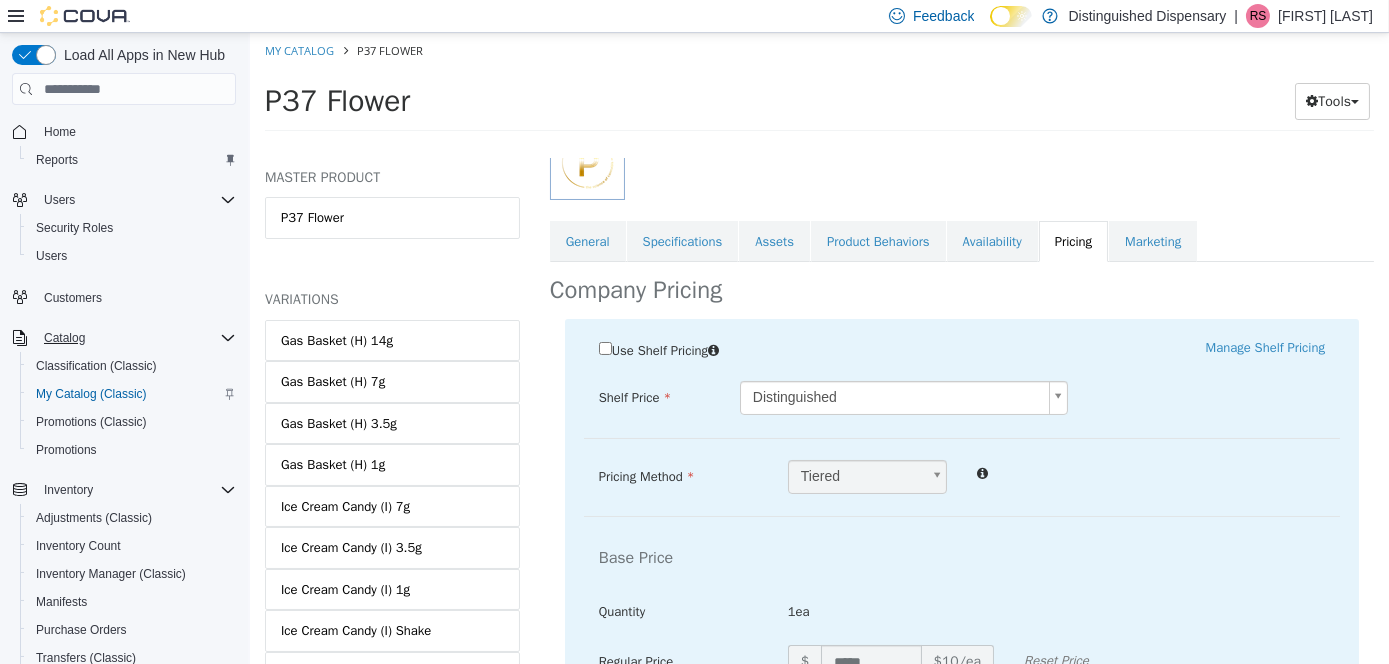 click on "Saving Bulk Changes...
×
Saved changes
My Catalog
[COMPANY]
[COMPANY]
Tools  Move Variations
Print Labels
MASTER PRODUCT
[COMPANY]
VARIATIONS
[PRODUCT] (H) 14g
[PRODUCT] (H) 7g
[PRODUCT] (H) 3.5g
[PRODUCT] (H) 1g
[PRODUCT] (I) 7g
[PRODUCT] (I) 3.5g
[PRODUCT] (I) 1g
[PRODUCT] (I) Shake
[PRODUCT] 1g (H)
[PRODUCT] 3.5g (H)
[PRODUCT] 28g (H)
[PRODUCT] 14G (I)
[PRODUCT] 14g (IH)
[PRODUCT] 7g (IH)
[PRODUCT] 3.5g (IH)
[PRODUCT] 1g (IH)
[PRODUCT] Shake 5g
[PRODUCT] 14g (IH)
[PRODUCT] 7g (IH)
[PRODUCT] 3.5g (IH)
[PRODUCT] 1g (IH)
[PRODUCT] Shake 21.5g
[PRODUCT] 14g (IH)
[PRODUCT] Shake 13.35g (IH)
[PRODUCT] 14g (H)" at bounding box center (818, 88) 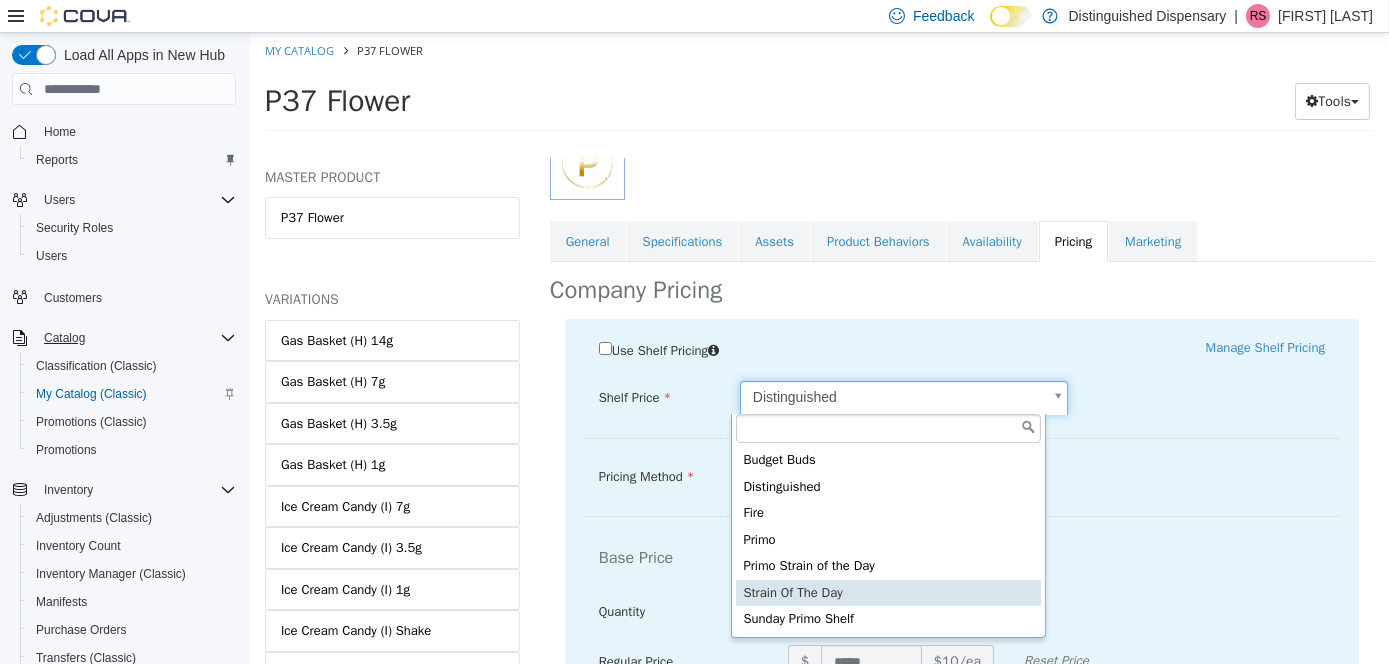 type on "****" 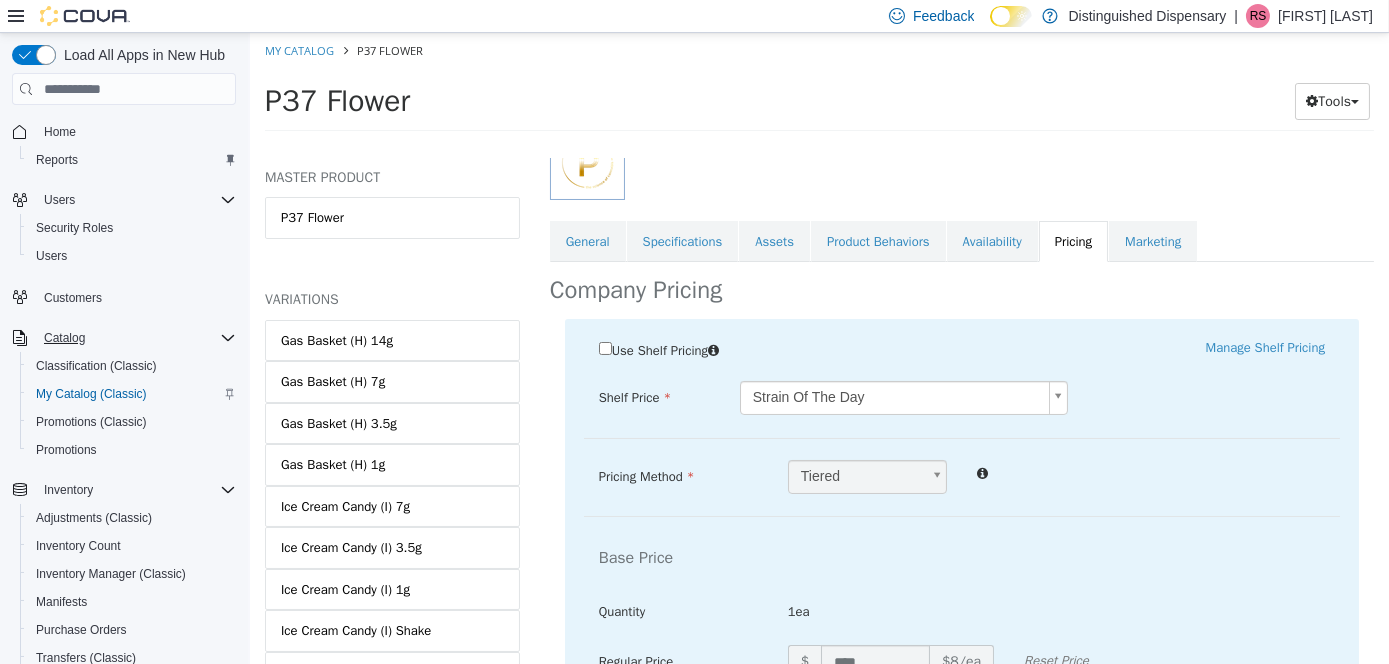 click on "Pricing Method     Tiered                             * Base Price Quantity 1ea Regular Price $ ****
$8/ea
Reset Price Sale Price $
Select Date     (UTC-6) [CITY]                                Add Sale 1G Quantity 1ea Regular Price $
Reset Price Sale Price $
Select Date     (UTC-6) [CITY]                                Add Sale 1/8 Quantity 3.5ea Regular Price $ *****
$10/ea
Reset Price Sale Price $ **
$8/ea
Select Date     (UTC-6) [CITY]                                Add Sale 1/4 Quantity 7ea Regular Price $ *****
$10/ea
Reset Price Sale Price $ **
$8/ea
Select Date     (UTC-6) [CITY]                                Add Sale 1/2 Quantity 14ea Regular Price $ ******
$10/ea
Reset Price Sale Price $ ***
$8/ea
Select Date     (UTC-6) [CITY]                                Add Sale 1 oz Quantity 28ea Regular Price $ ******
$10/ea
Reset Price Sale Price $ ***
$8/ea
Select Date     (UTC-6) [CITY]                                Add Sale" at bounding box center (961, 554) 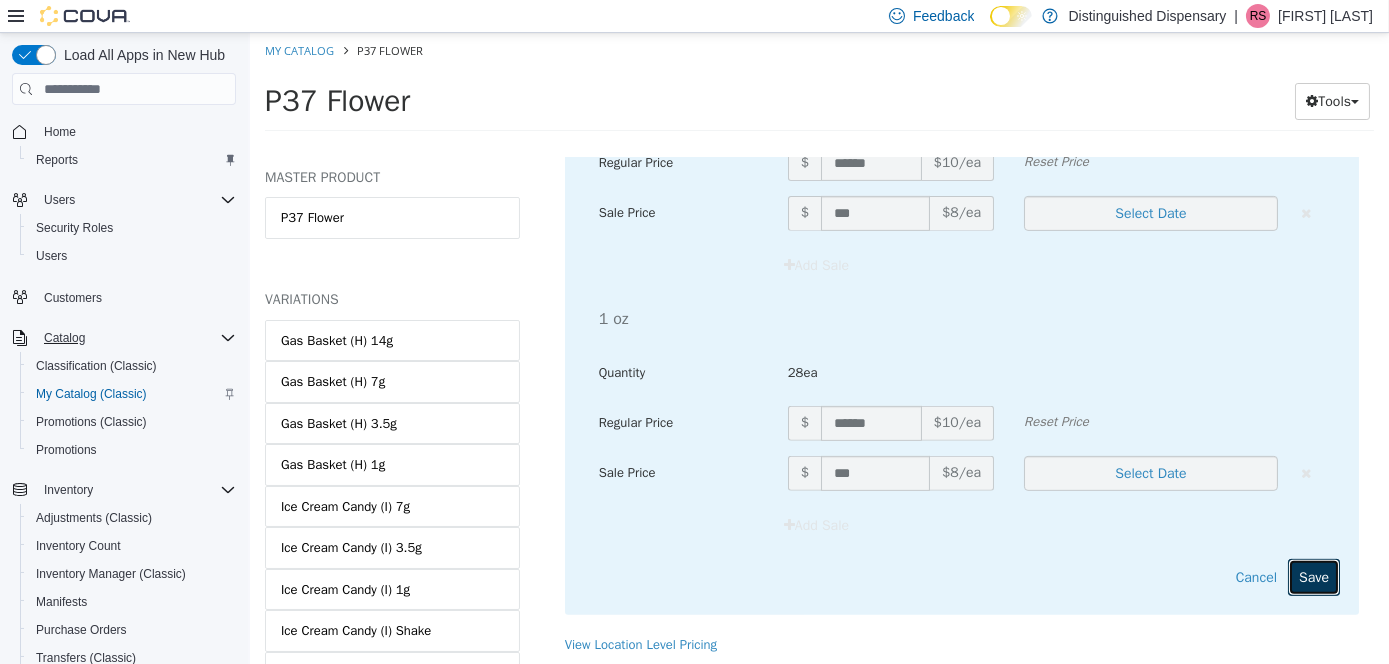 click on "Save" at bounding box center [1313, 577] 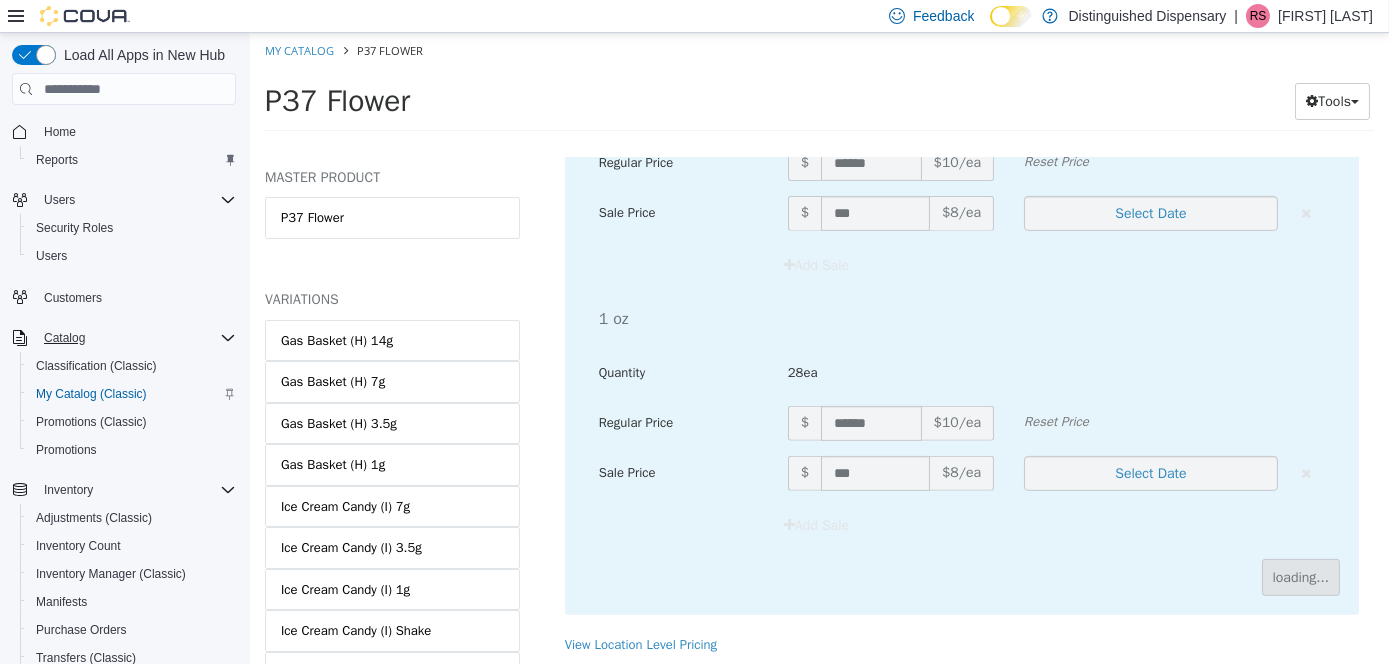 scroll, scrollTop: 304, scrollLeft: 0, axis: vertical 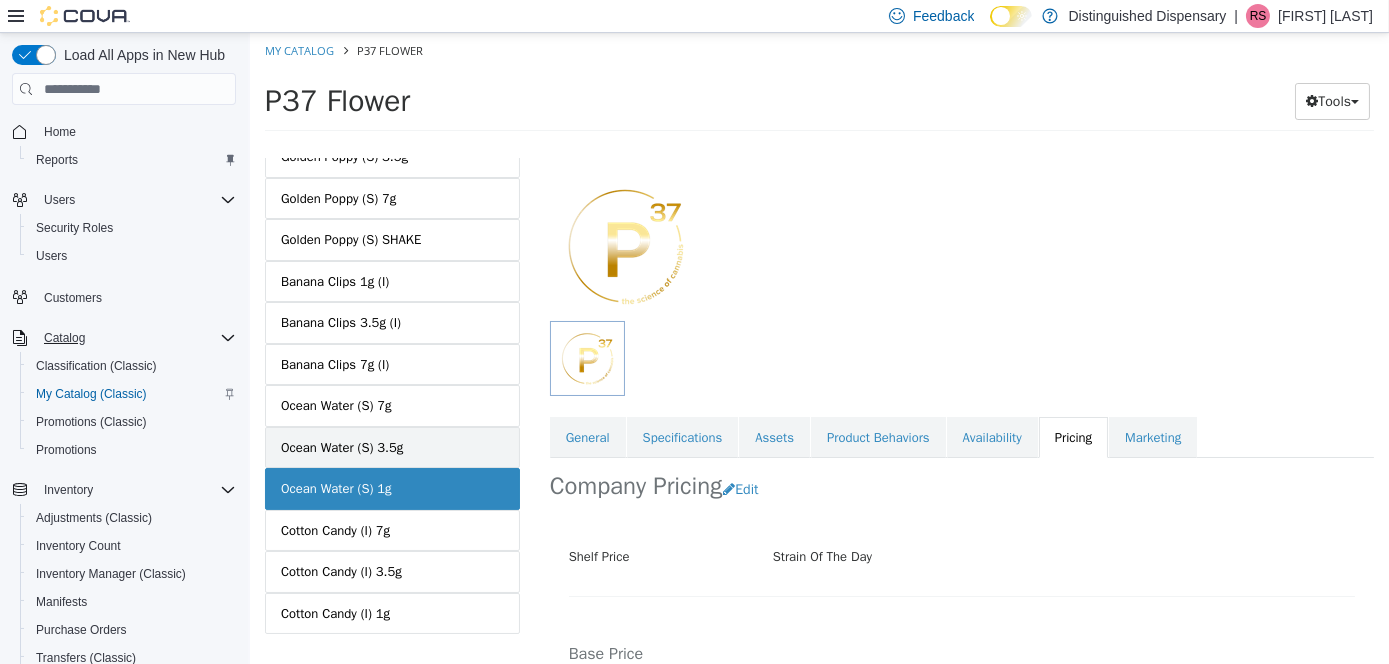 click on "Ocean Water (S) 3.5g" at bounding box center (391, 448) 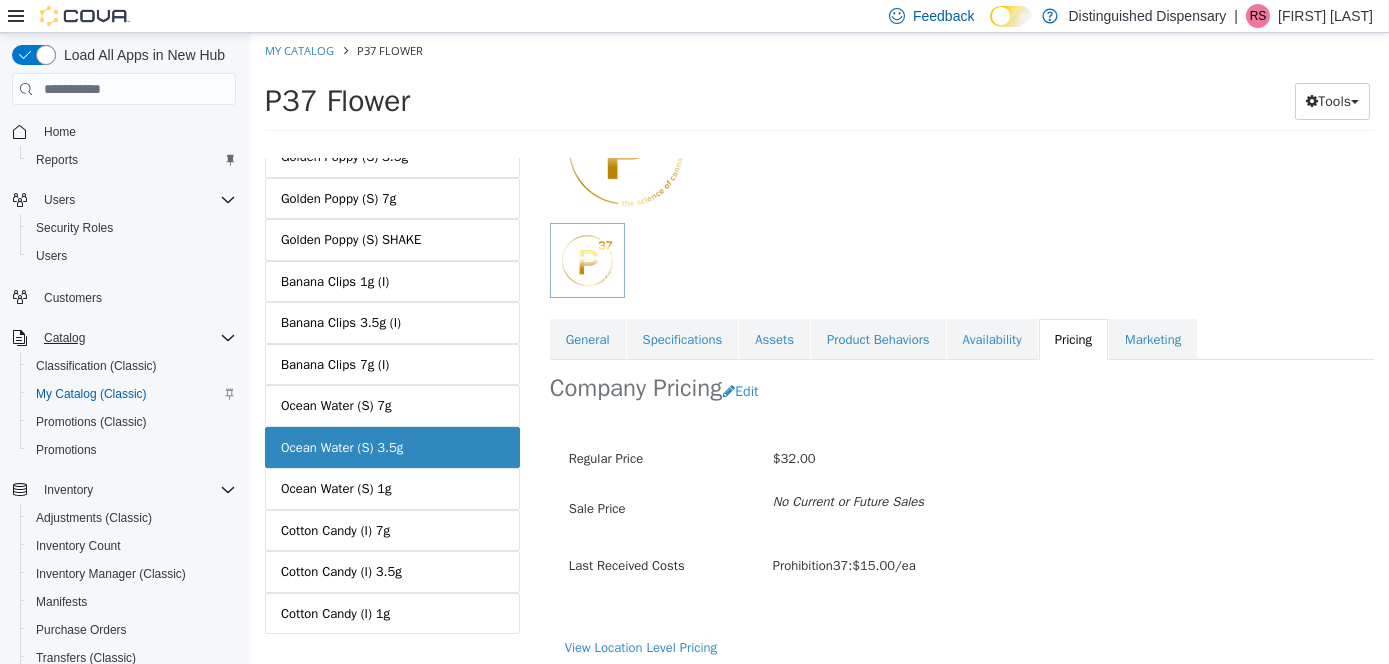 scroll, scrollTop: 210, scrollLeft: 0, axis: vertical 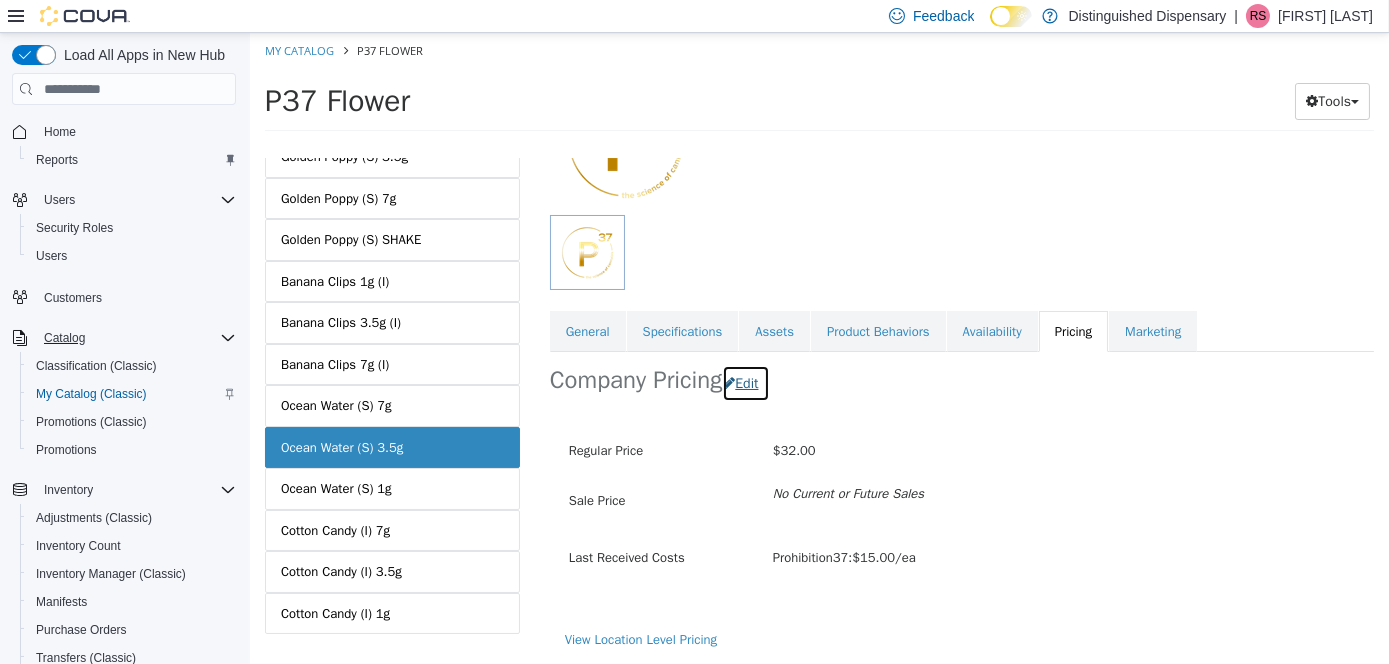 click on "Edit" at bounding box center [744, 383] 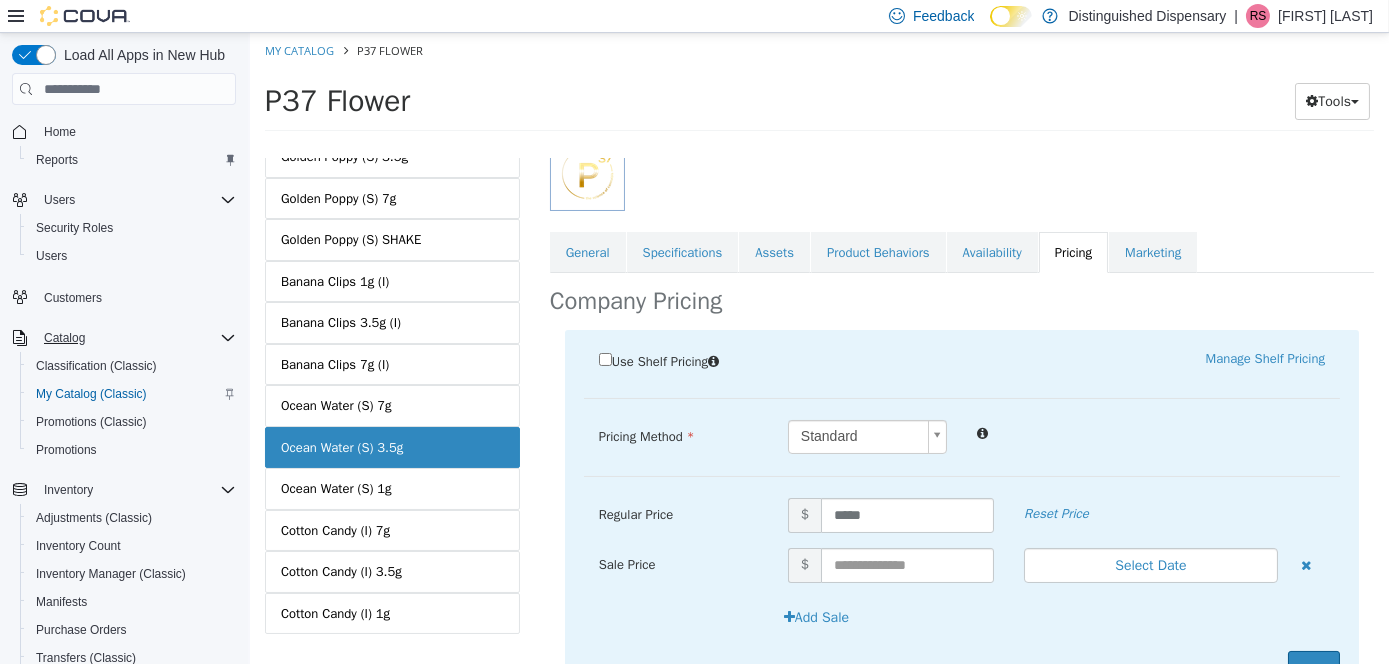 scroll, scrollTop: 384, scrollLeft: 0, axis: vertical 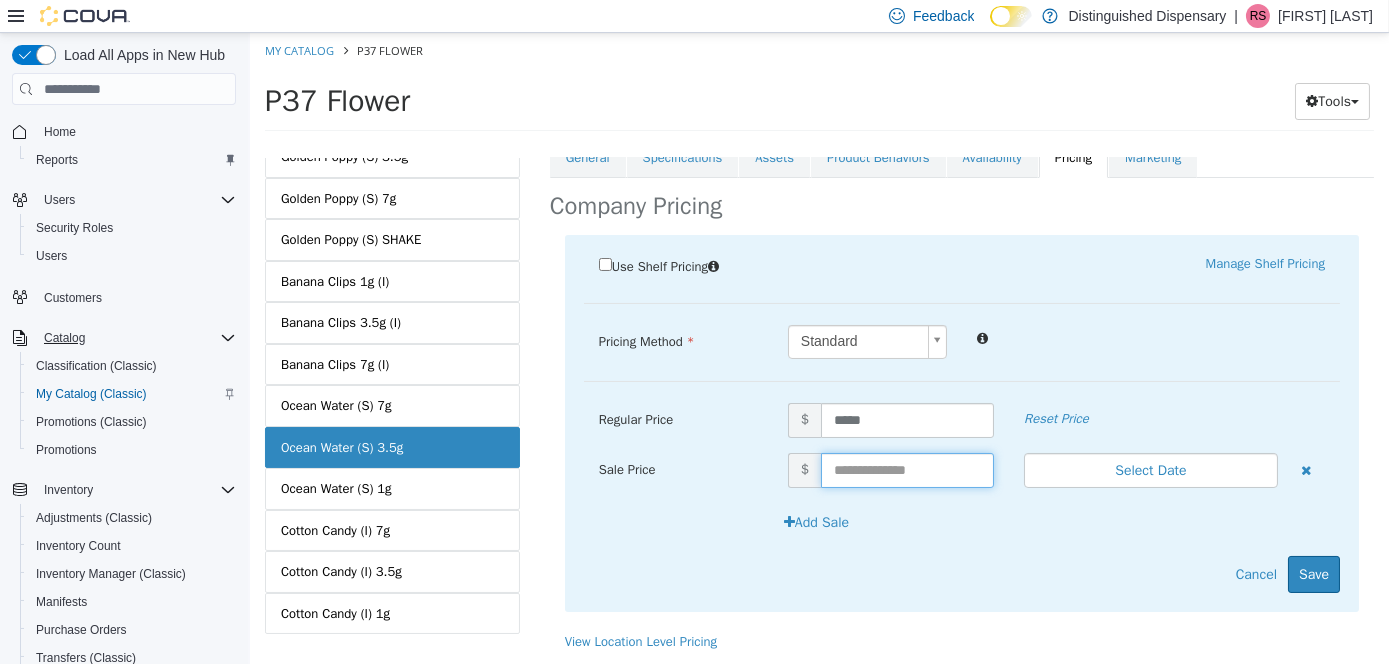click at bounding box center [906, 470] 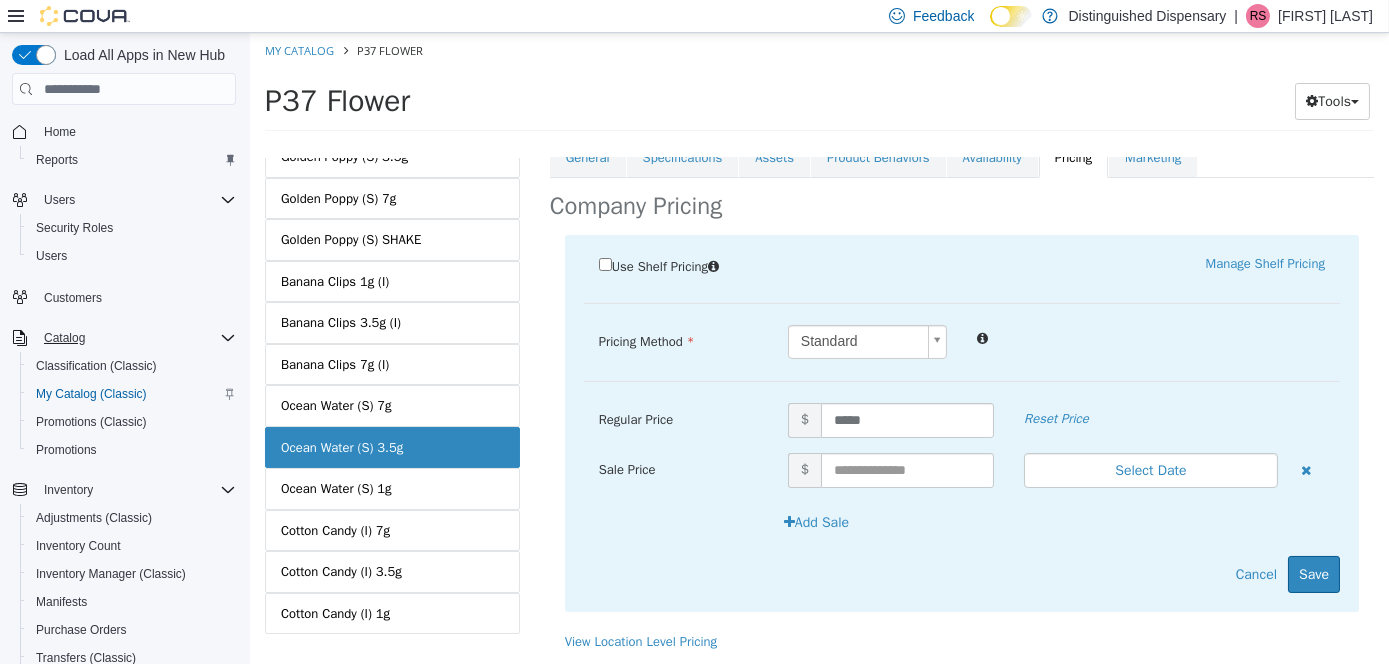 click on "Regular Price" at bounding box center (635, 419) 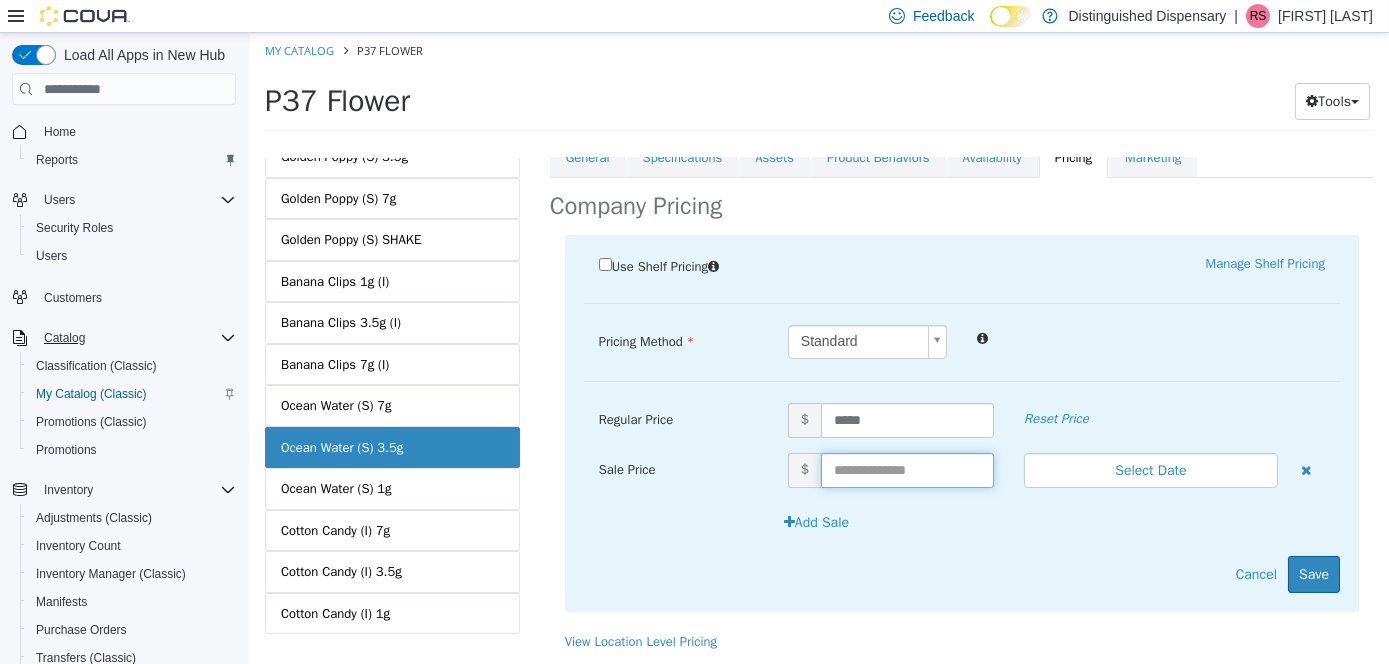 click at bounding box center (906, 470) 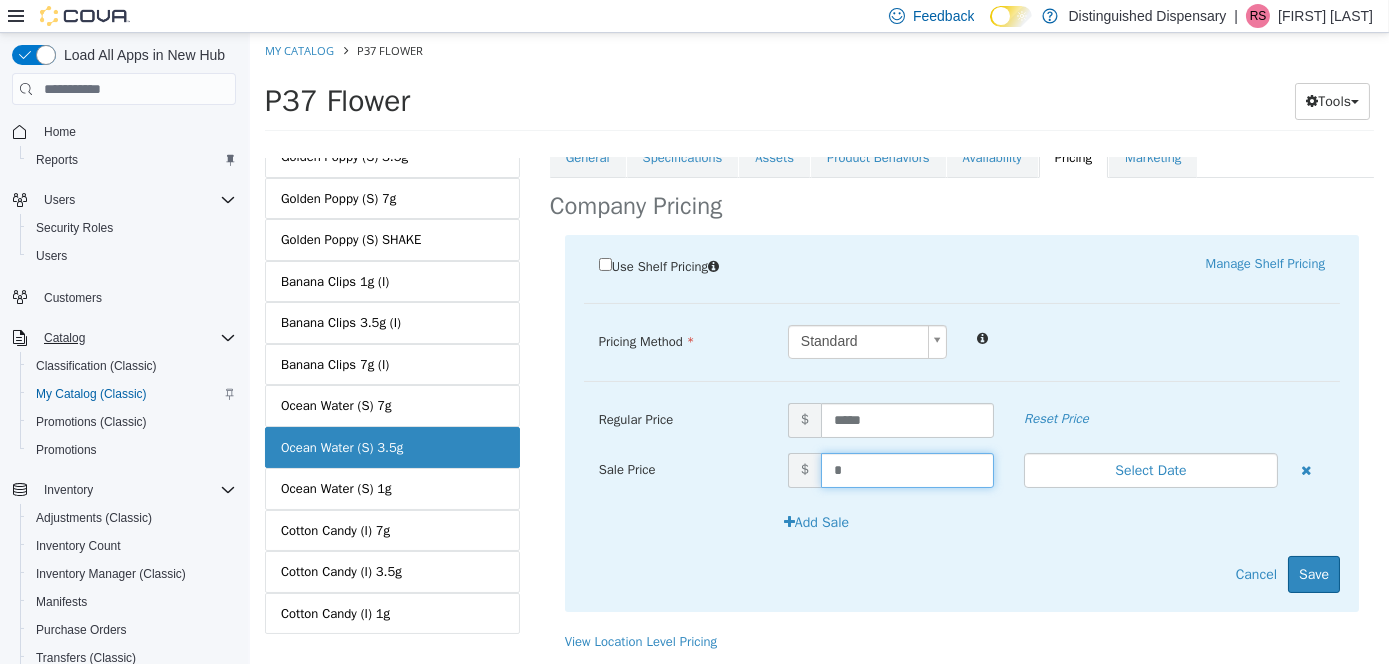 type on "**" 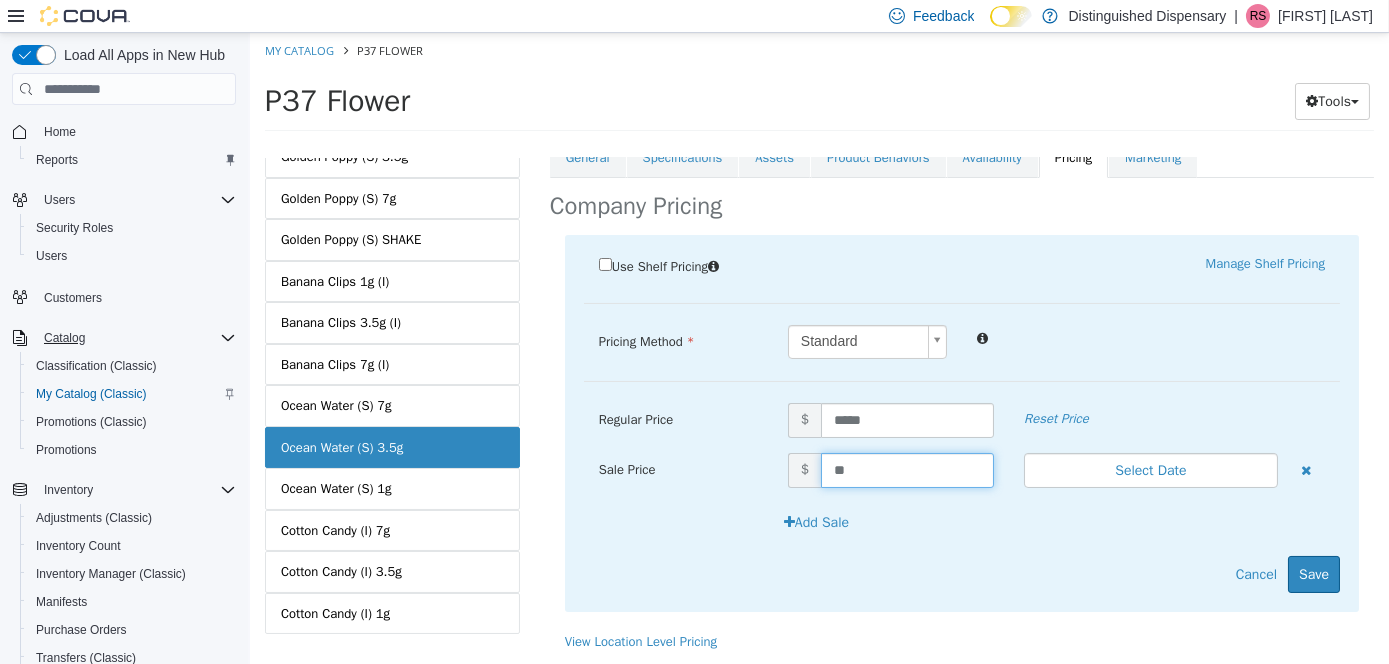 click on "Add Sale" at bounding box center [961, 530] 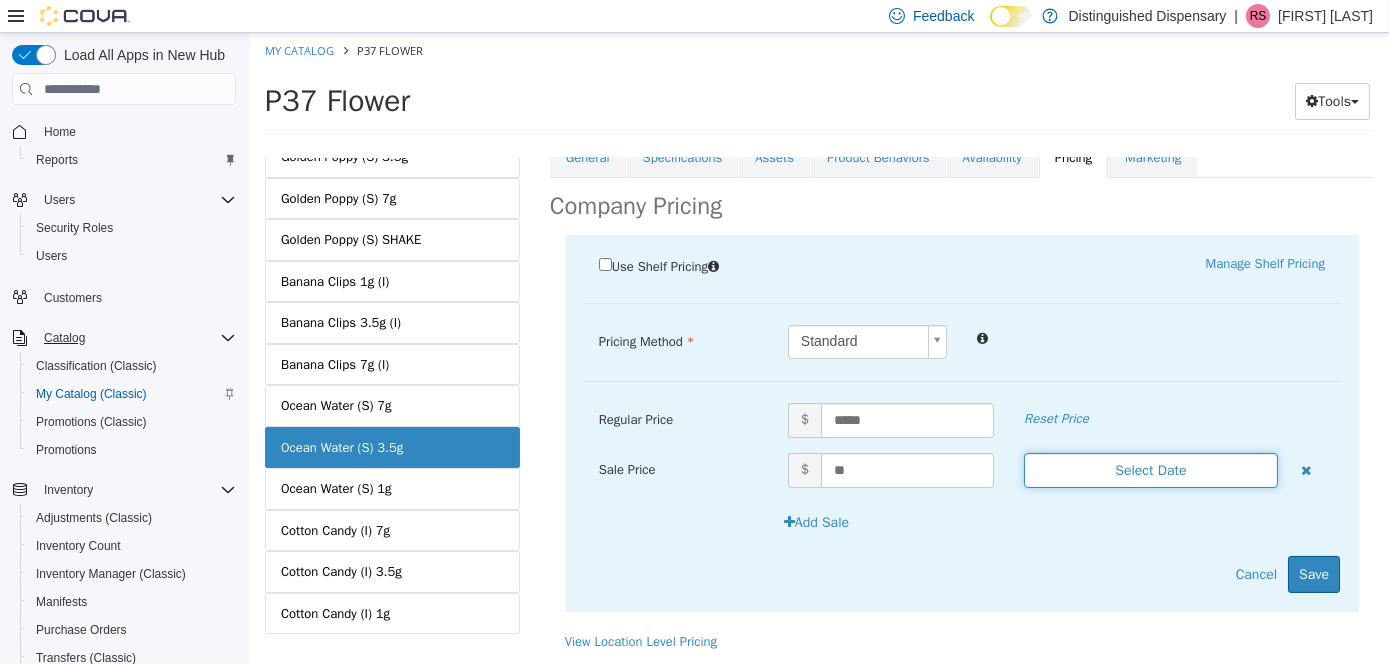 click on "Select Date" at bounding box center (1150, 470) 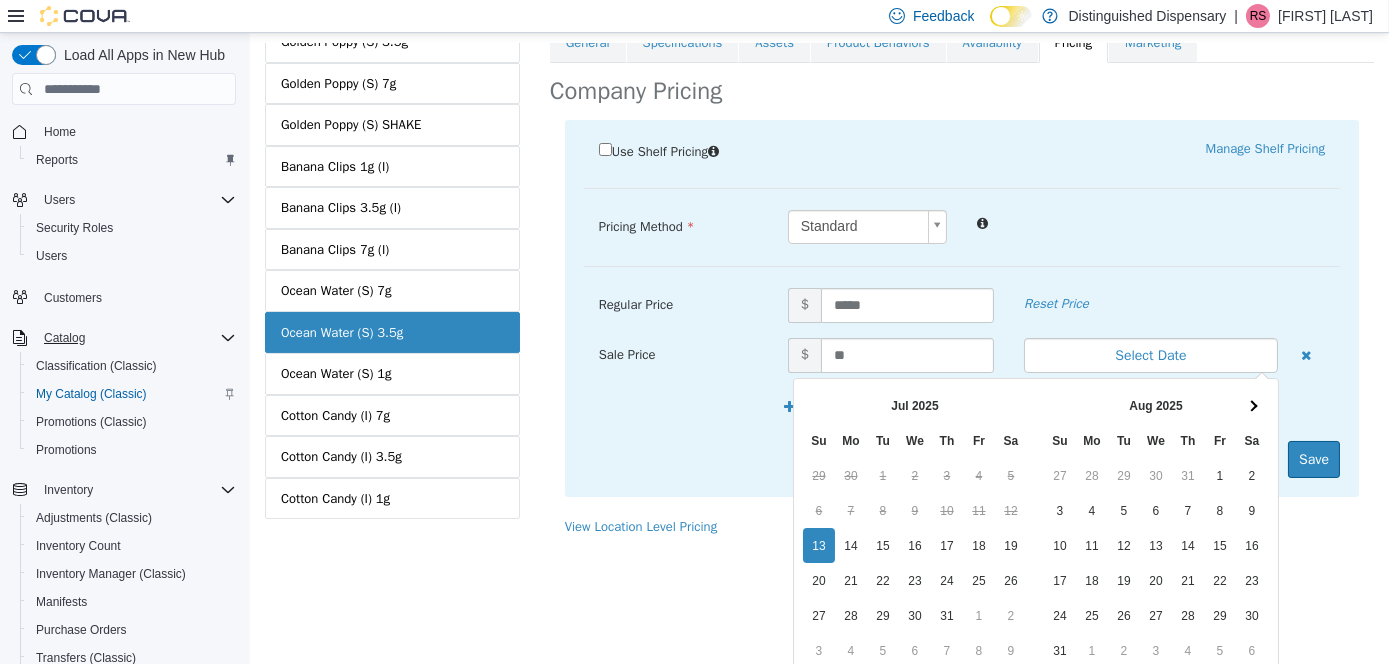 scroll, scrollTop: 205, scrollLeft: 0, axis: vertical 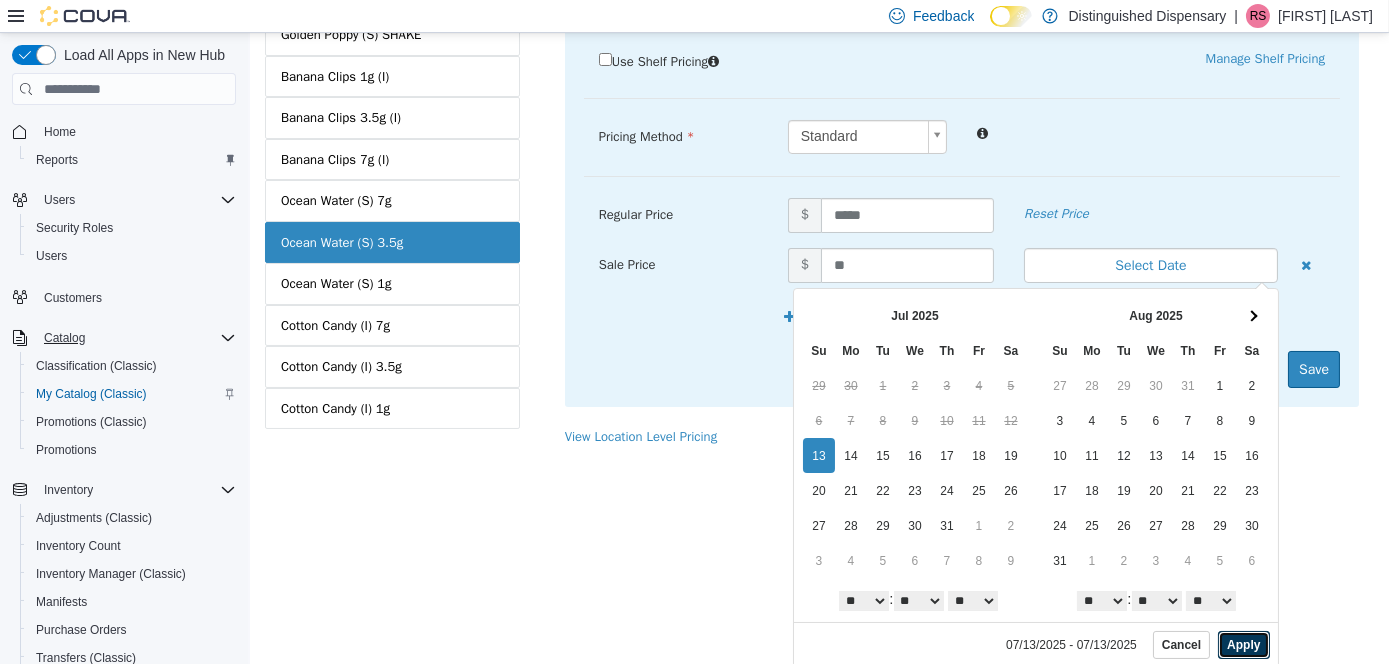 click on "Apply" at bounding box center (1242, 645) 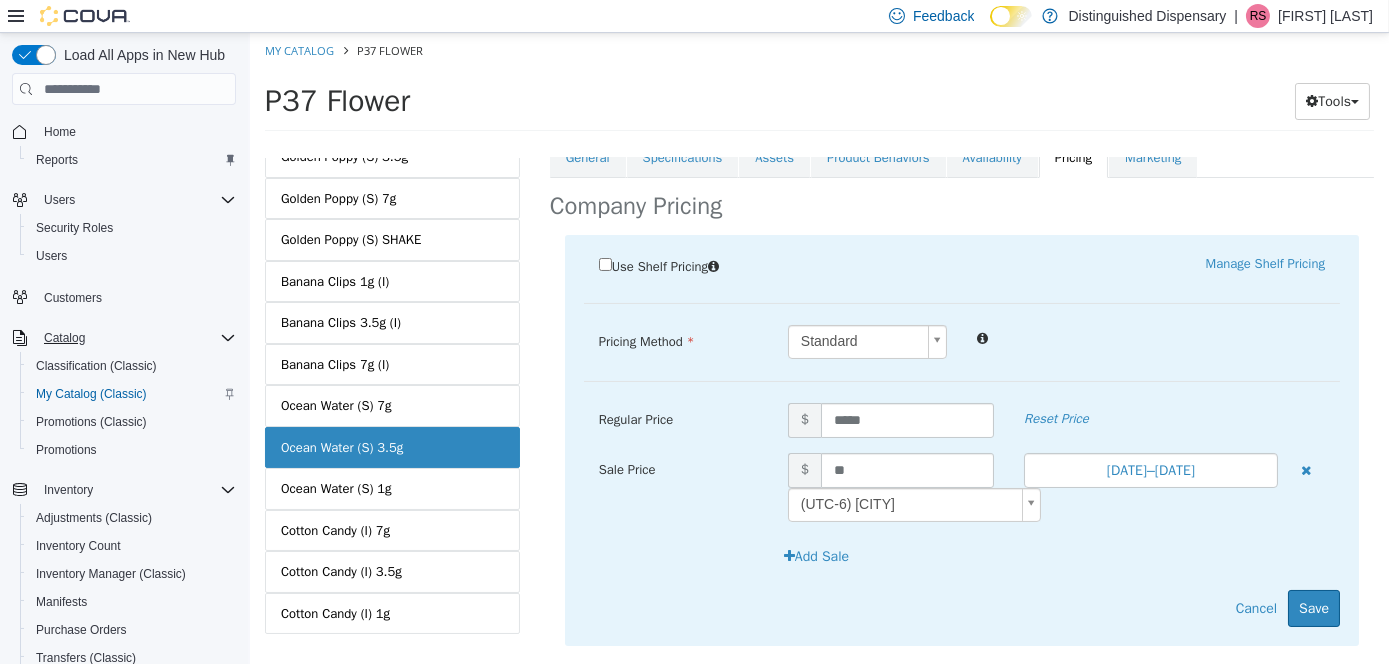 scroll, scrollTop: 0, scrollLeft: 0, axis: both 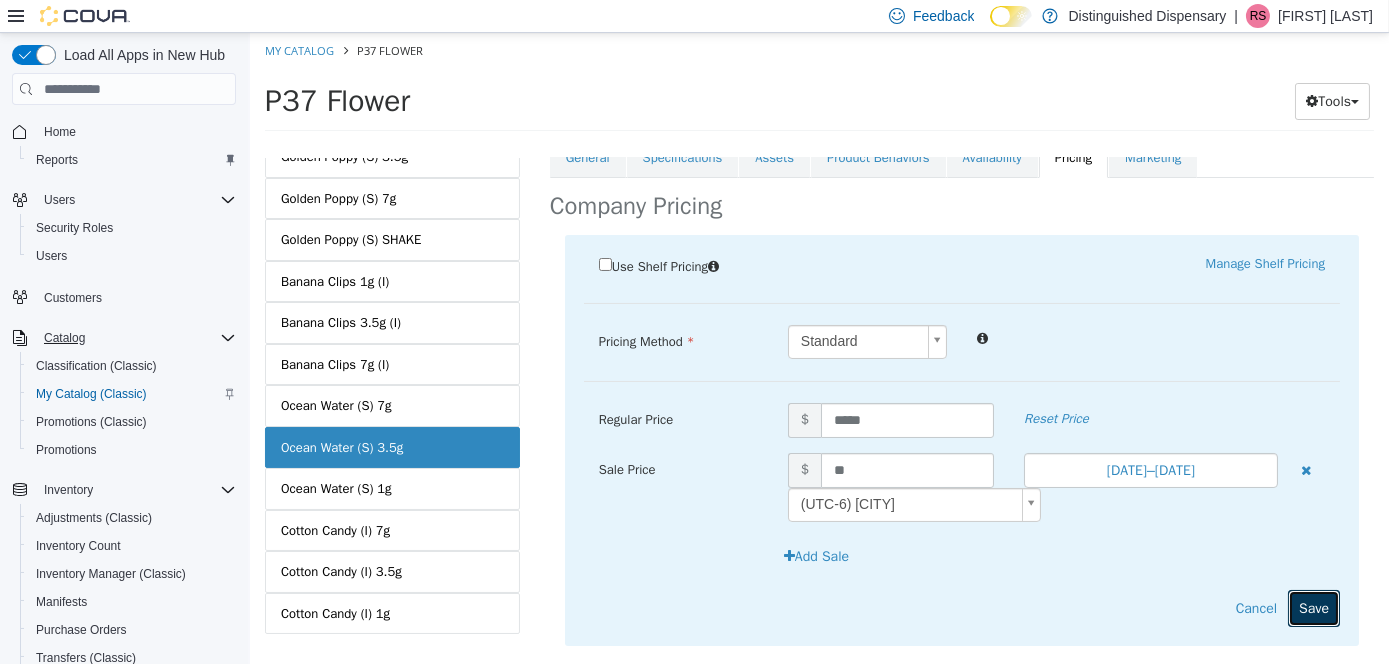 click on "Save" at bounding box center (1313, 608) 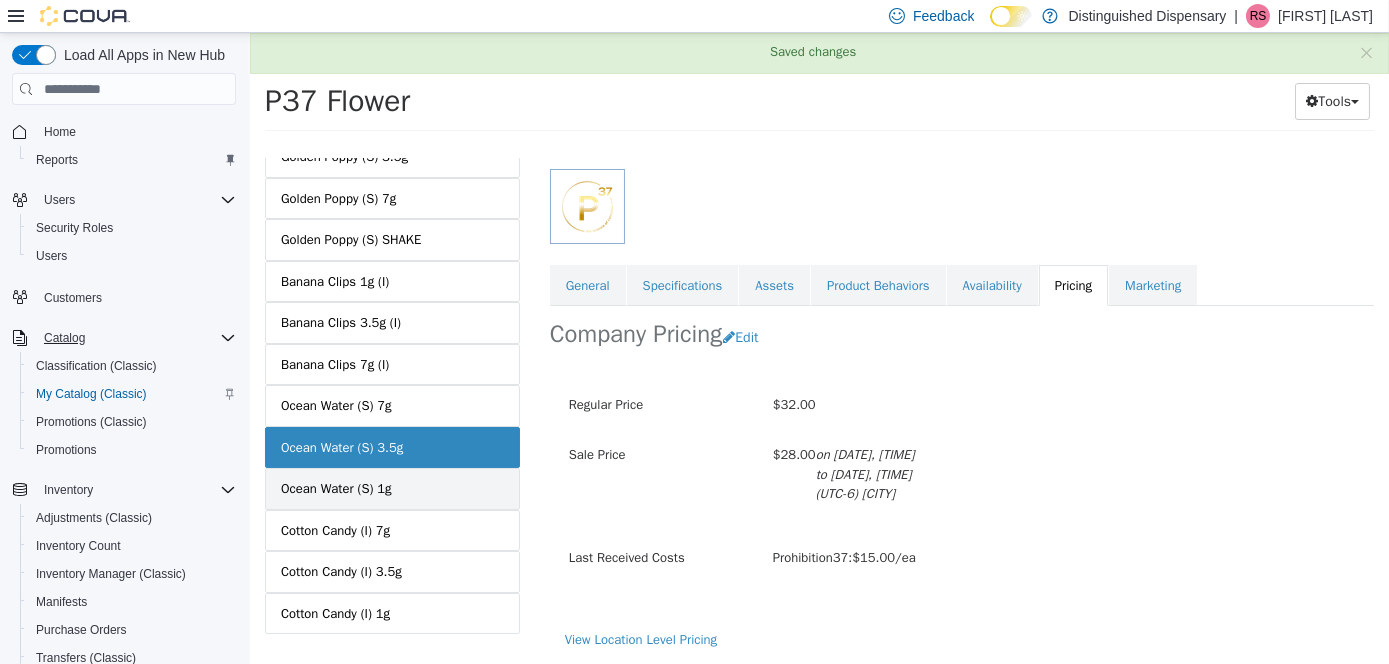 scroll, scrollTop: 256, scrollLeft: 0, axis: vertical 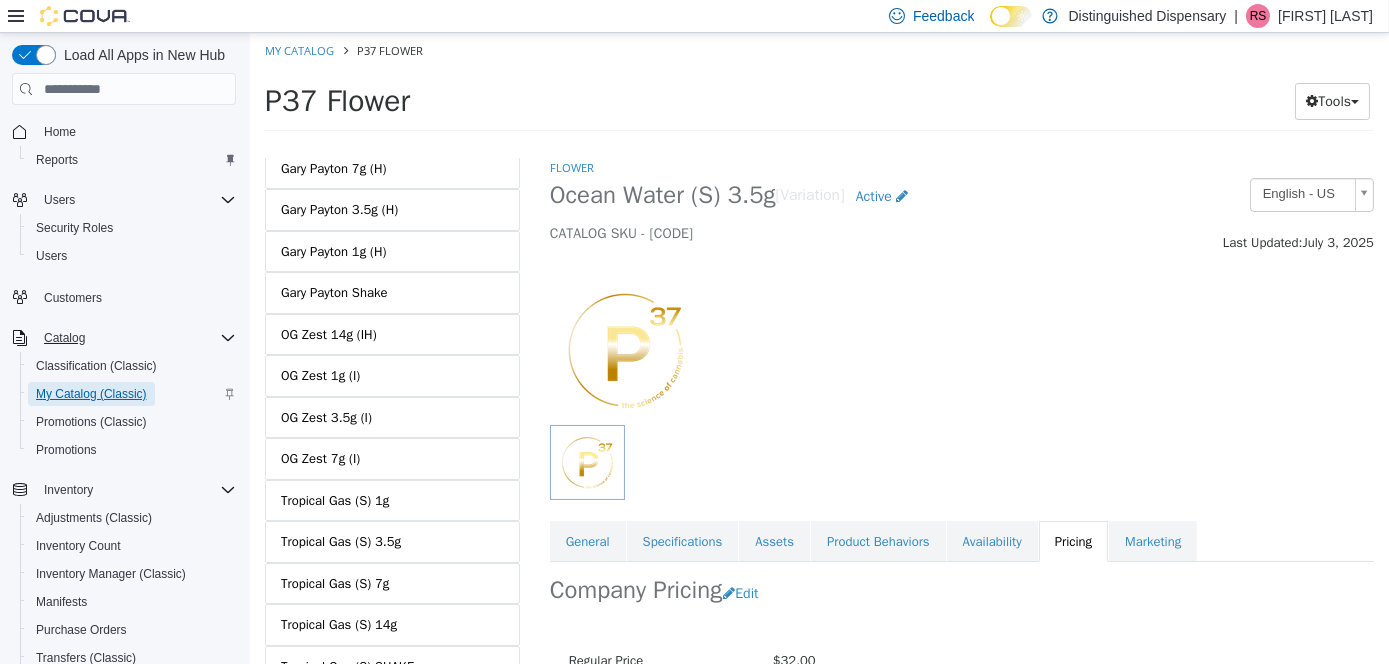 click on "My Catalog (Classic)" at bounding box center [91, 394] 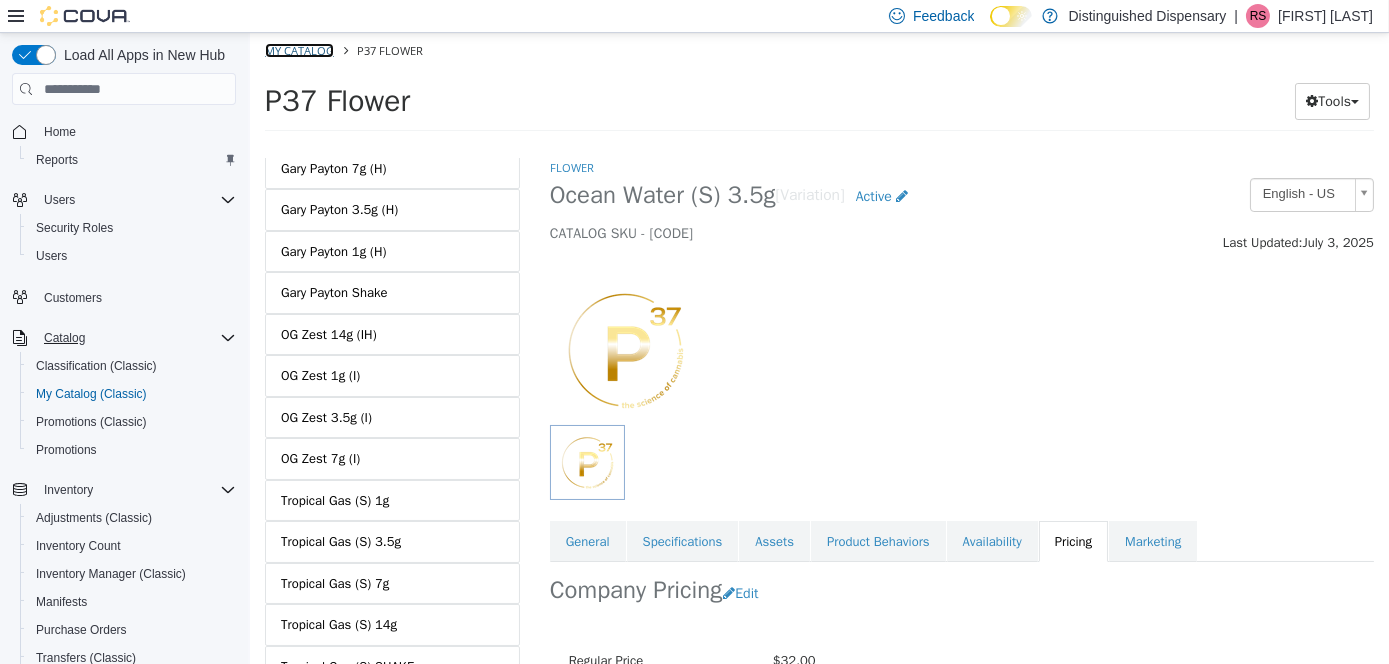 click on "My Catalog" at bounding box center (298, 50) 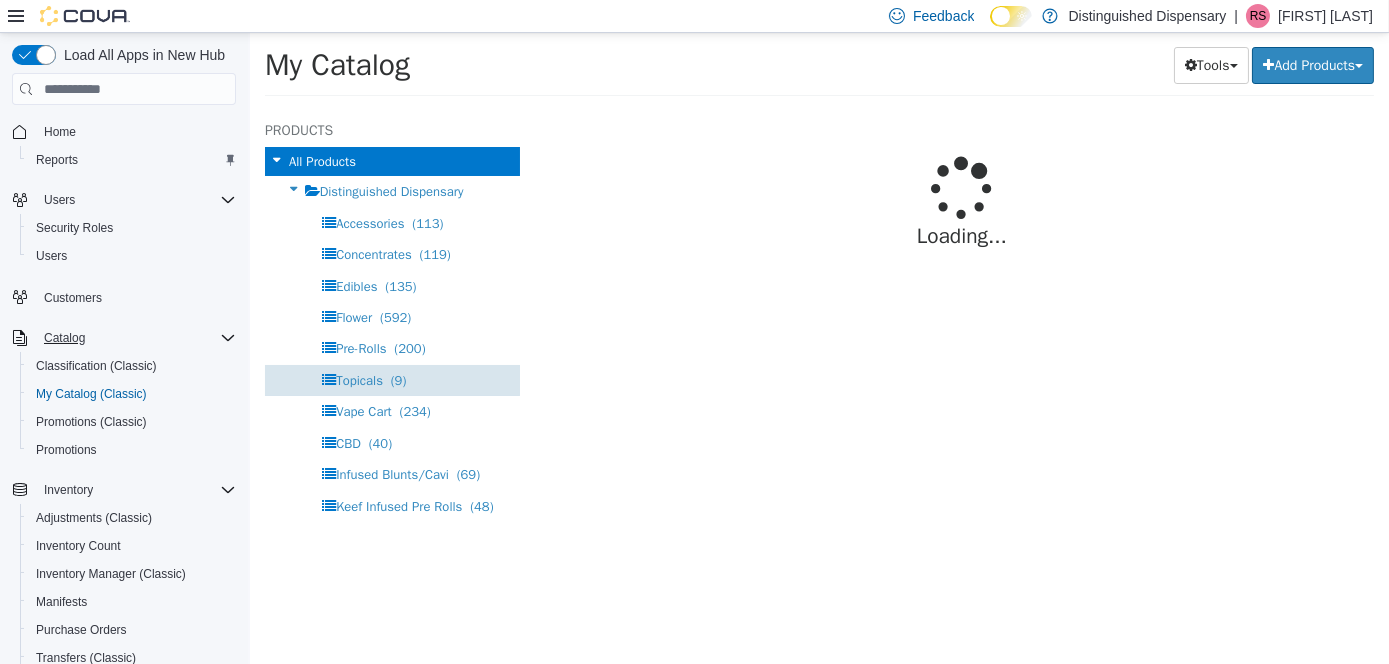select on "**********" 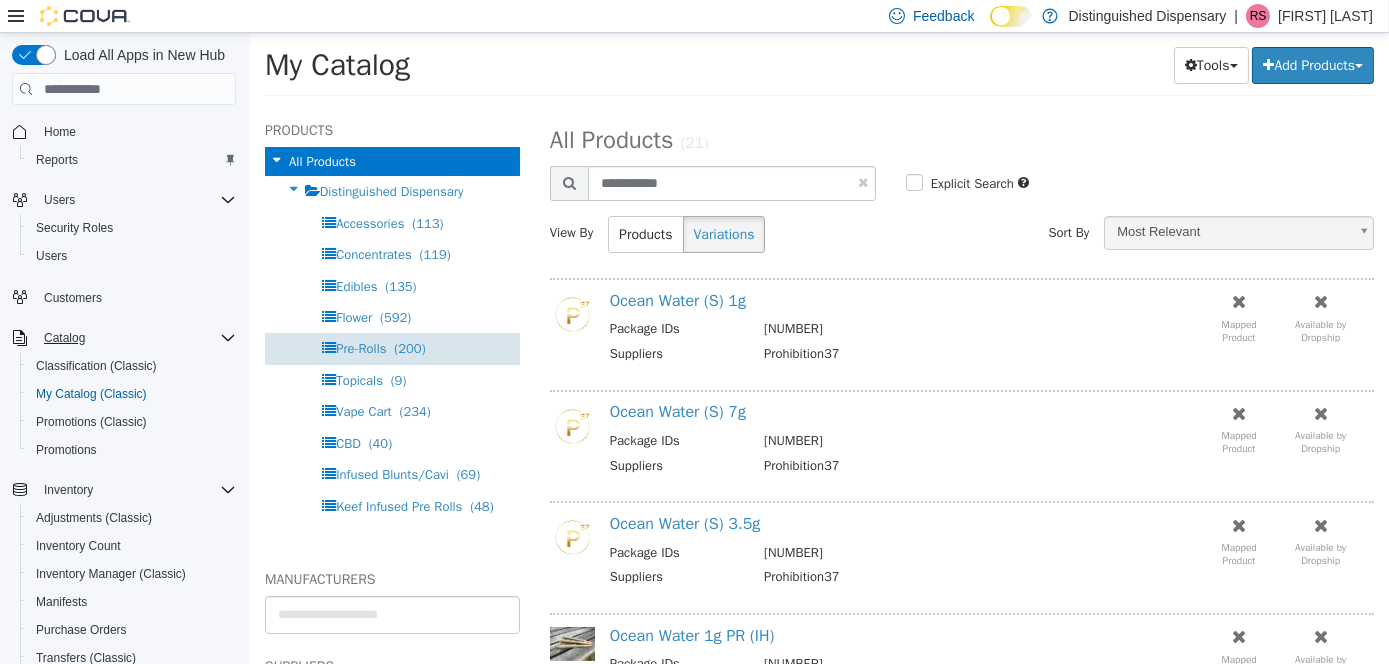 click on "Pre-Rolls
(200)" at bounding box center [379, 348] 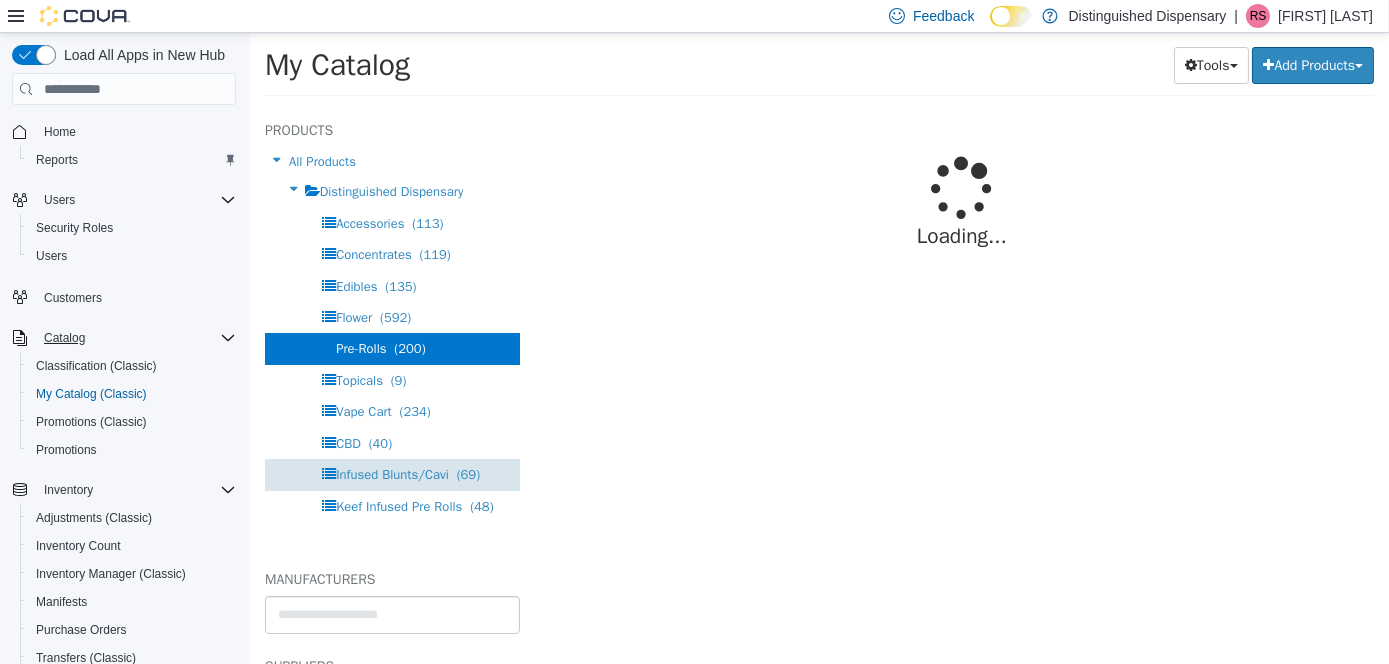 select on "**********" 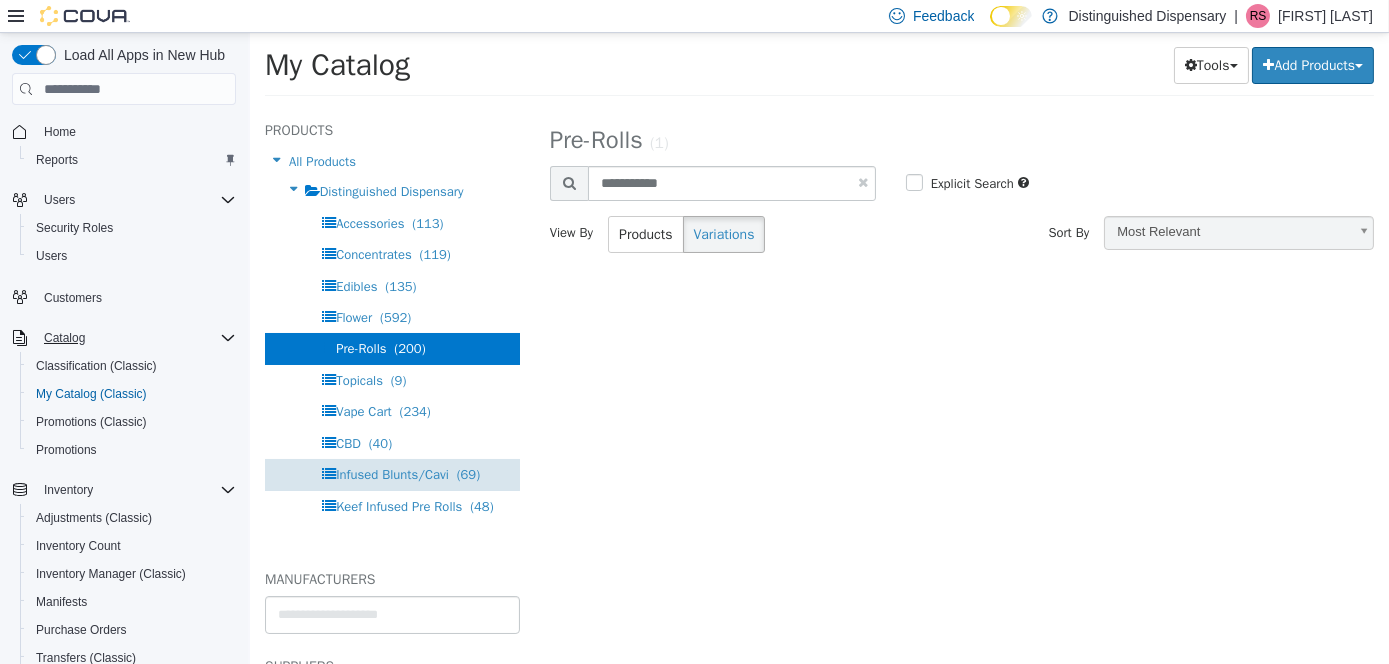 click on "Infused Blunts/Cavi" at bounding box center [391, 474] 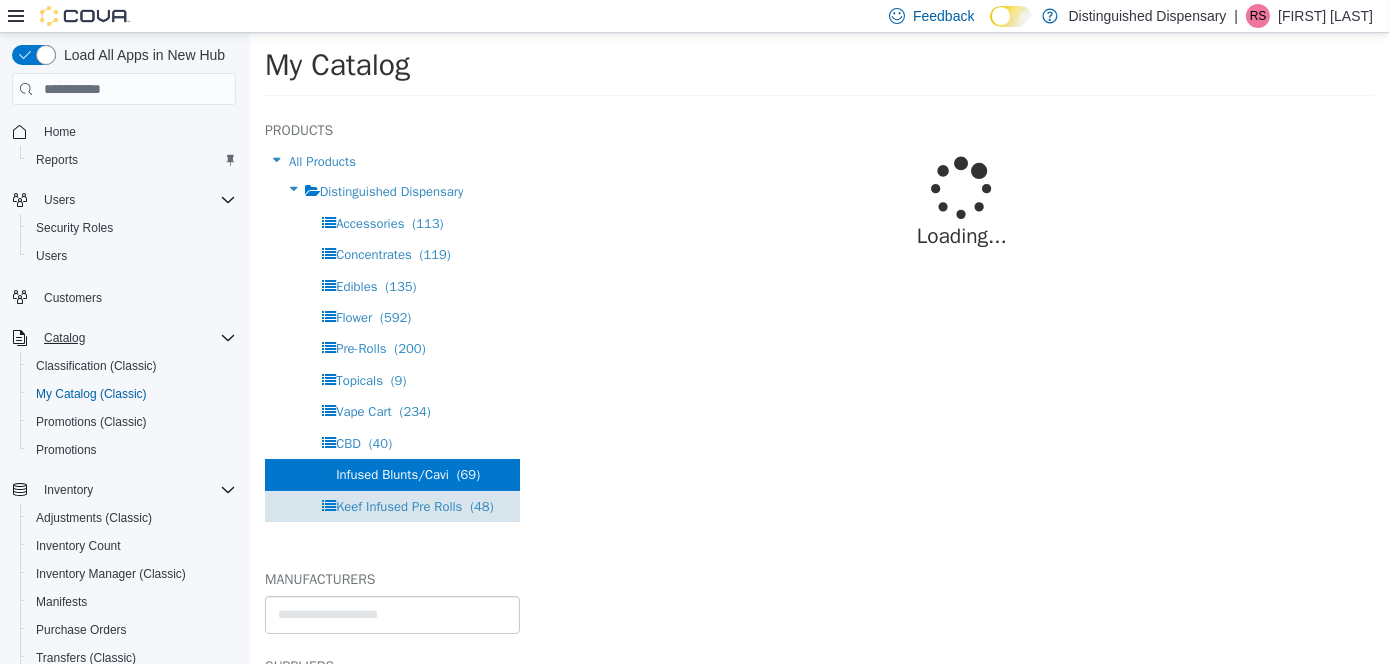 click on "Keef Infused Pre Rolls
(48)" at bounding box center [391, 506] 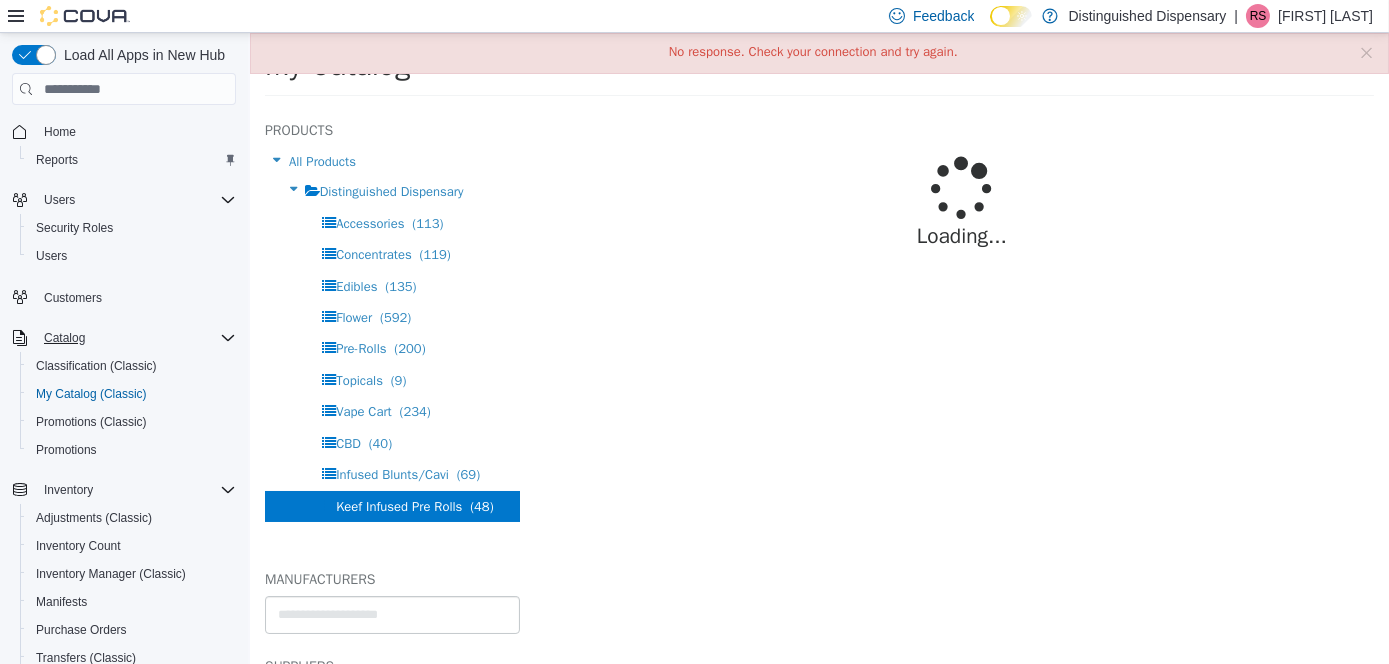 click on "Loading..." at bounding box center (961, 386) 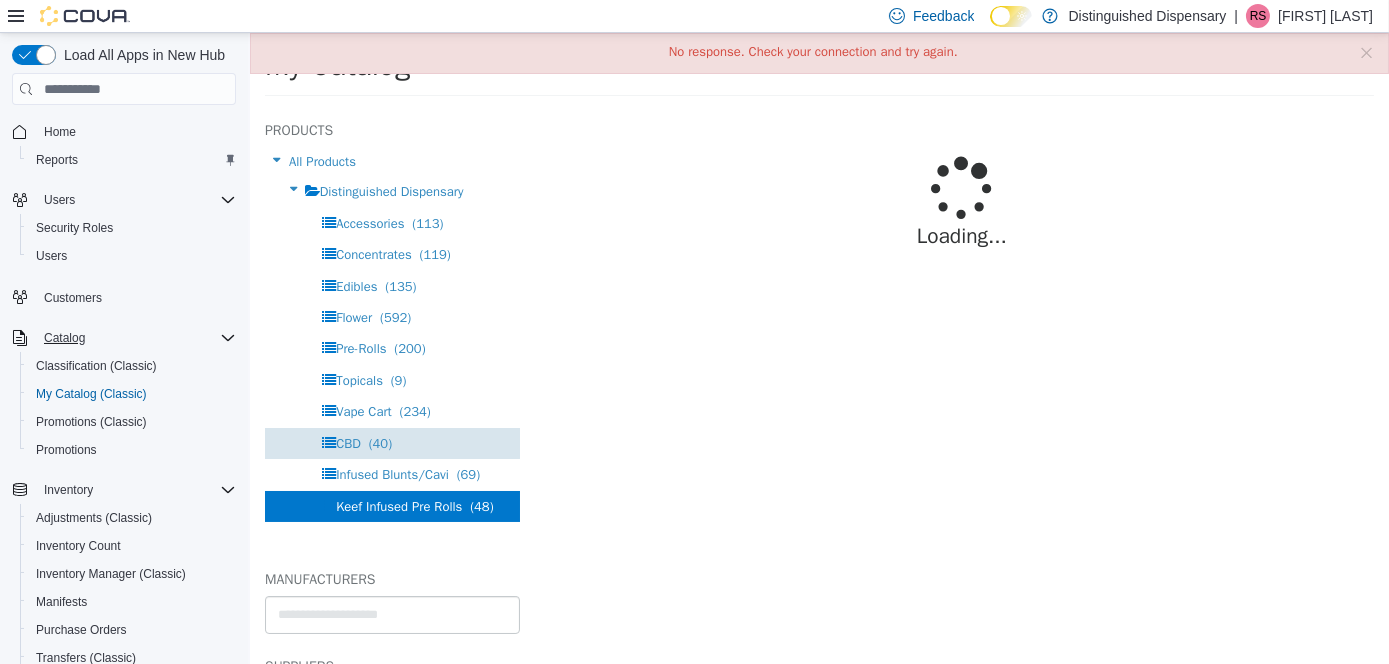 click on "CBD
(40)" at bounding box center [391, 443] 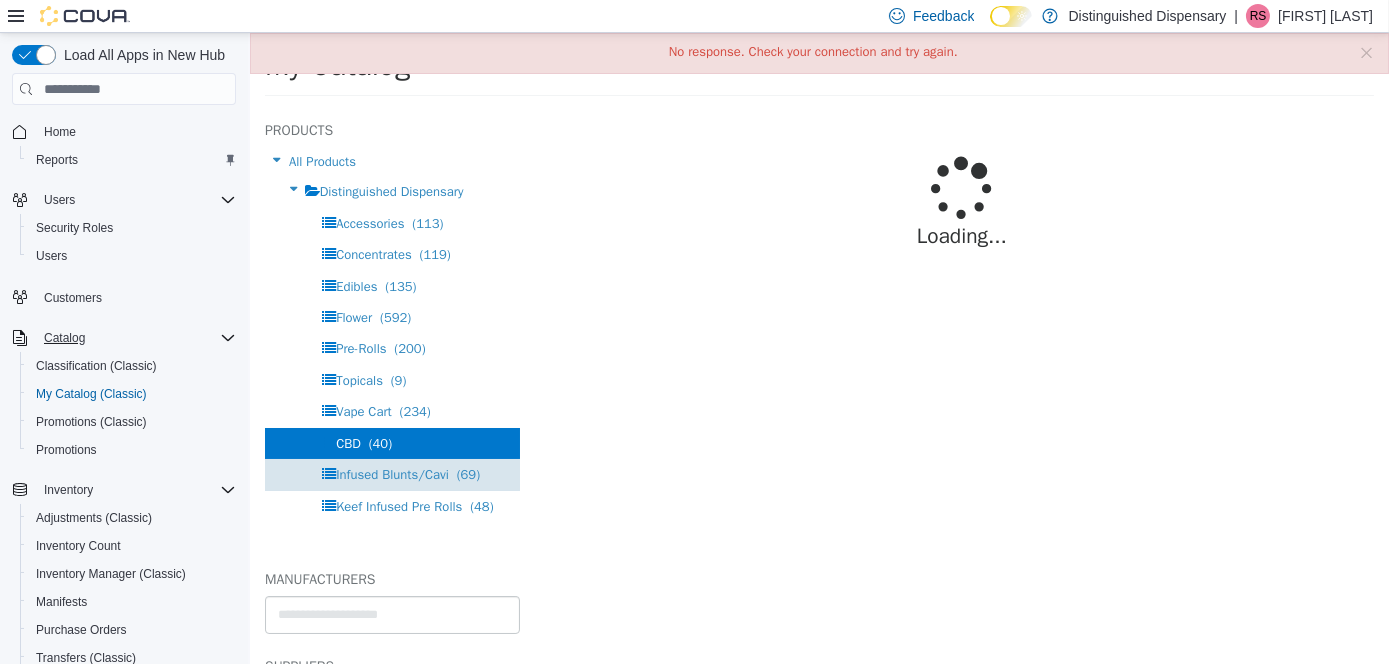 select on "**********" 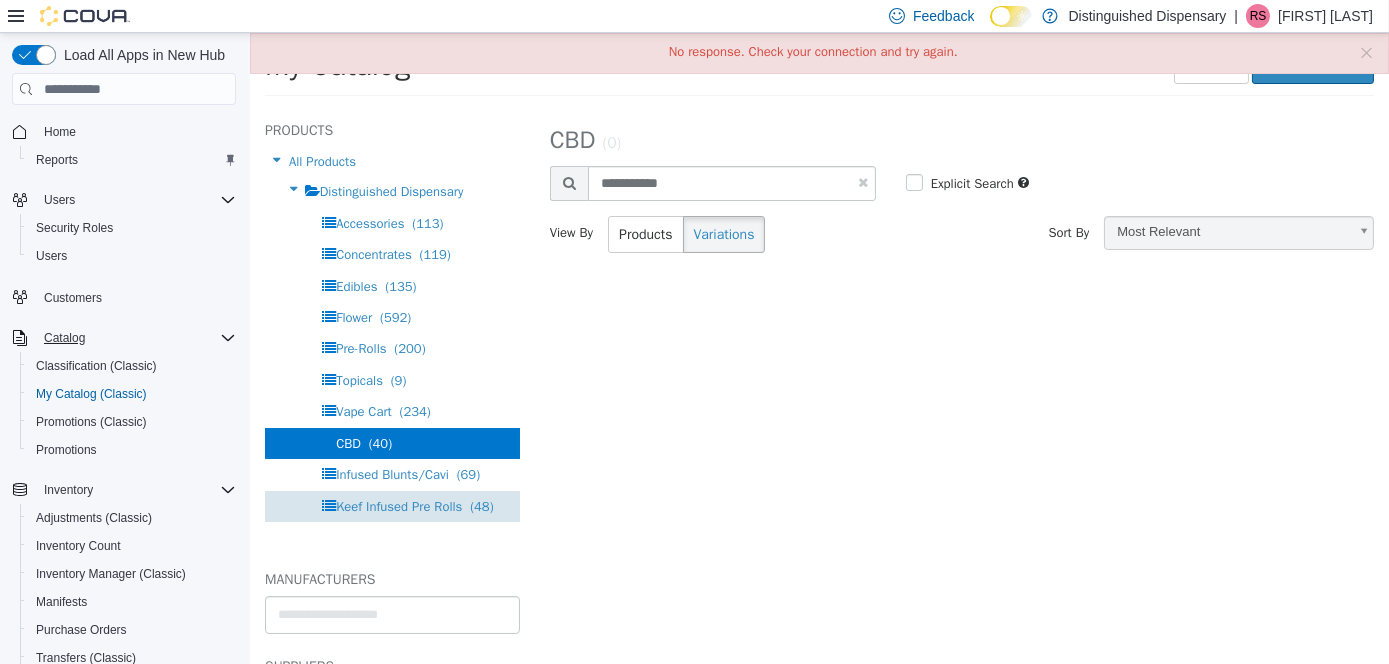 click on "Keef Infused Pre Rolls" at bounding box center [398, 506] 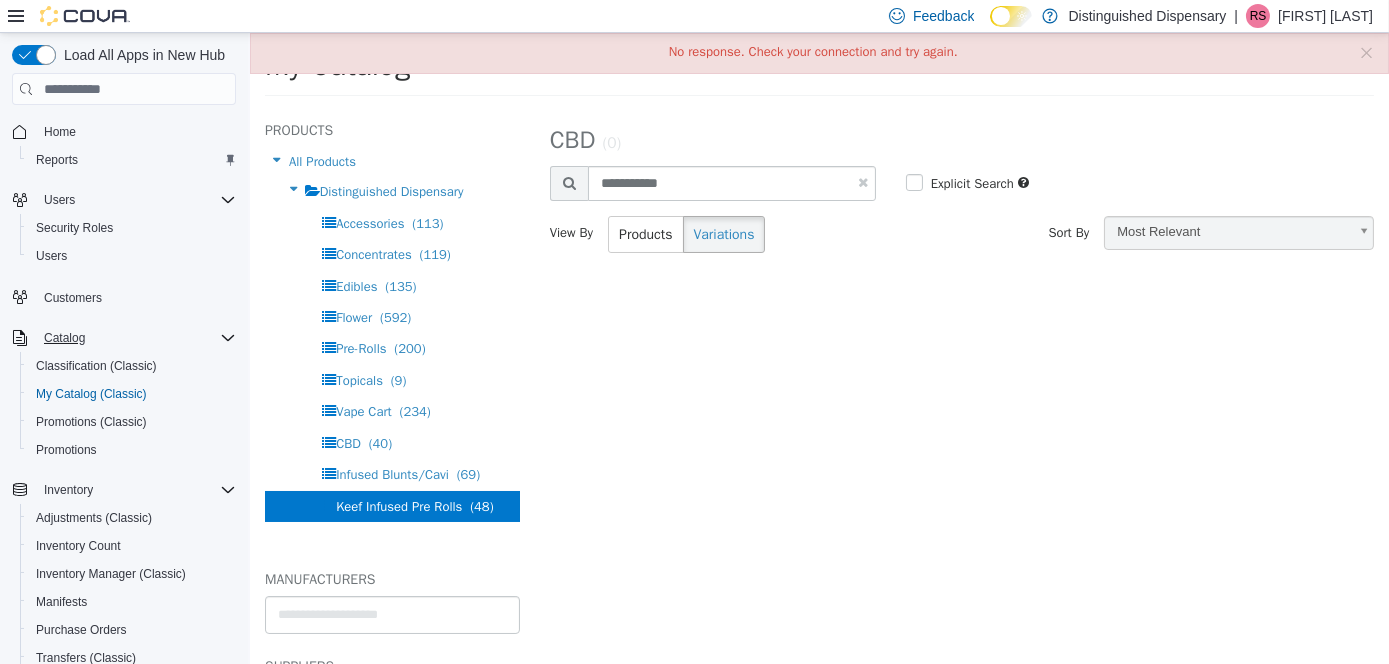 select on "**********" 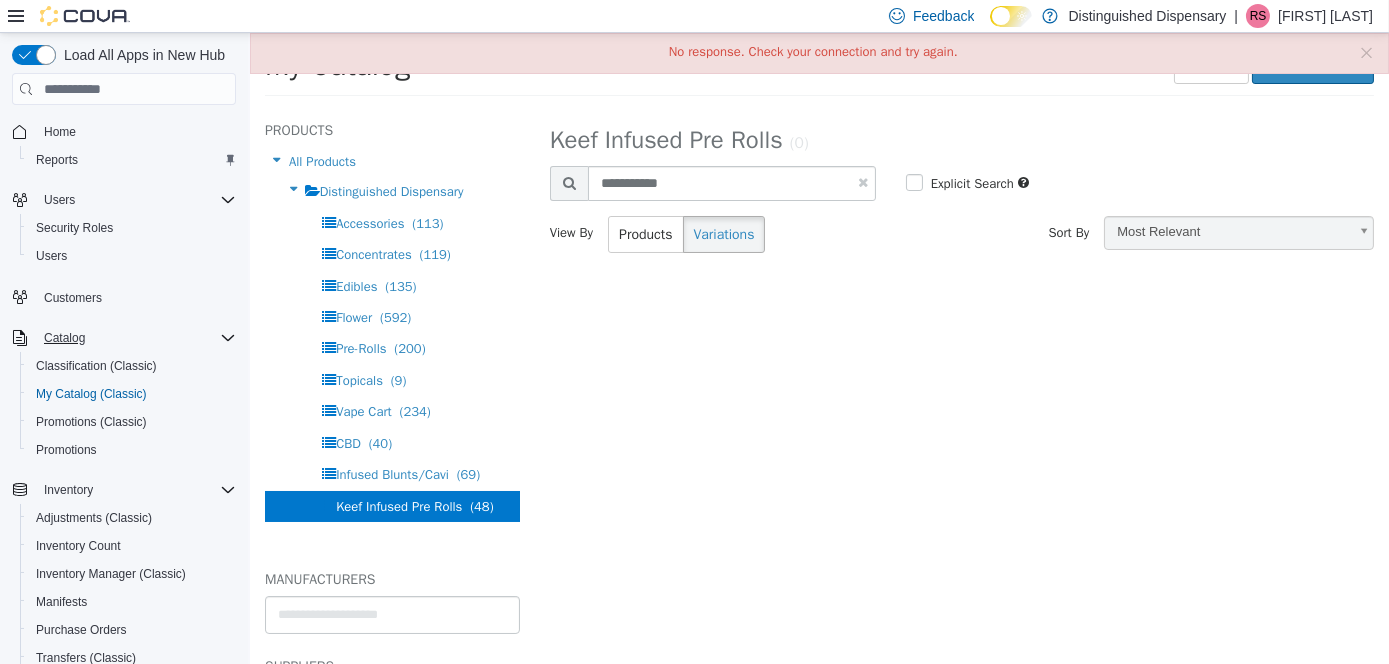 click at bounding box center (862, 182) 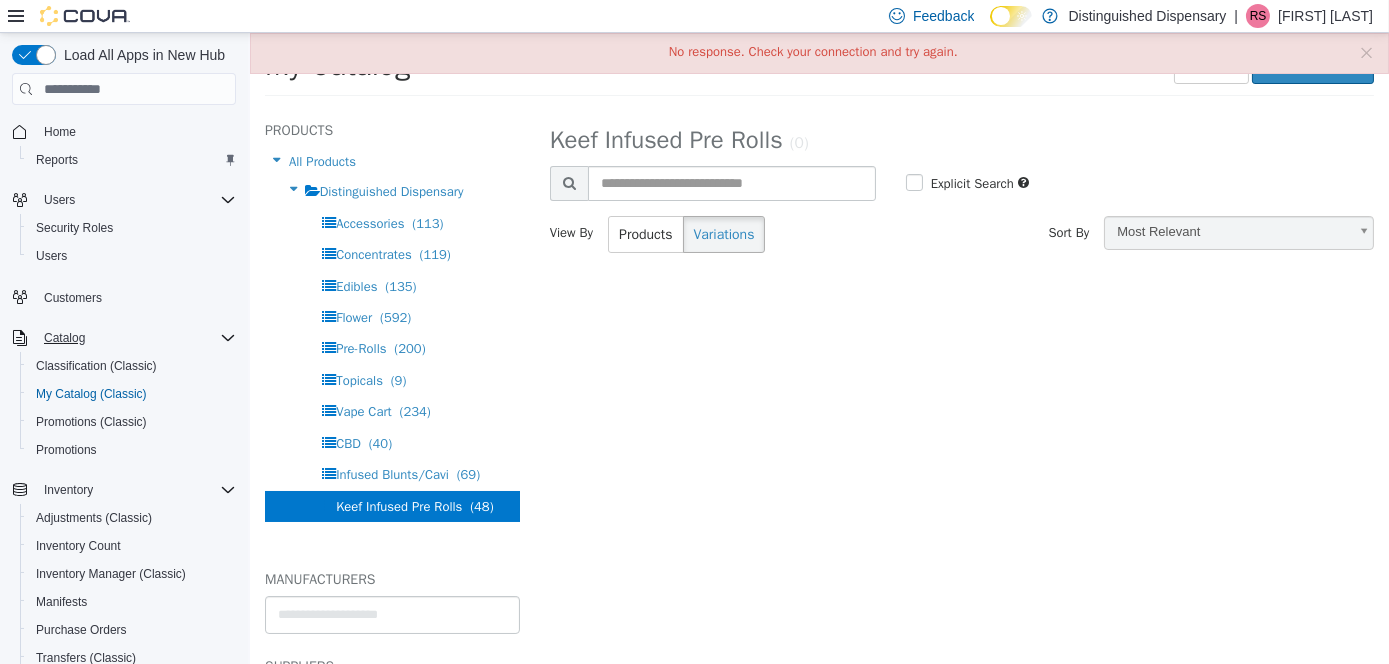 select on "**********" 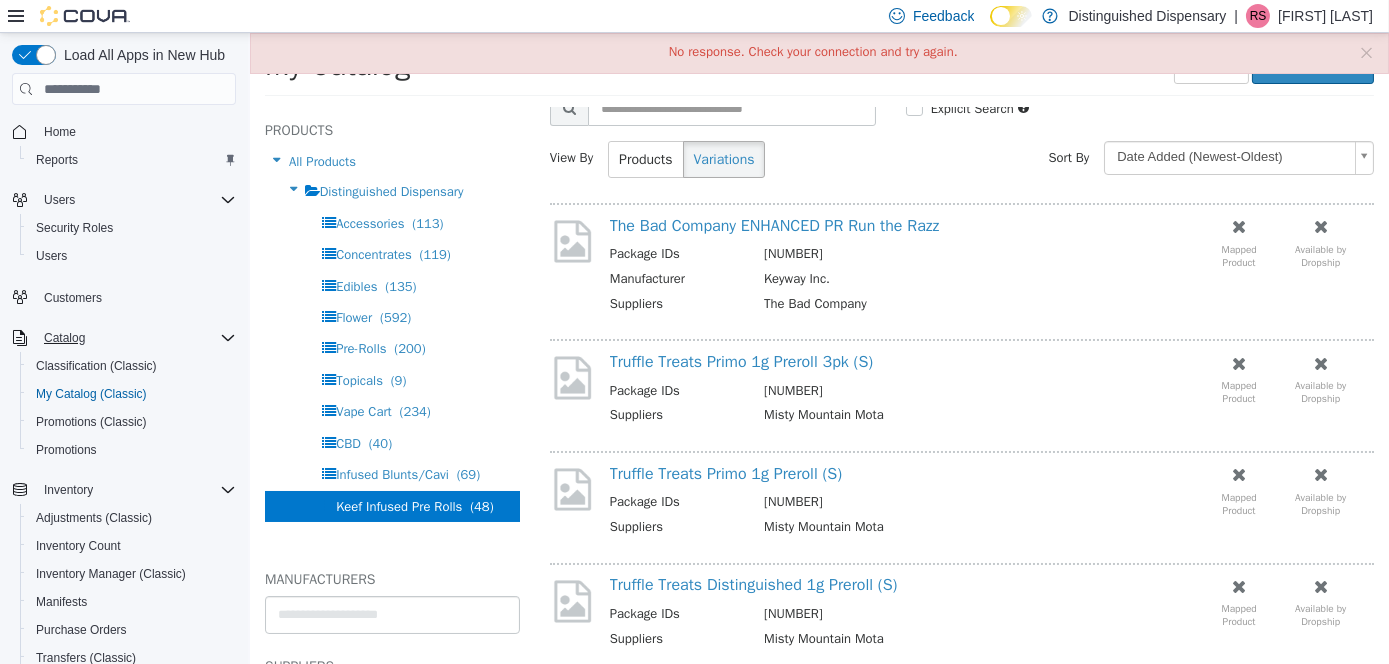 scroll, scrollTop: 200, scrollLeft: 0, axis: vertical 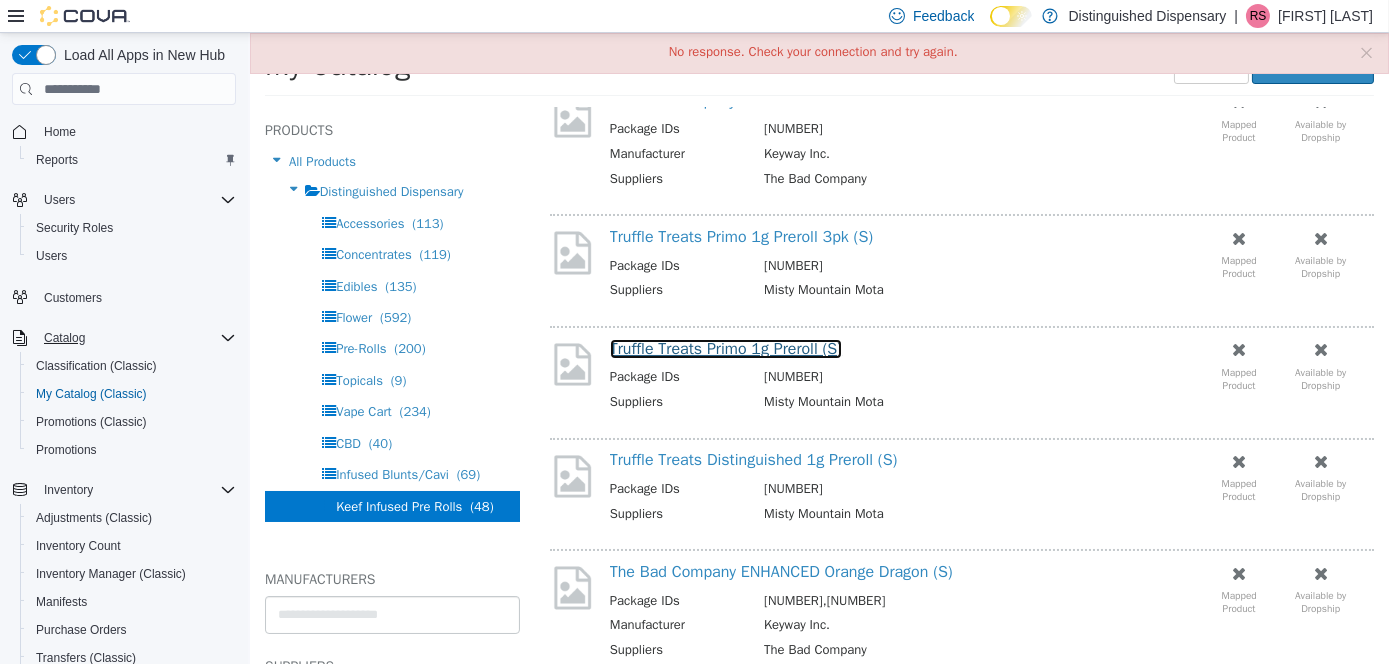 click on "Truffle Treats Primo 1g Preroll (S)" at bounding box center (725, 349) 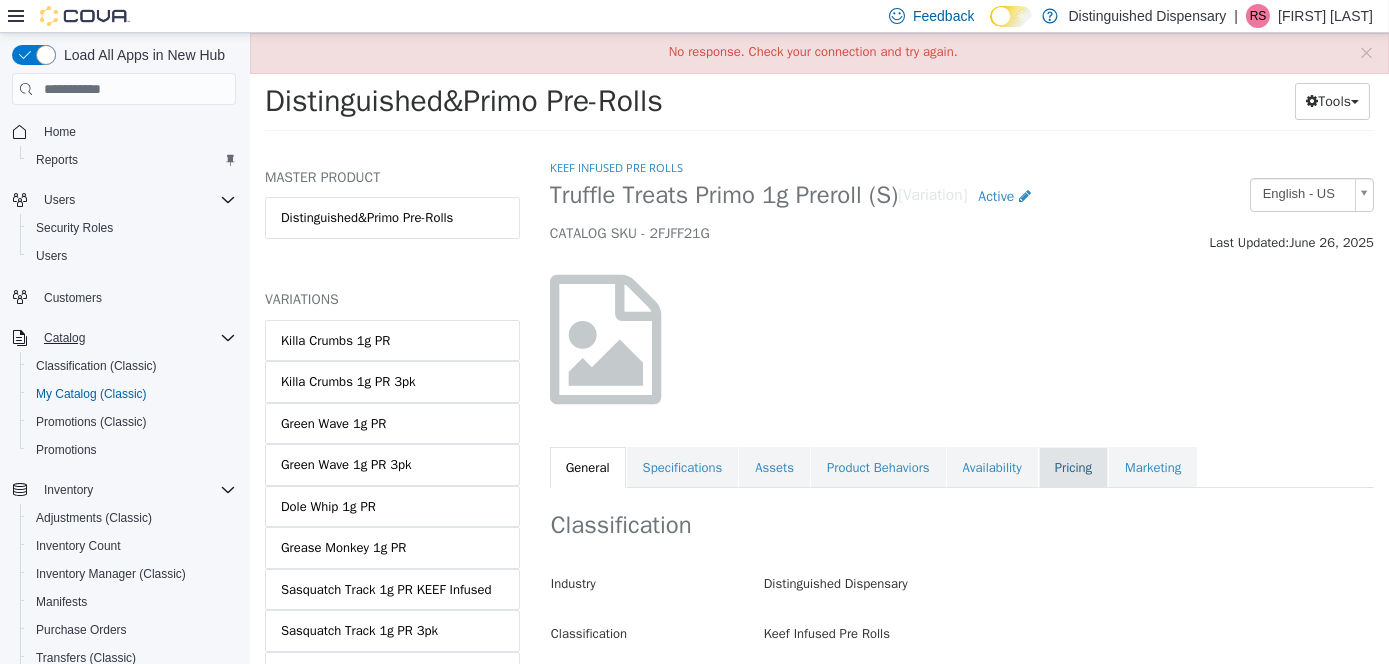 click on "Pricing" at bounding box center (1072, 468) 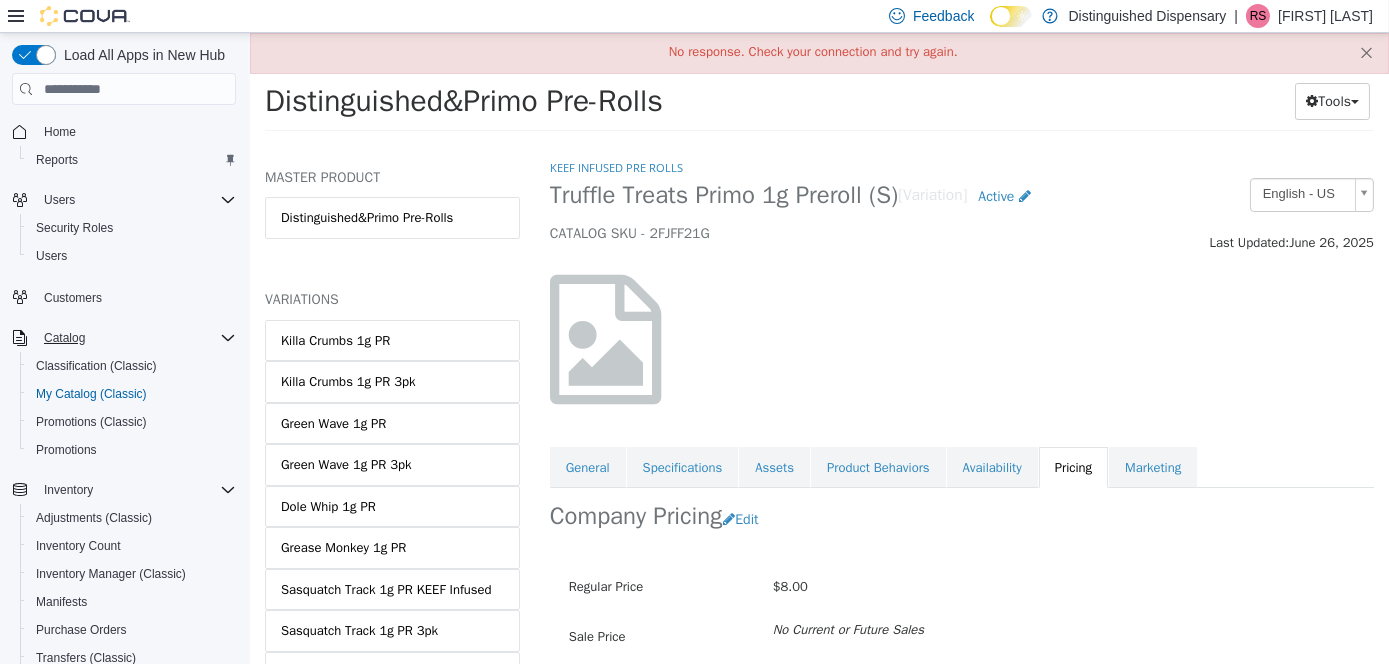 click on "×
No response. Check your connection and try again." at bounding box center (818, 53) 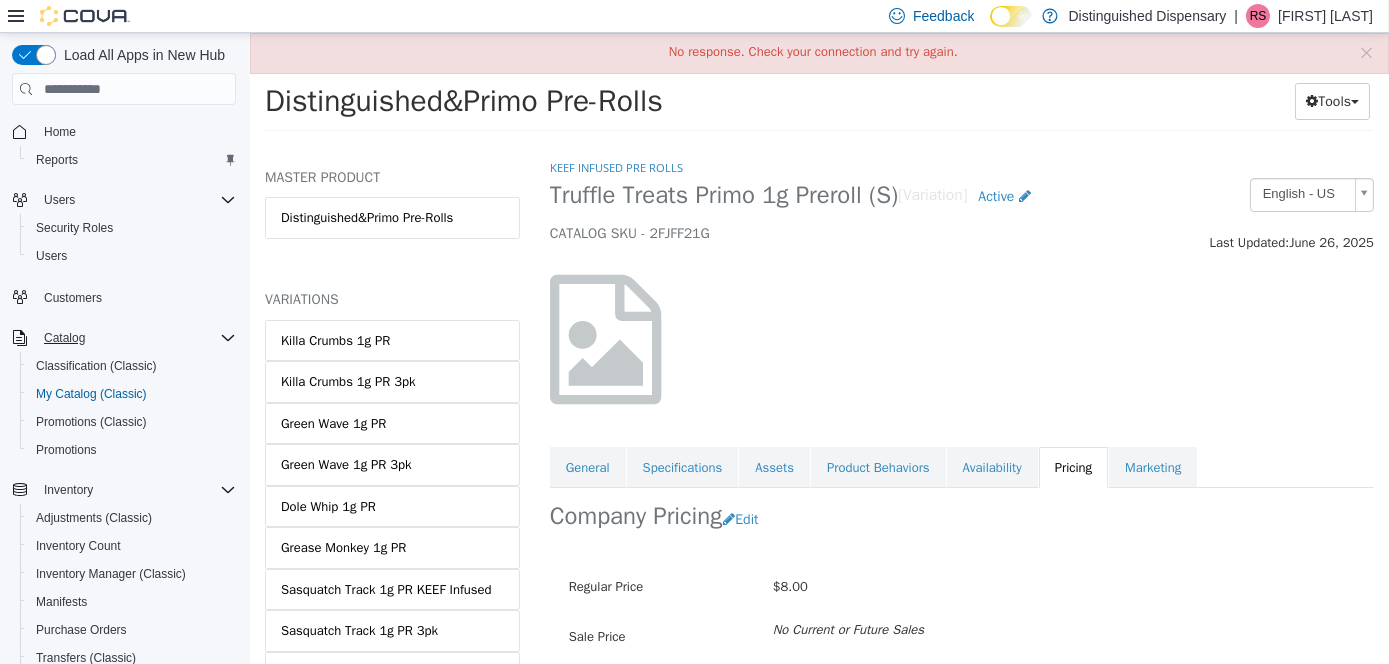 drag, startPoint x: 1358, startPoint y: 55, endPoint x: 1082, endPoint y: 119, distance: 283.32315 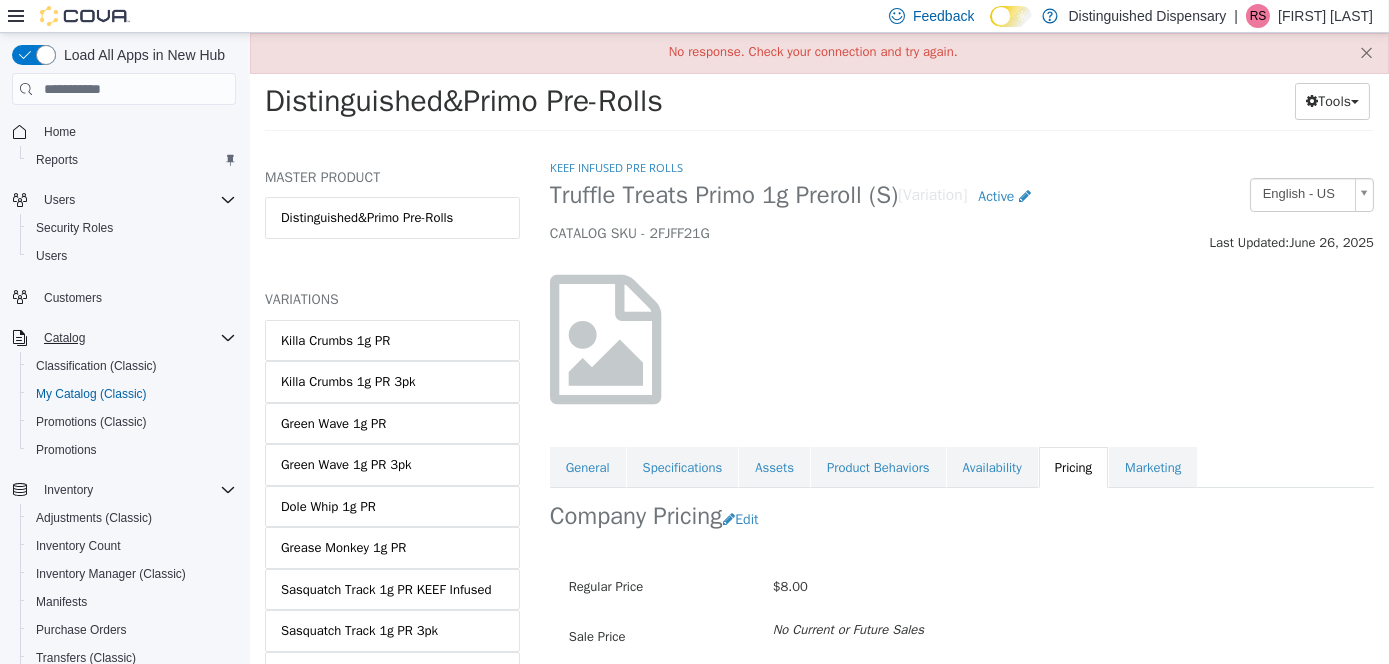 click on "×" at bounding box center [1365, 52] 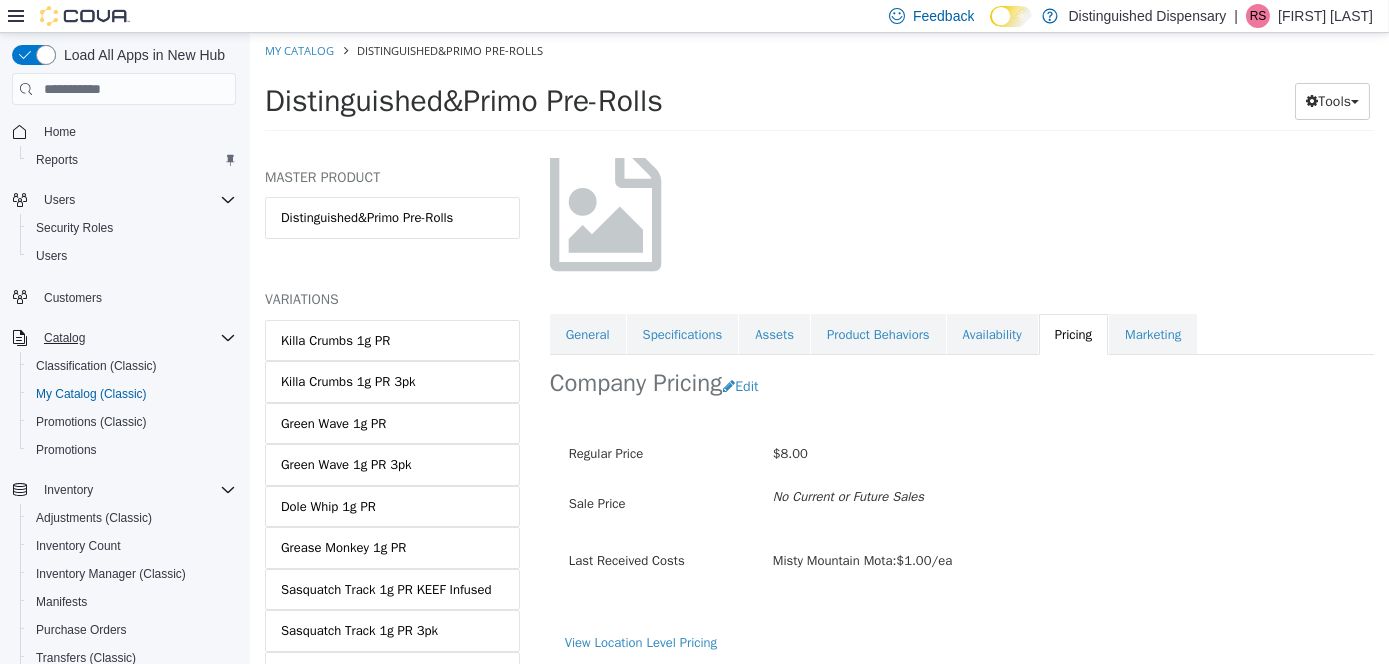 scroll, scrollTop: 136, scrollLeft: 0, axis: vertical 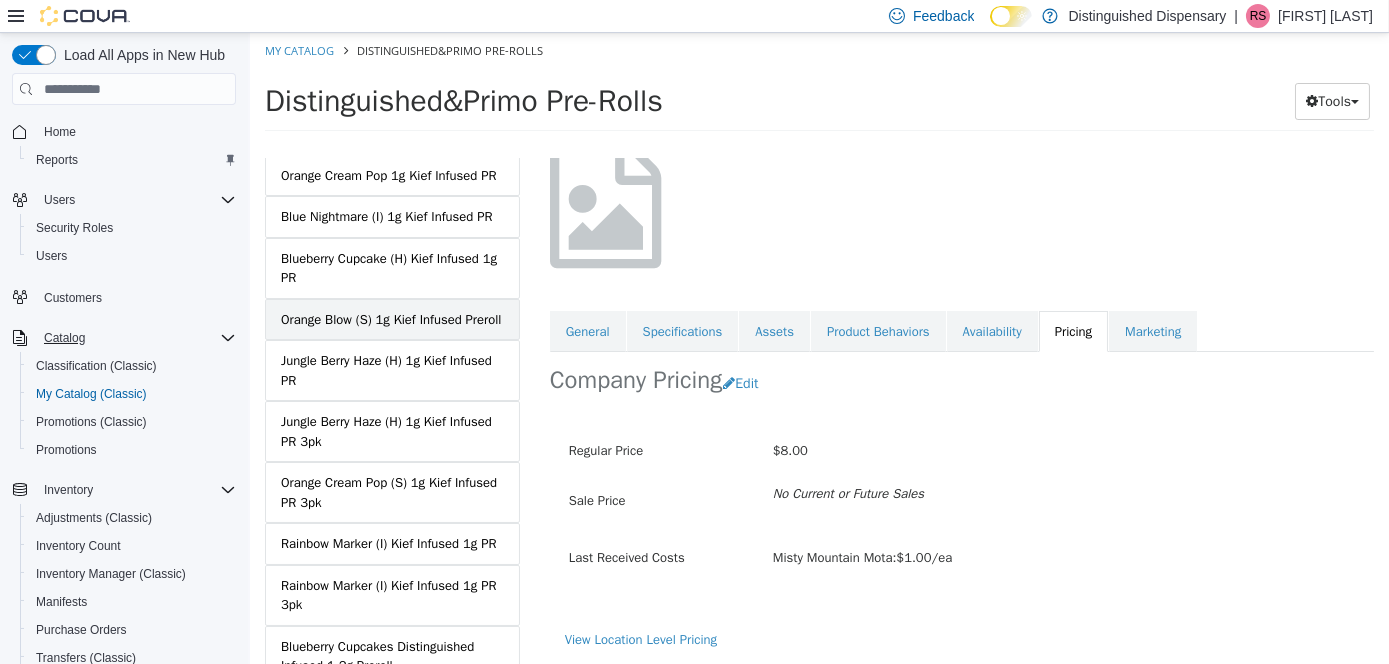 click on "Orange Blow (S) 1g Kief Infused Preroll" at bounding box center (390, 320) 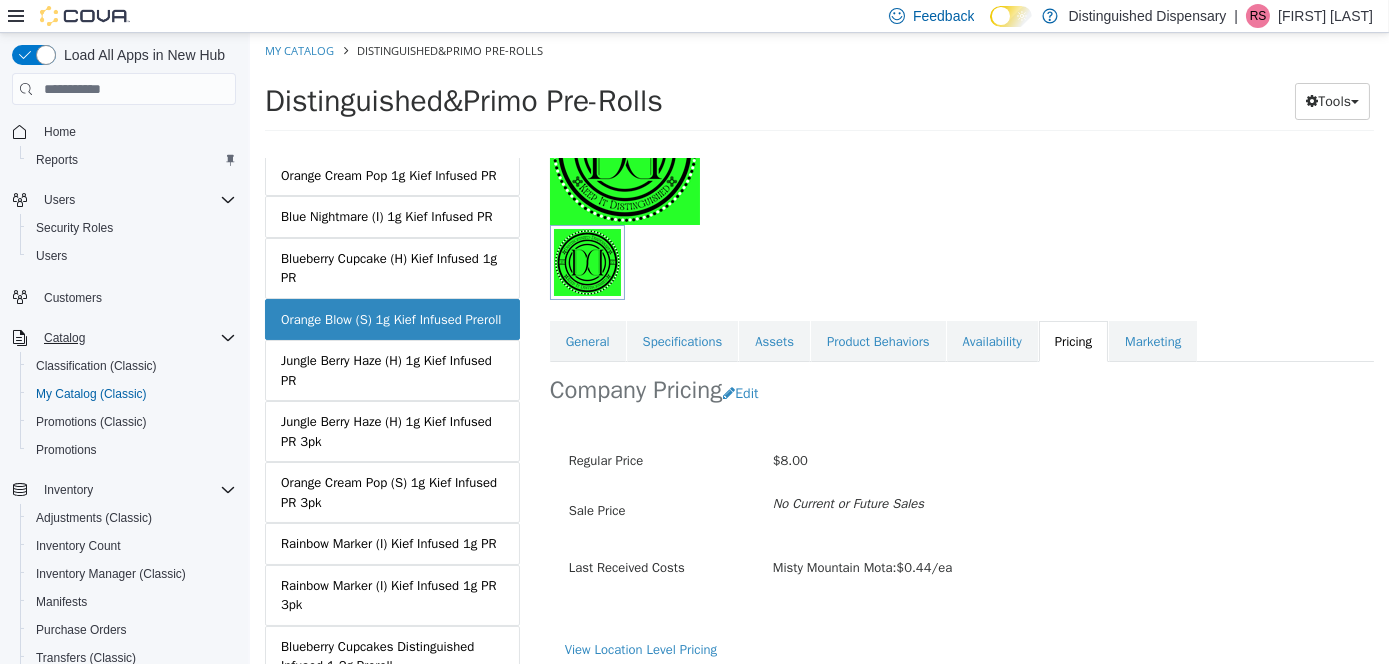scroll, scrollTop: 210, scrollLeft: 0, axis: vertical 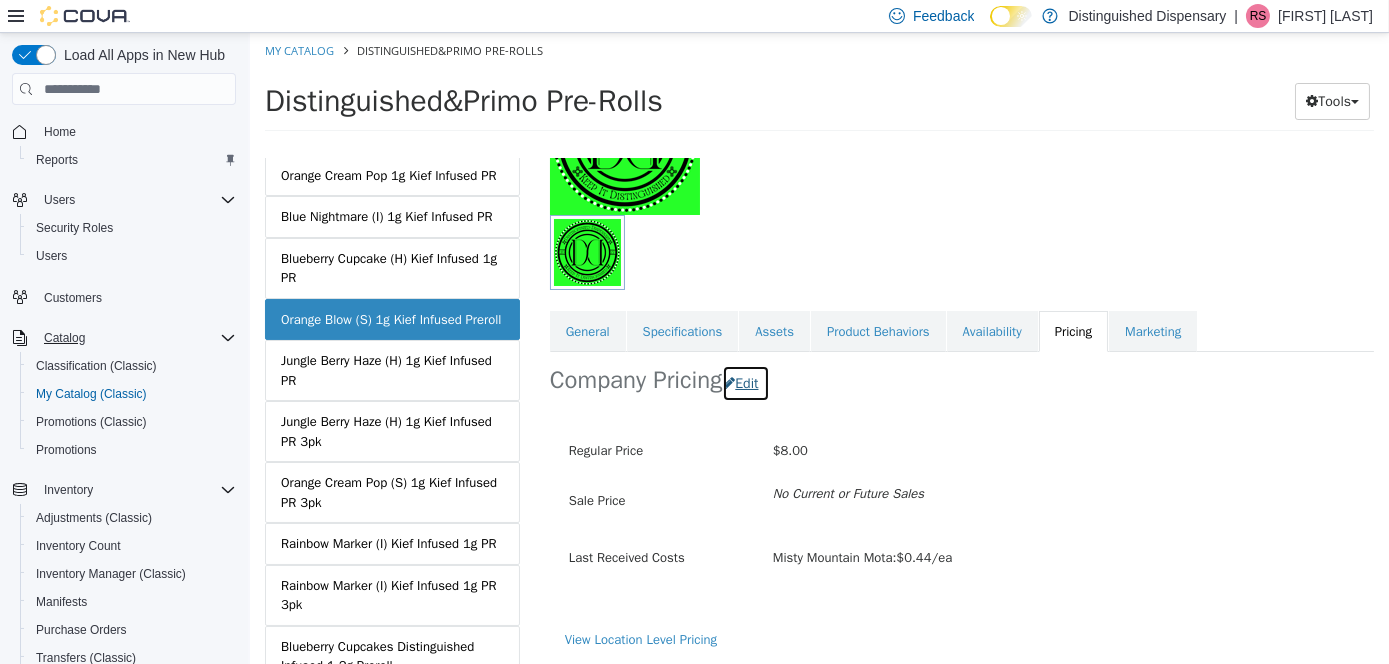 click on "Edit" at bounding box center [744, 383] 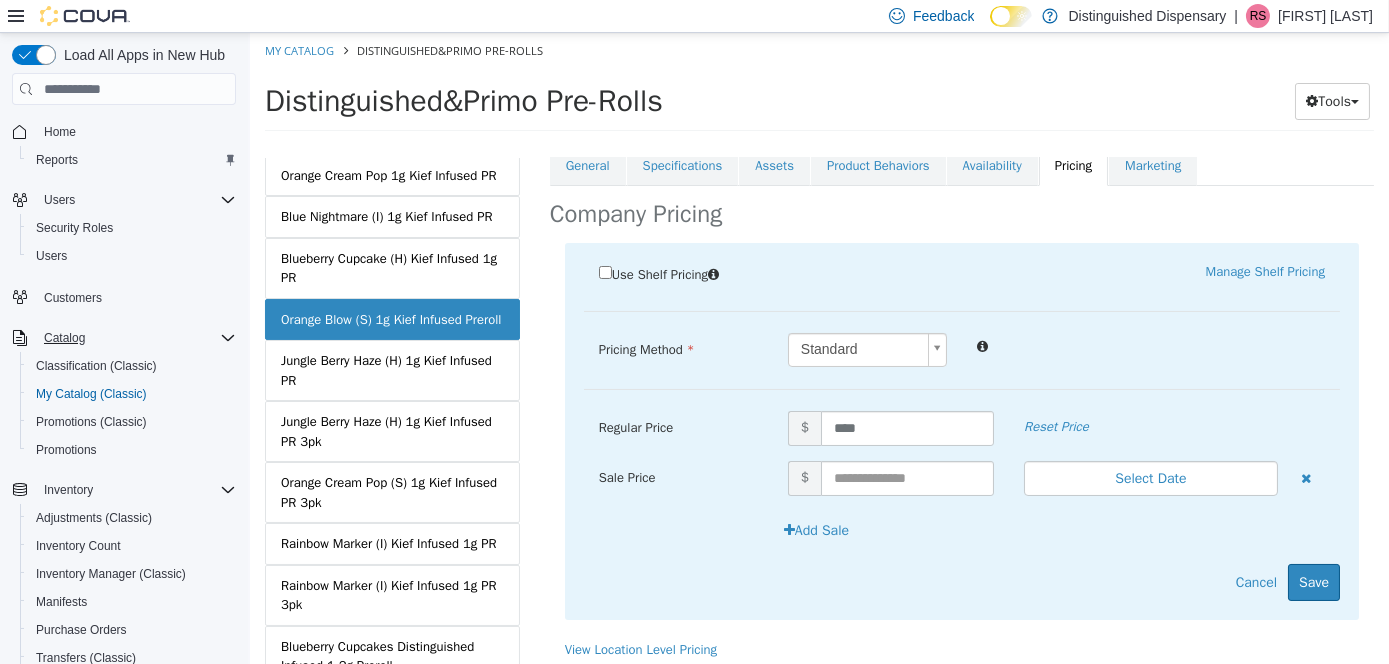 scroll, scrollTop: 384, scrollLeft: 0, axis: vertical 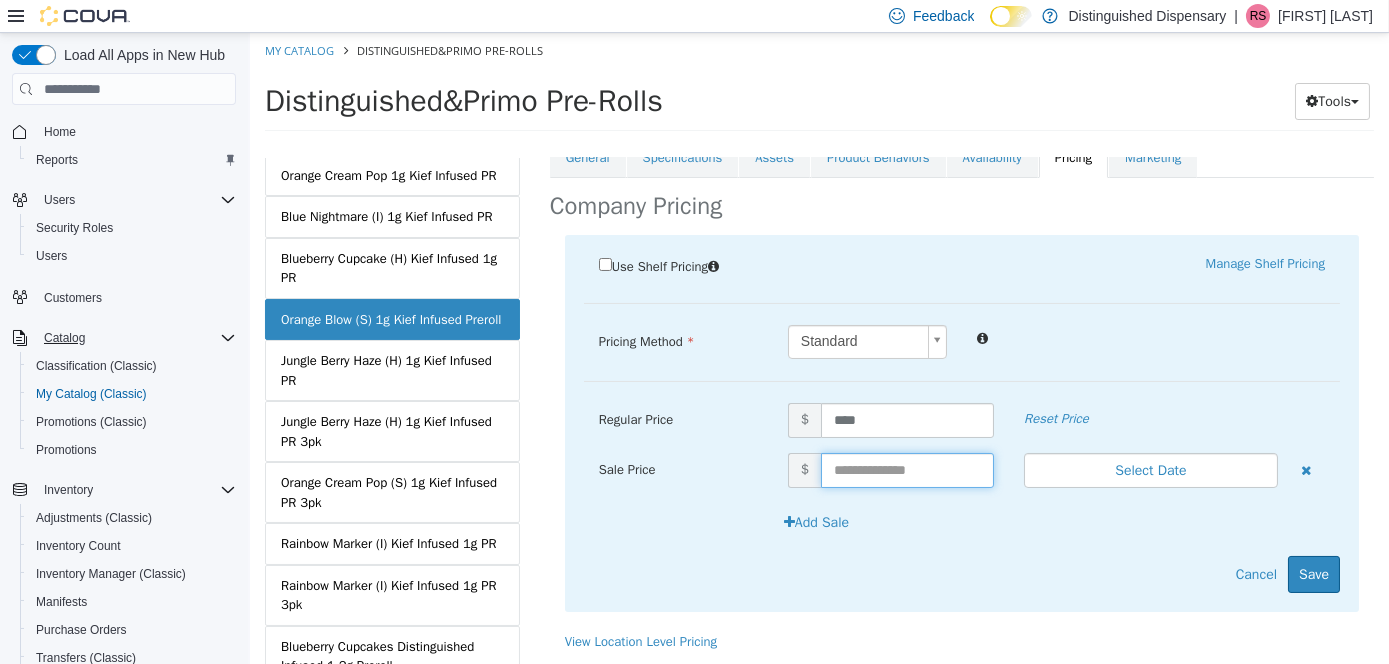 click at bounding box center (906, 470) 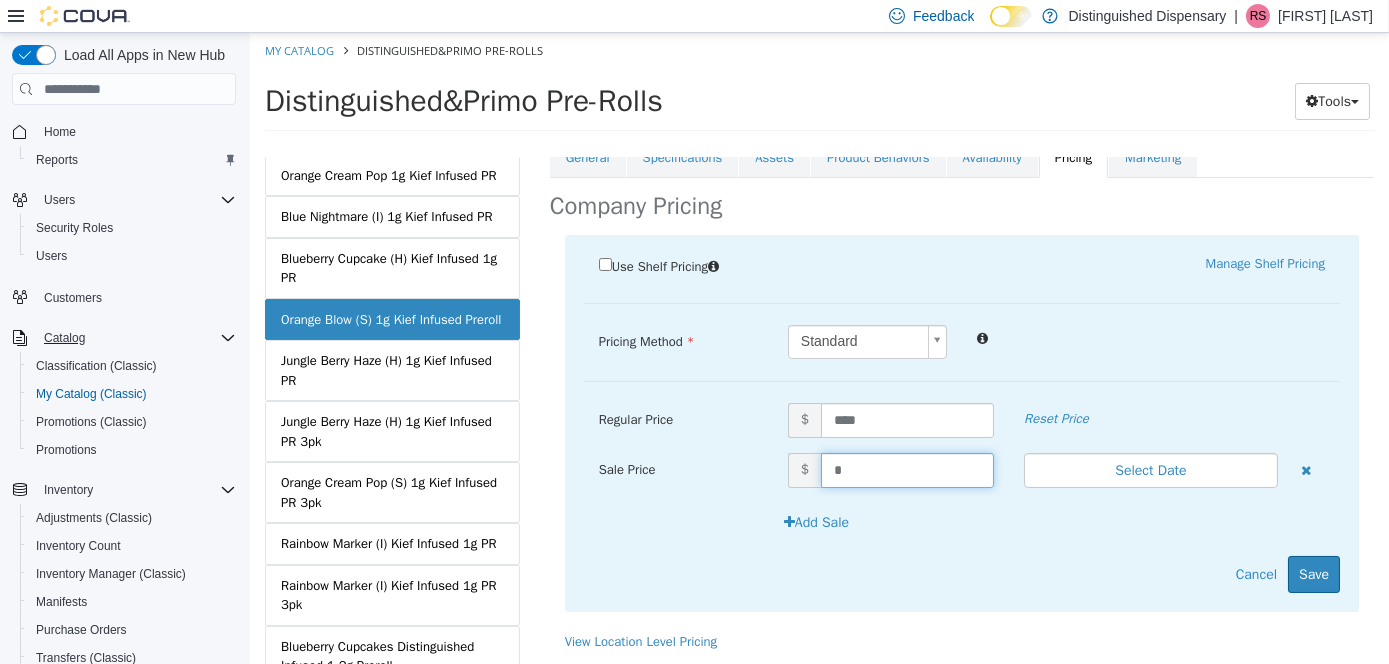 click on "Add Sale" at bounding box center (1055, 522) 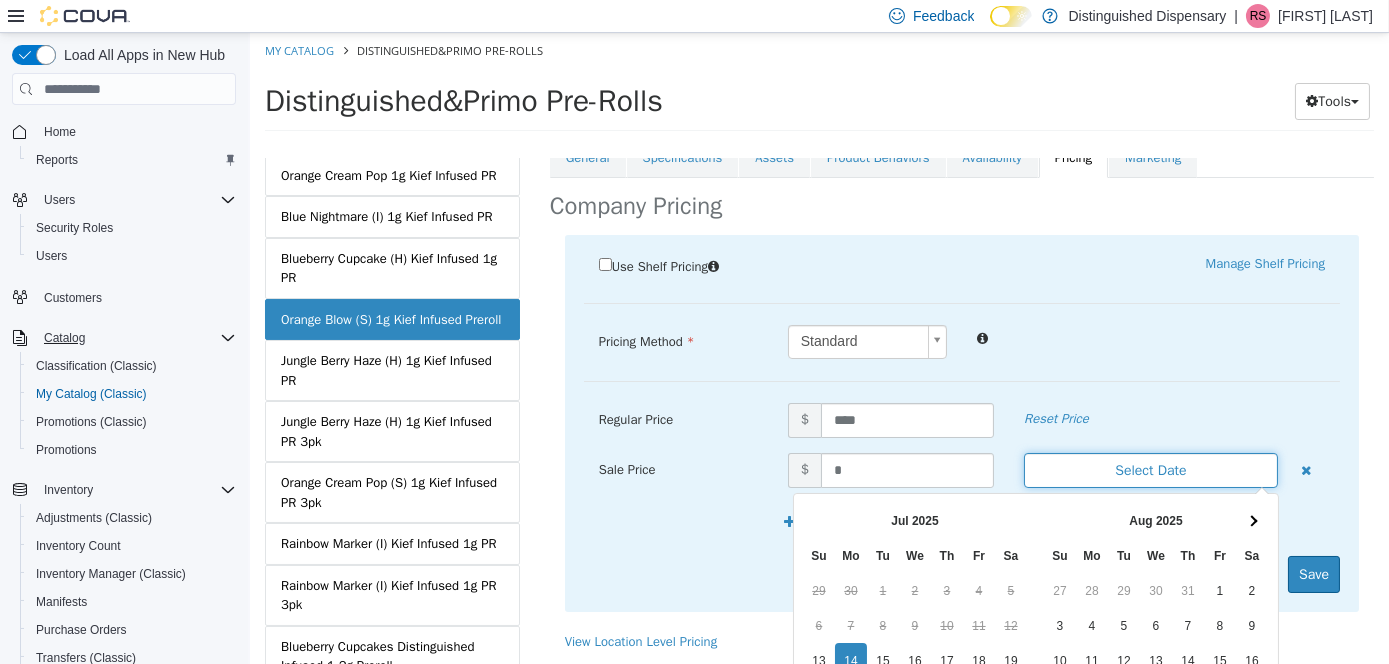 click on "Select Date" at bounding box center (1150, 470) 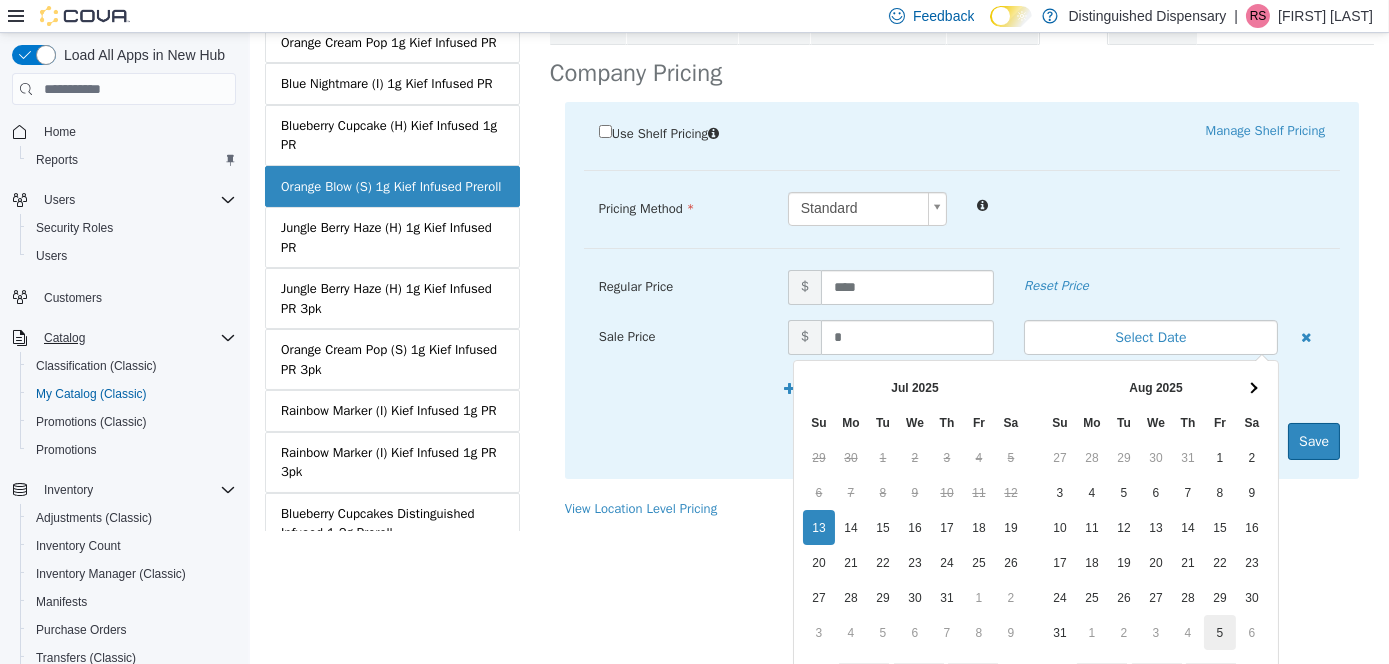 scroll, scrollTop: 205, scrollLeft: 0, axis: vertical 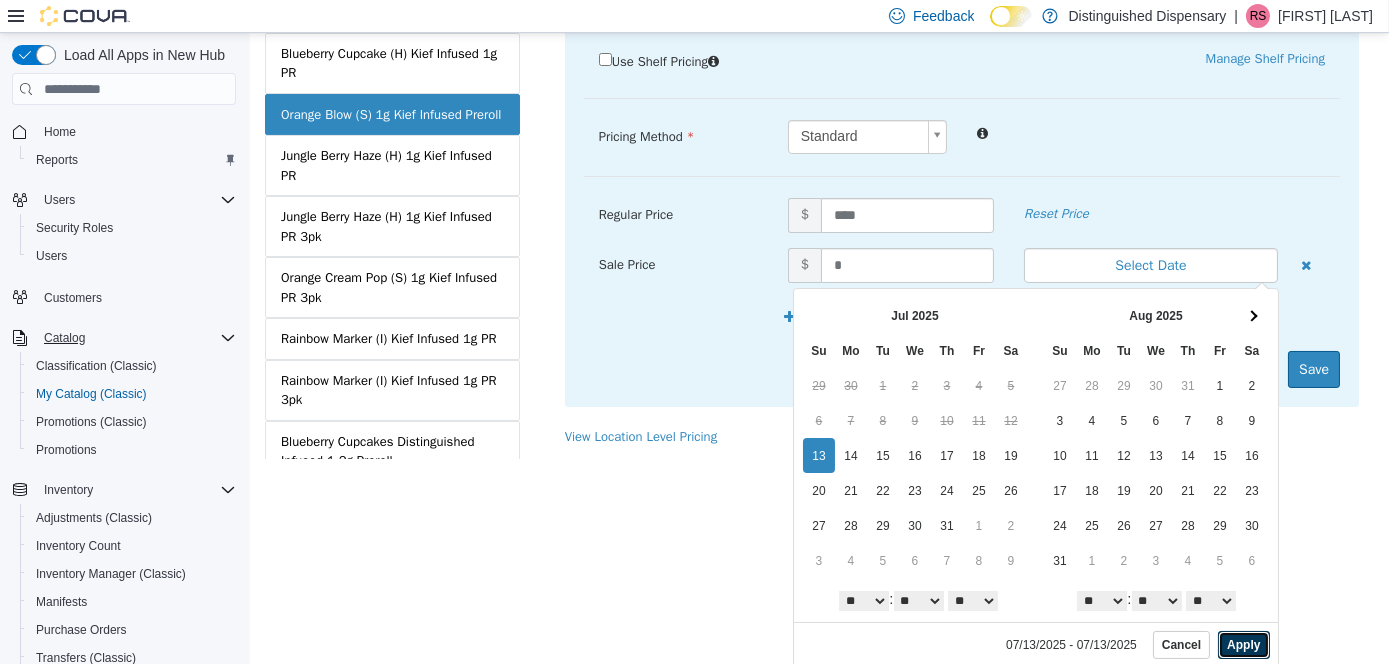 click on "Apply" at bounding box center (1242, 645) 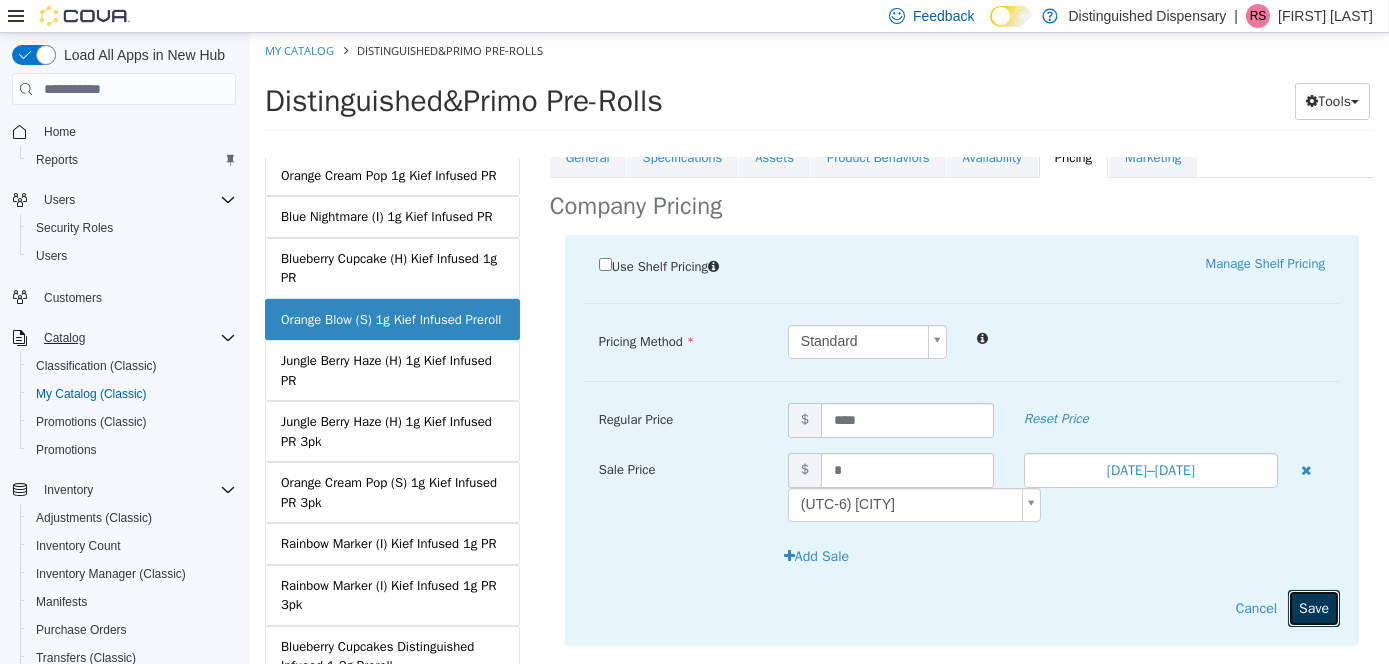 click on "Save" at bounding box center (1313, 608) 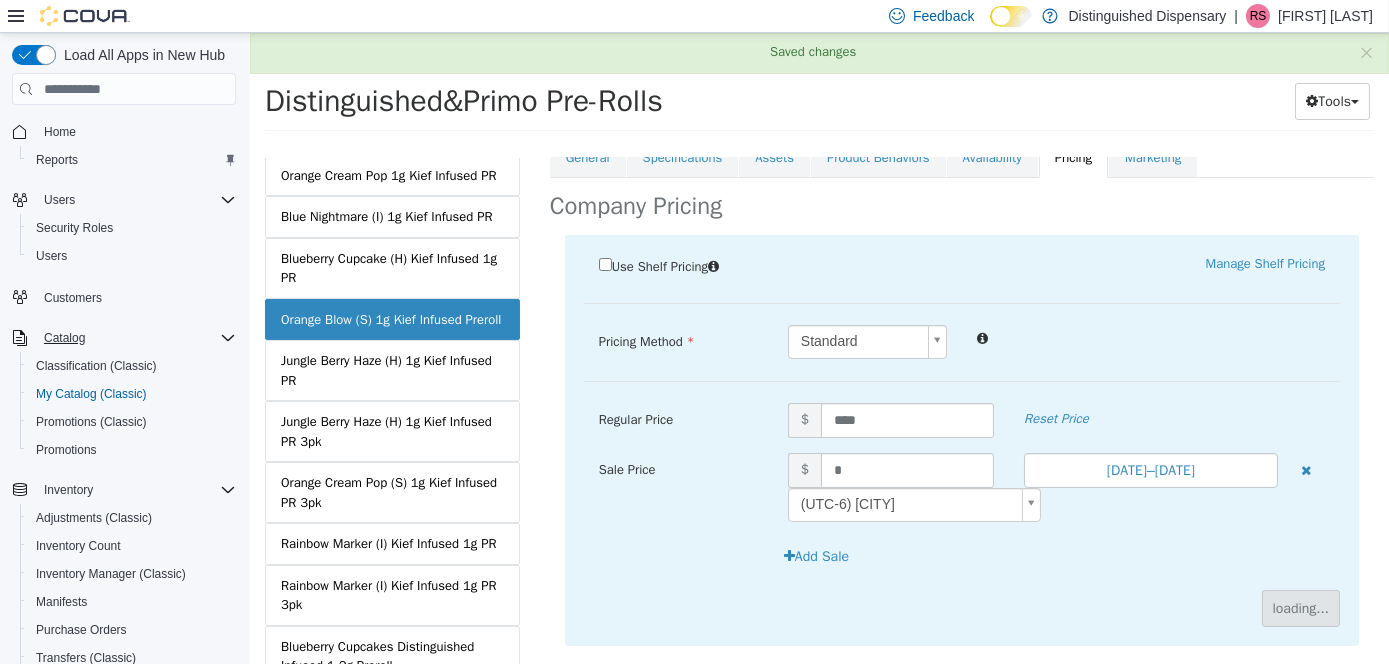 scroll, scrollTop: 256, scrollLeft: 0, axis: vertical 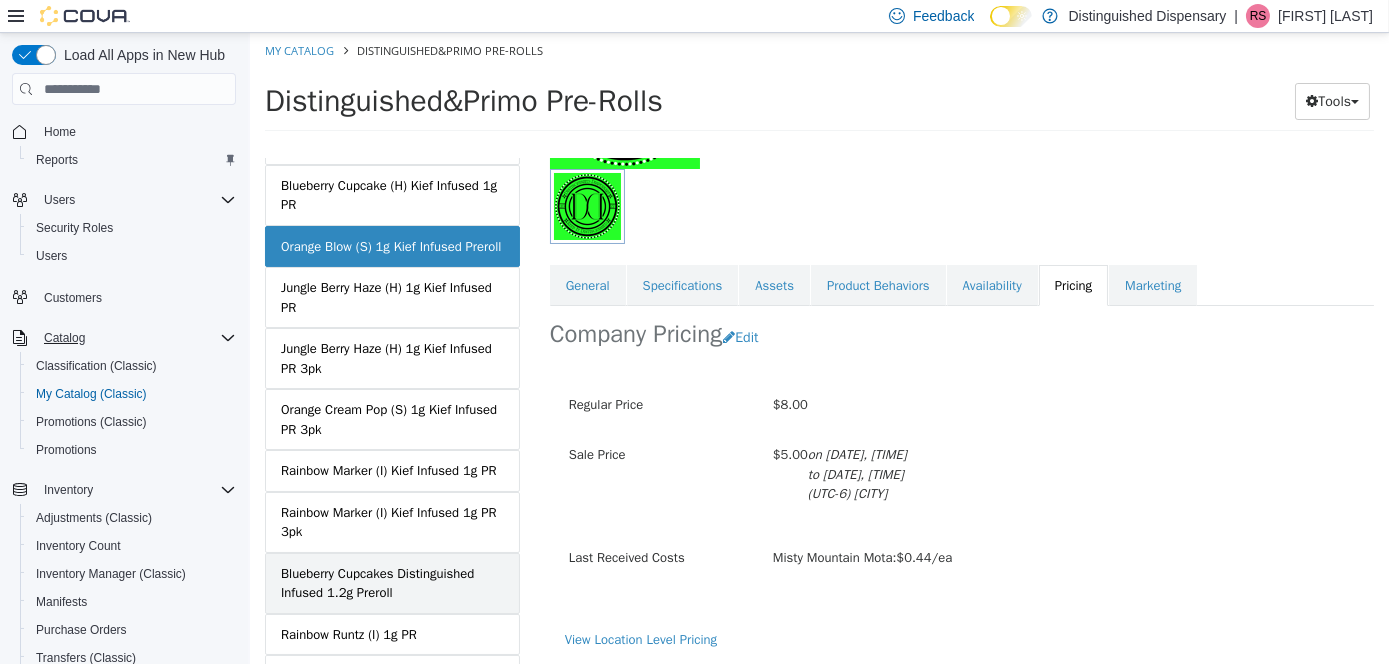 click on "Blueberry Cupcake (H) Kief Infused 1g PR" at bounding box center [391, 195] 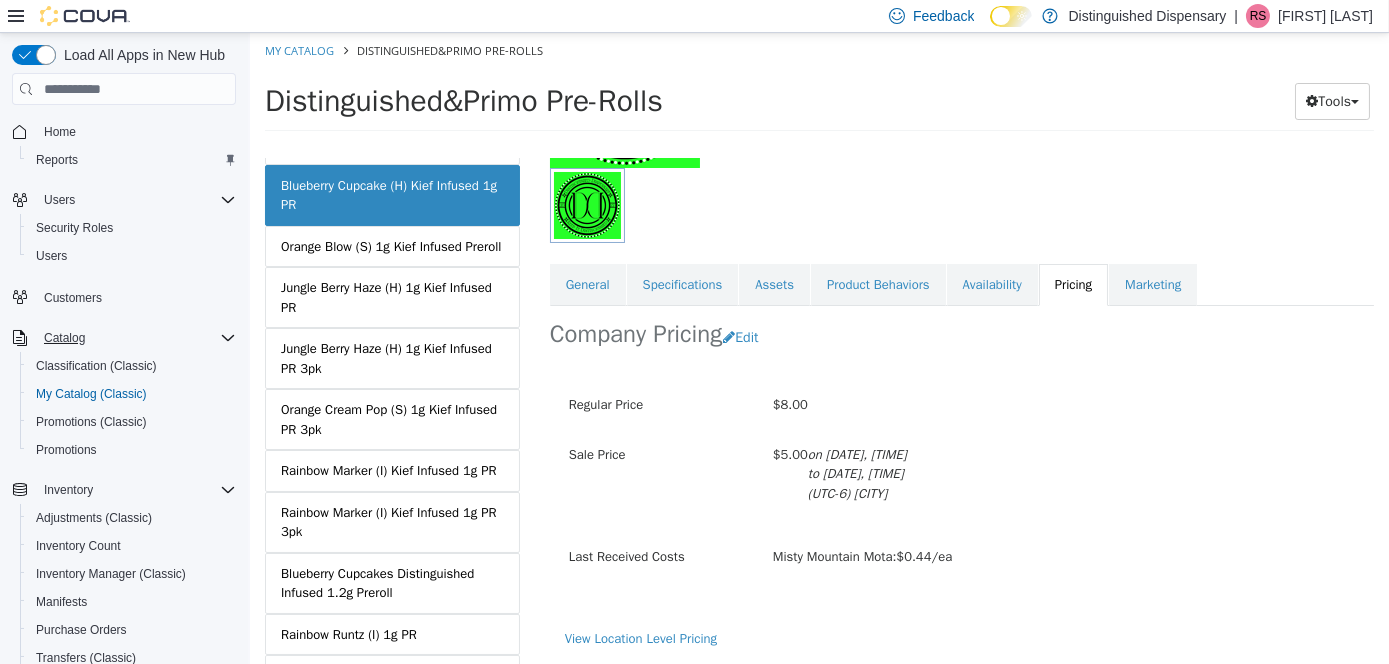 scroll, scrollTop: 0, scrollLeft: 0, axis: both 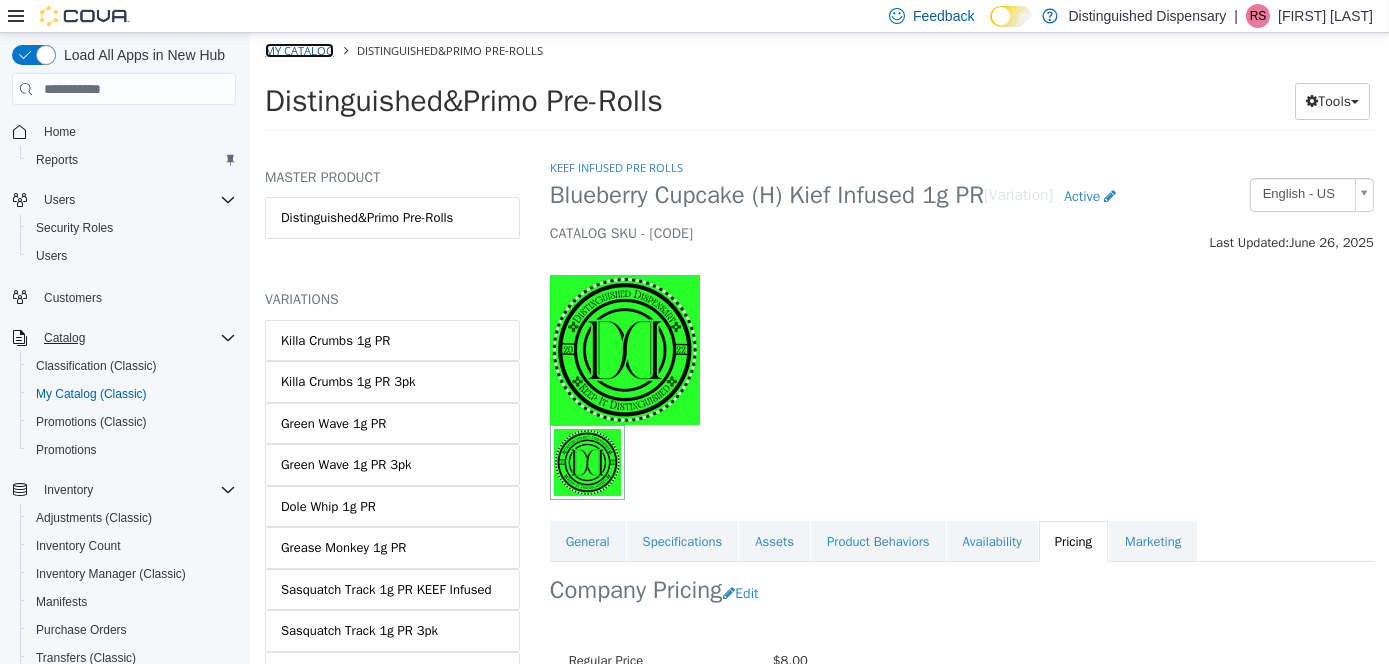 click on "My Catalog" at bounding box center [298, 50] 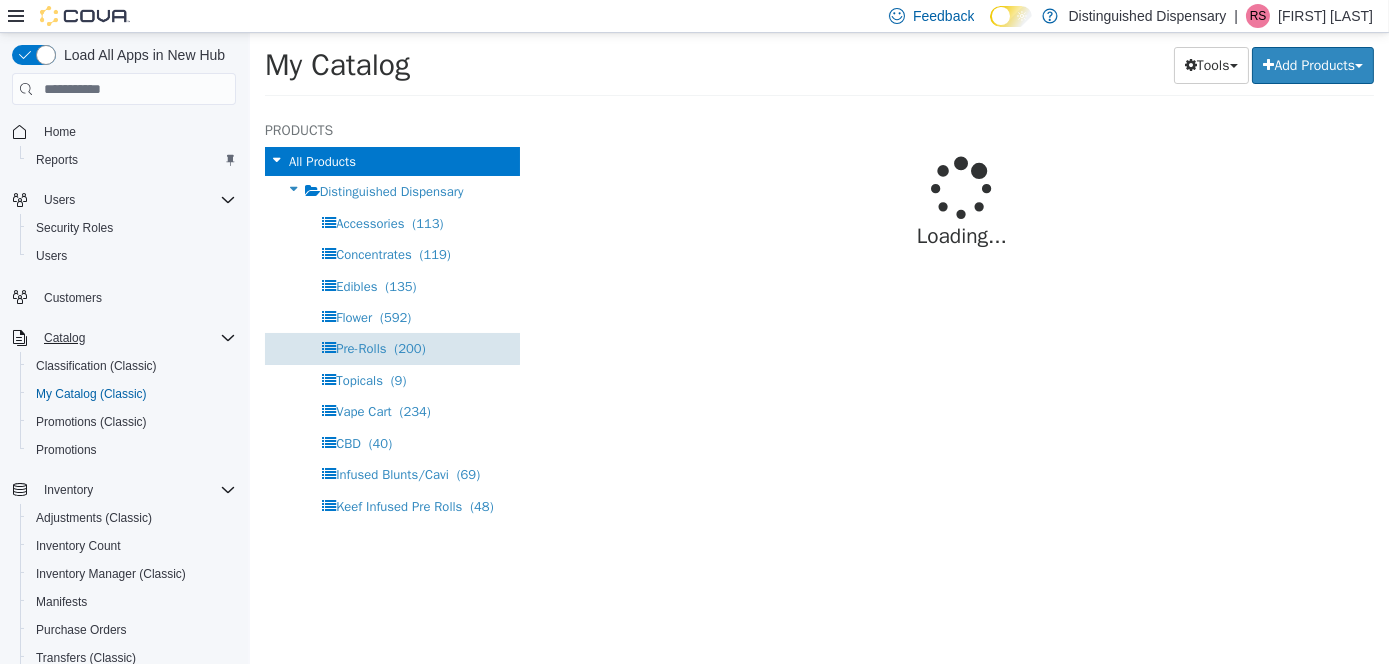 select on "**********" 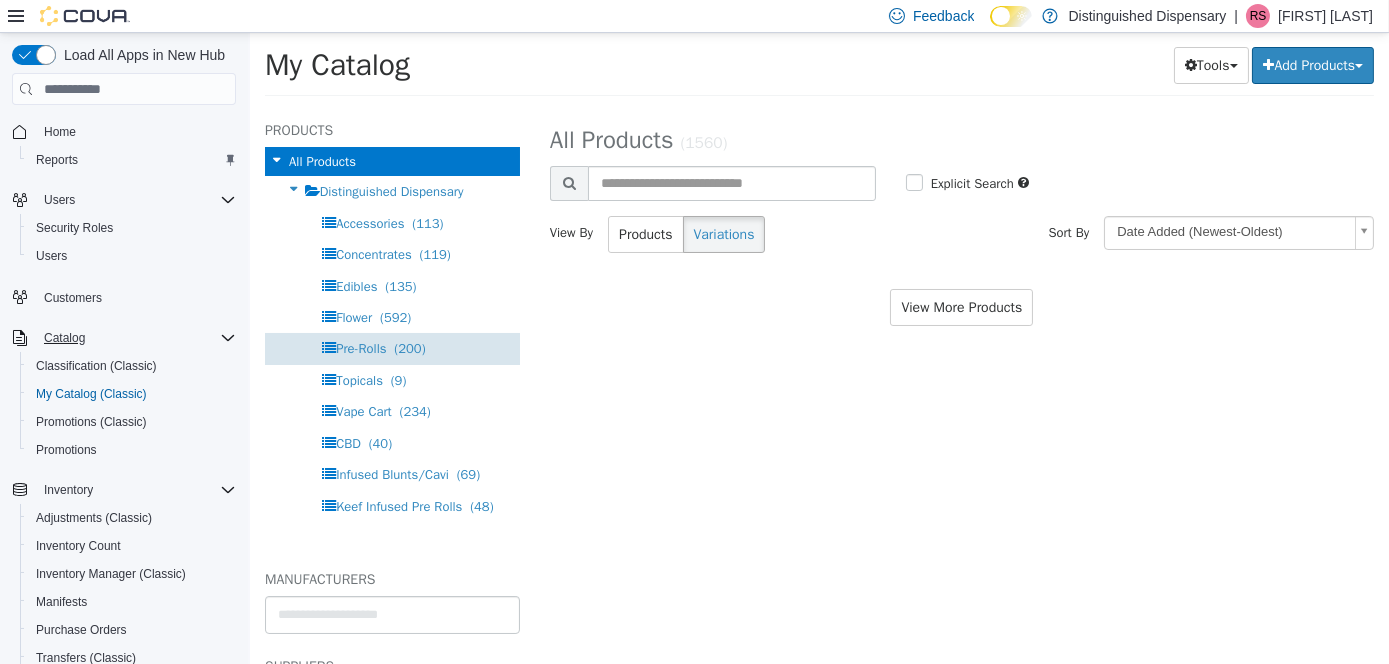 click on "Pre-Rolls
(200)" at bounding box center [391, 348] 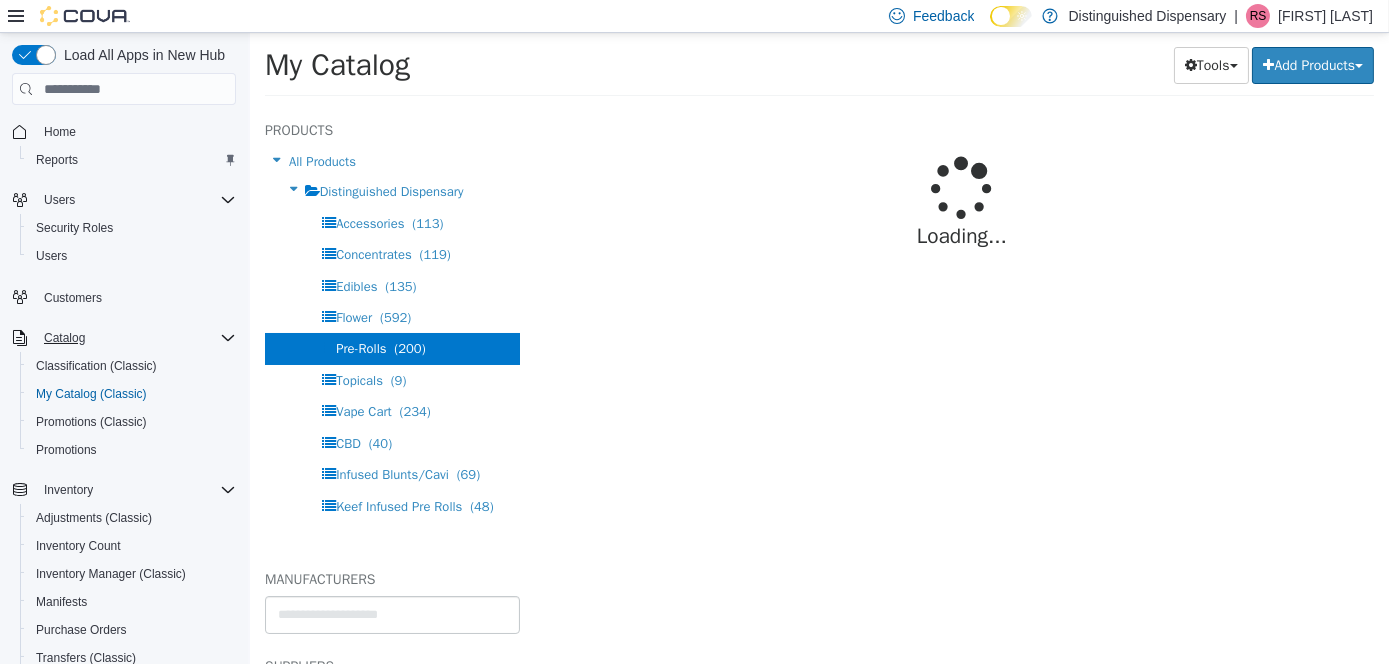 select on "**********" 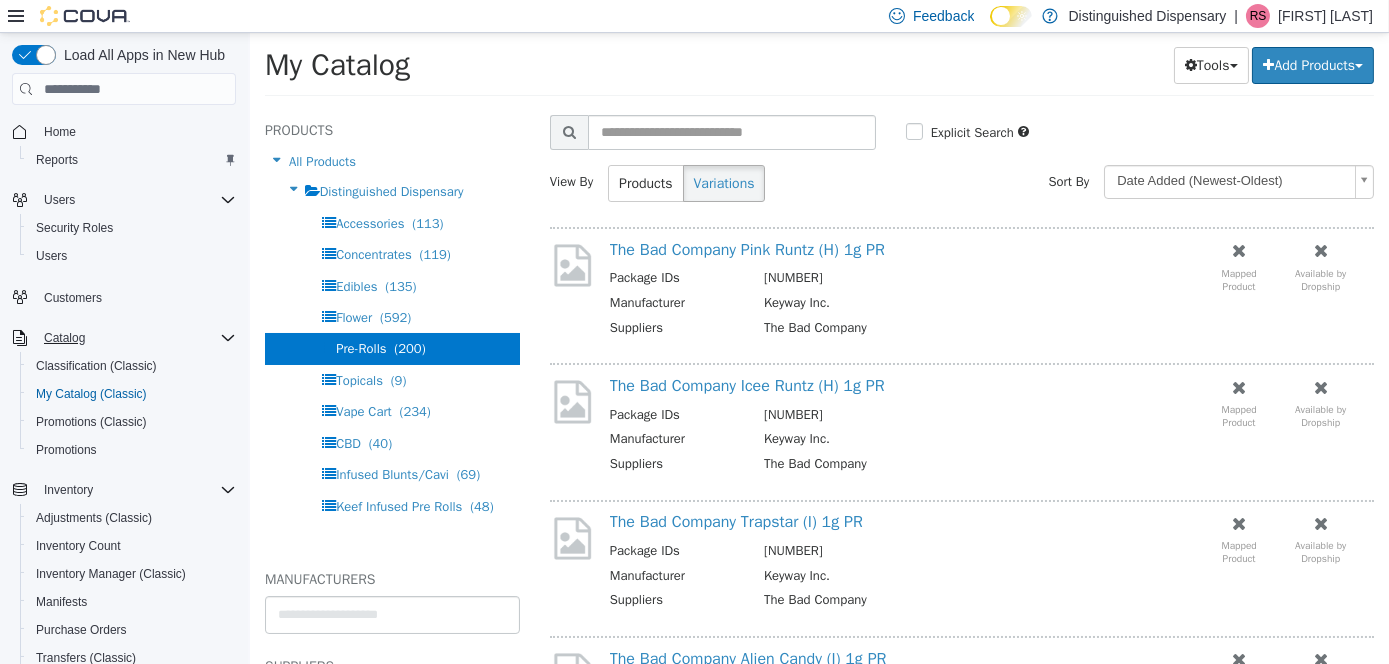 scroll, scrollTop: 0, scrollLeft: 0, axis: both 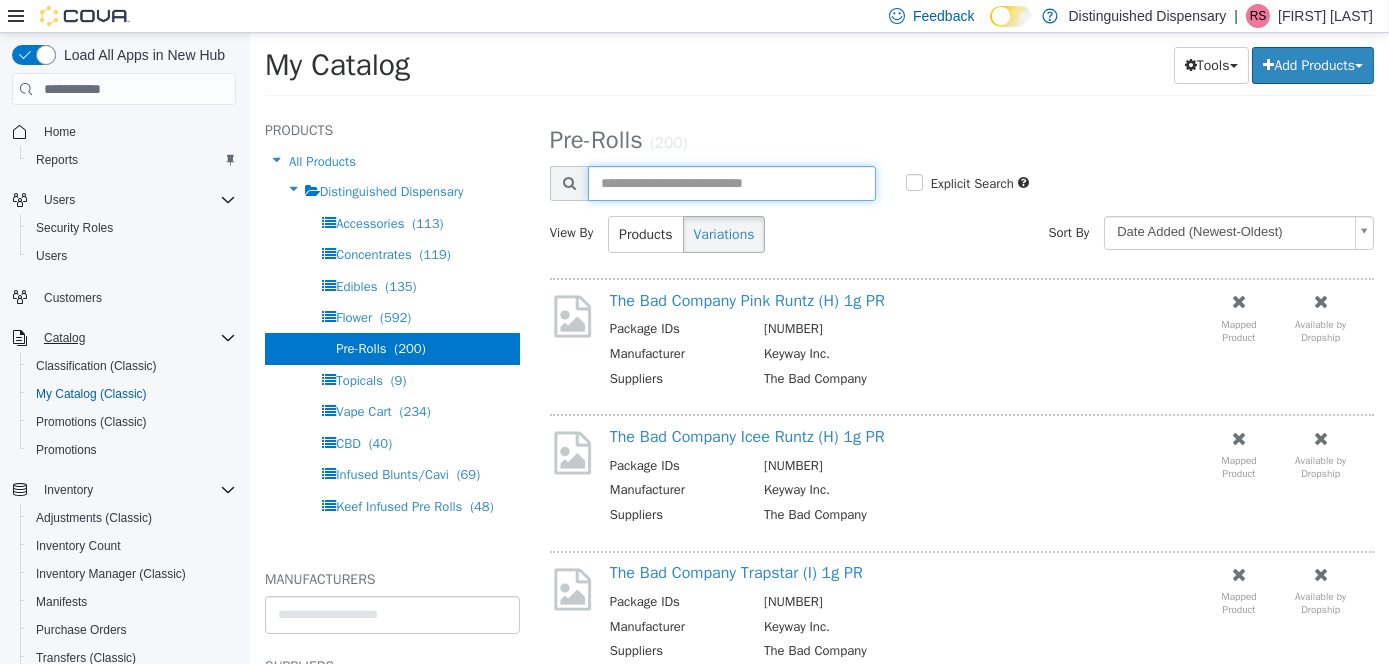 click at bounding box center (731, 183) 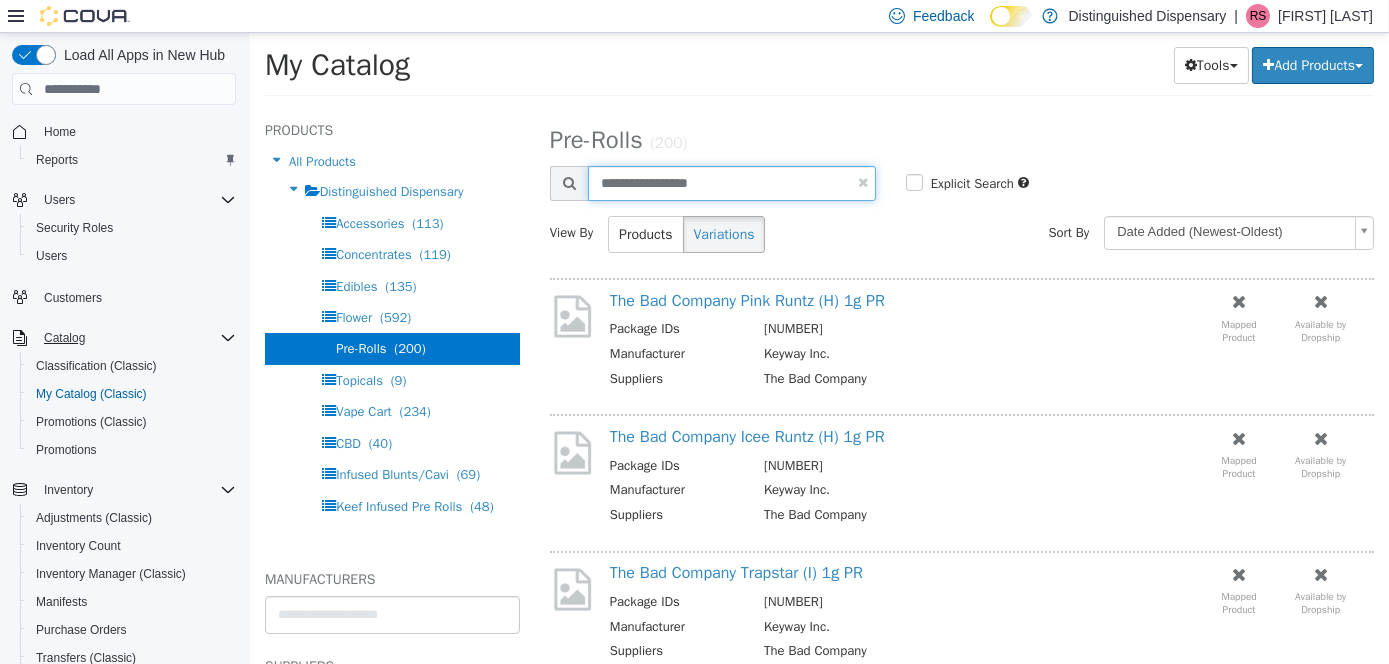 type on "**********" 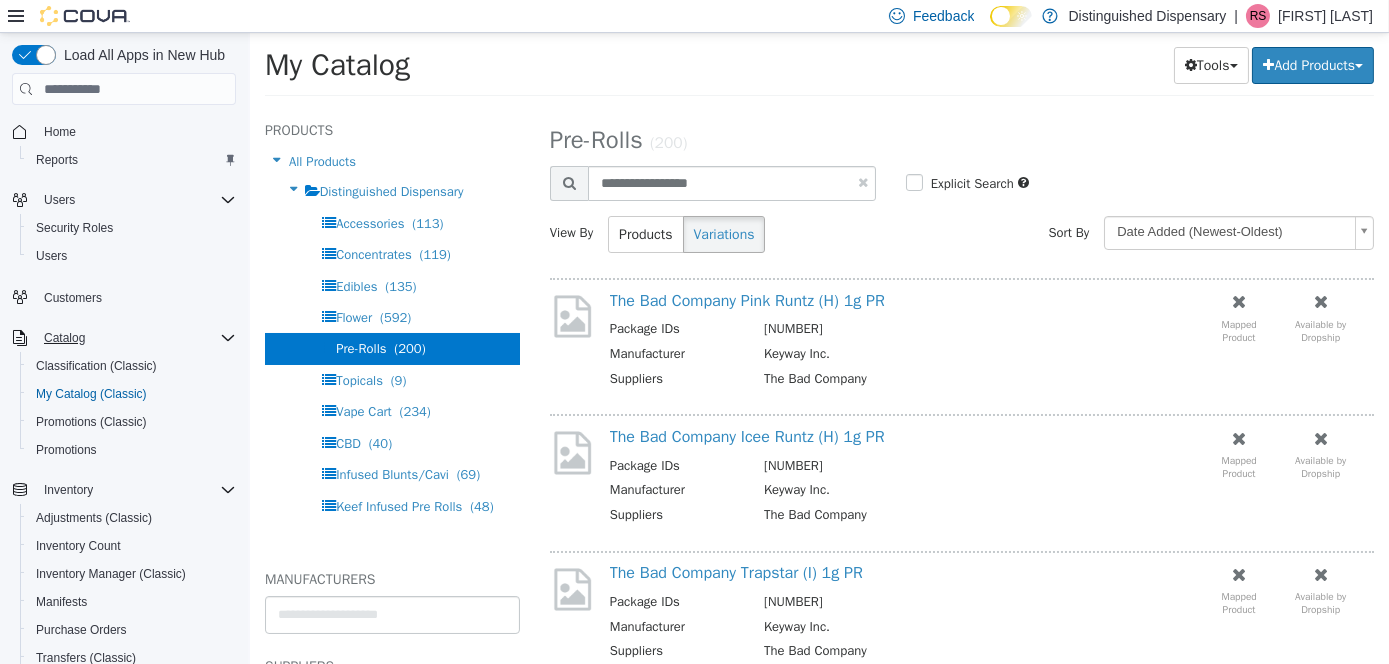 select on "**********" 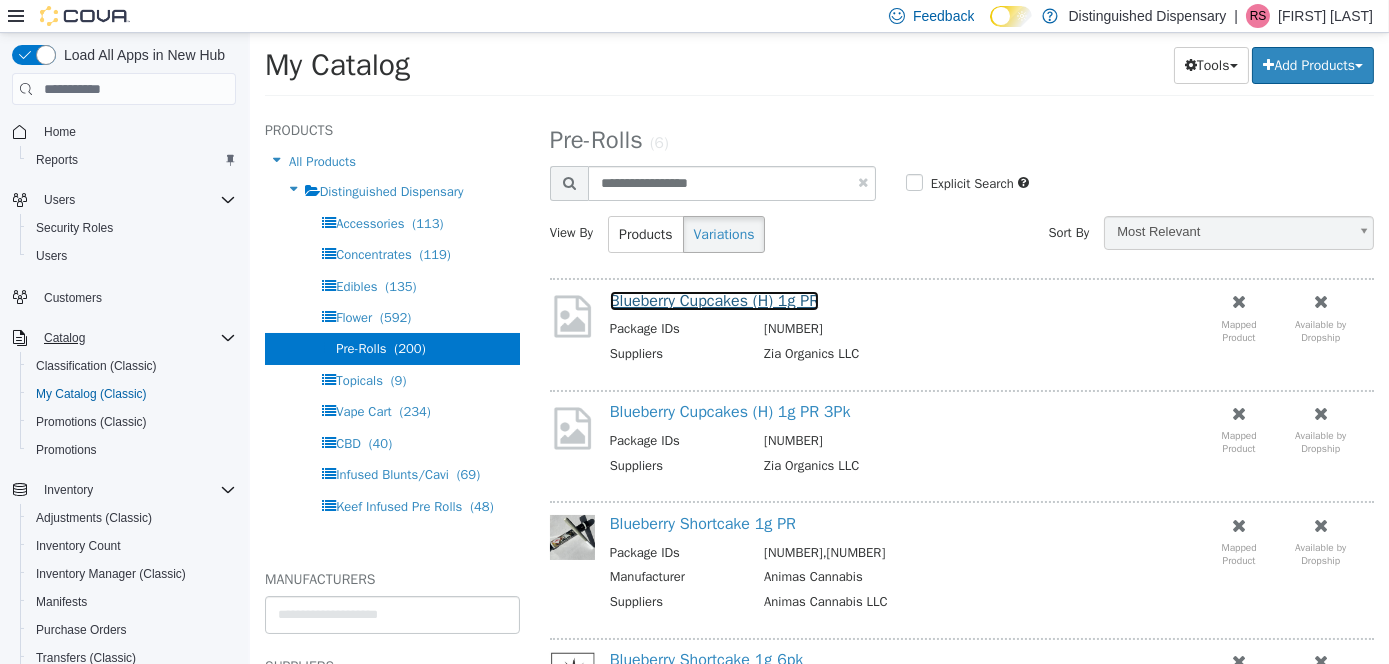 click on "Blueberry Cupcakes (H) 1g PR" at bounding box center [713, 301] 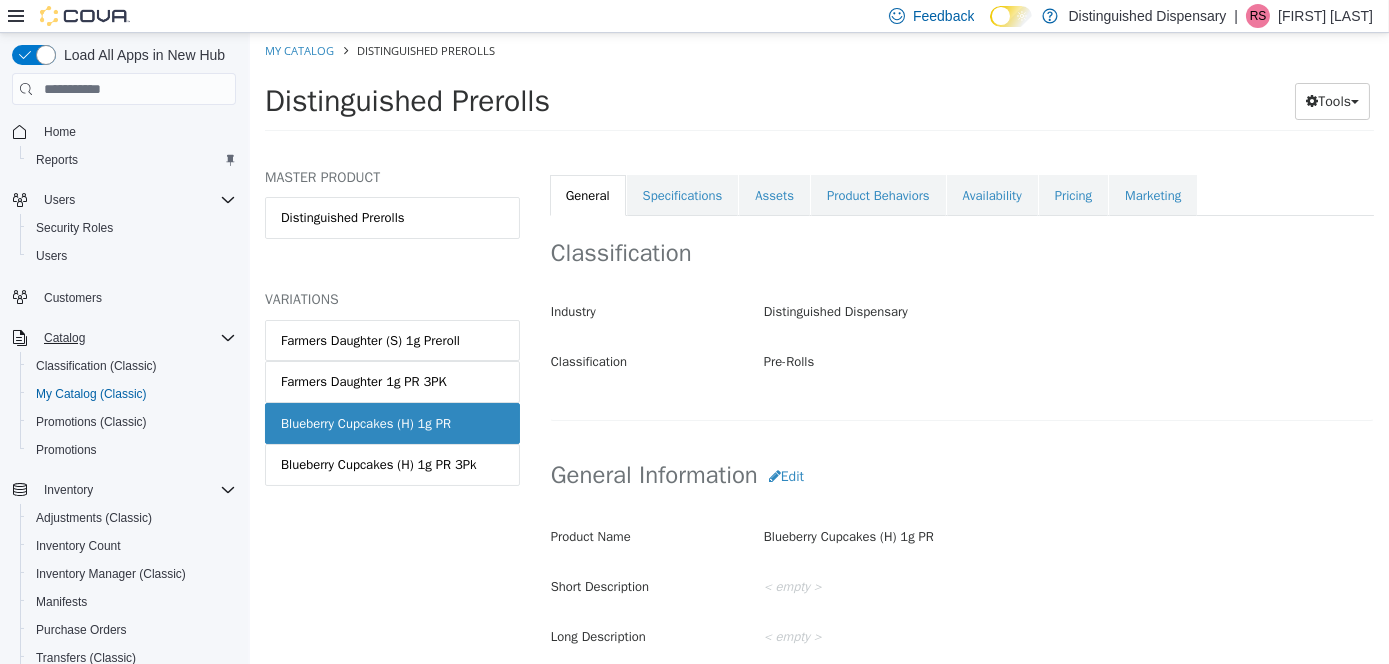scroll, scrollTop: 200, scrollLeft: 0, axis: vertical 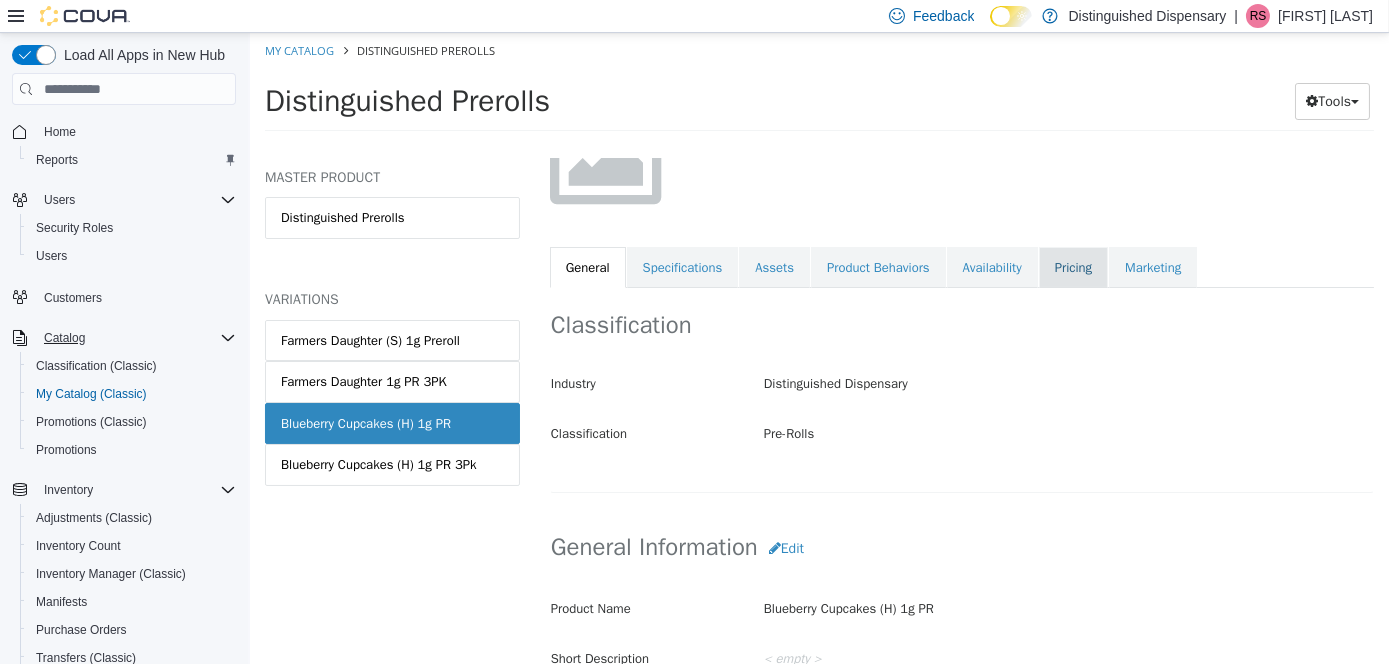 click on "Pricing" at bounding box center [1072, 268] 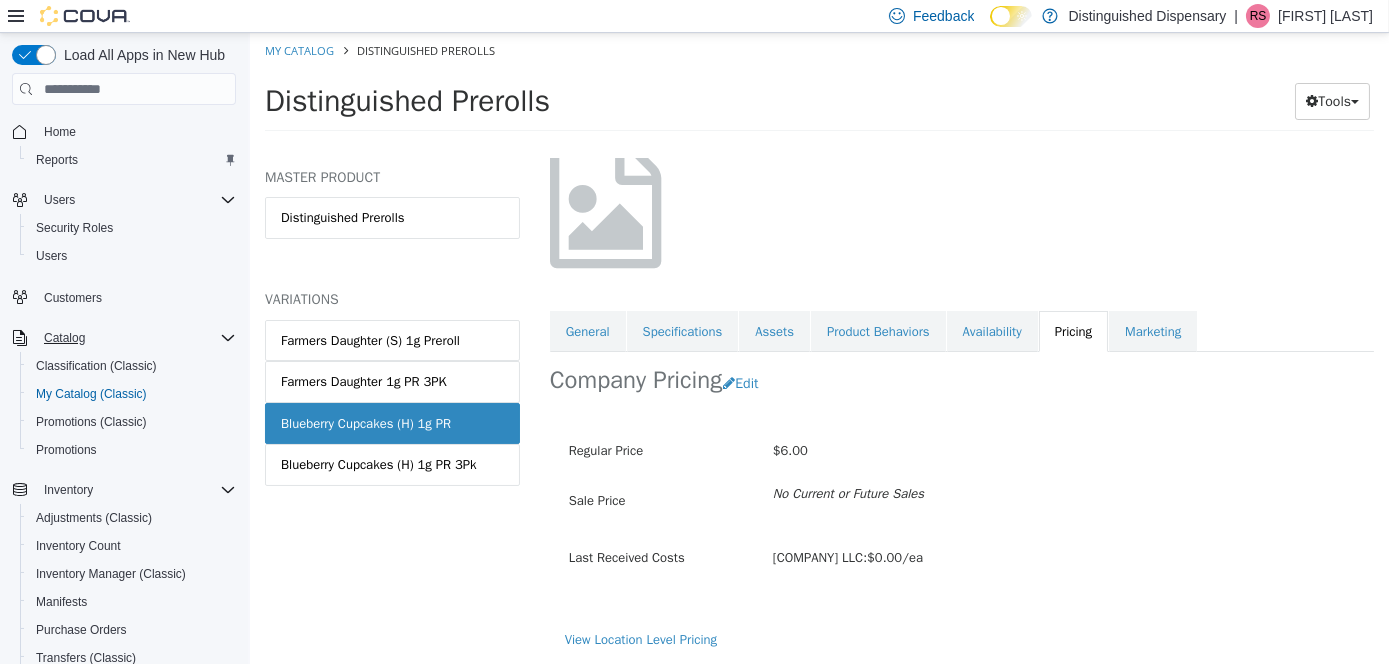 scroll, scrollTop: 136, scrollLeft: 0, axis: vertical 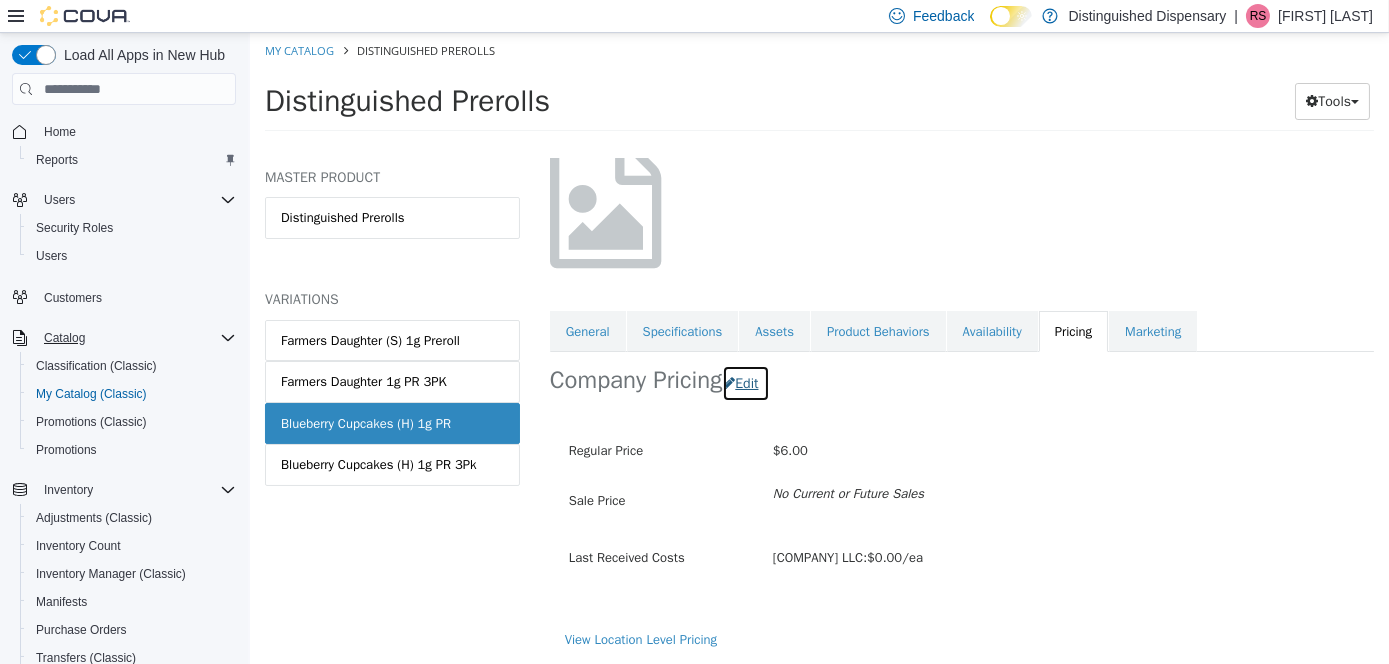 click on "Edit" at bounding box center [744, 383] 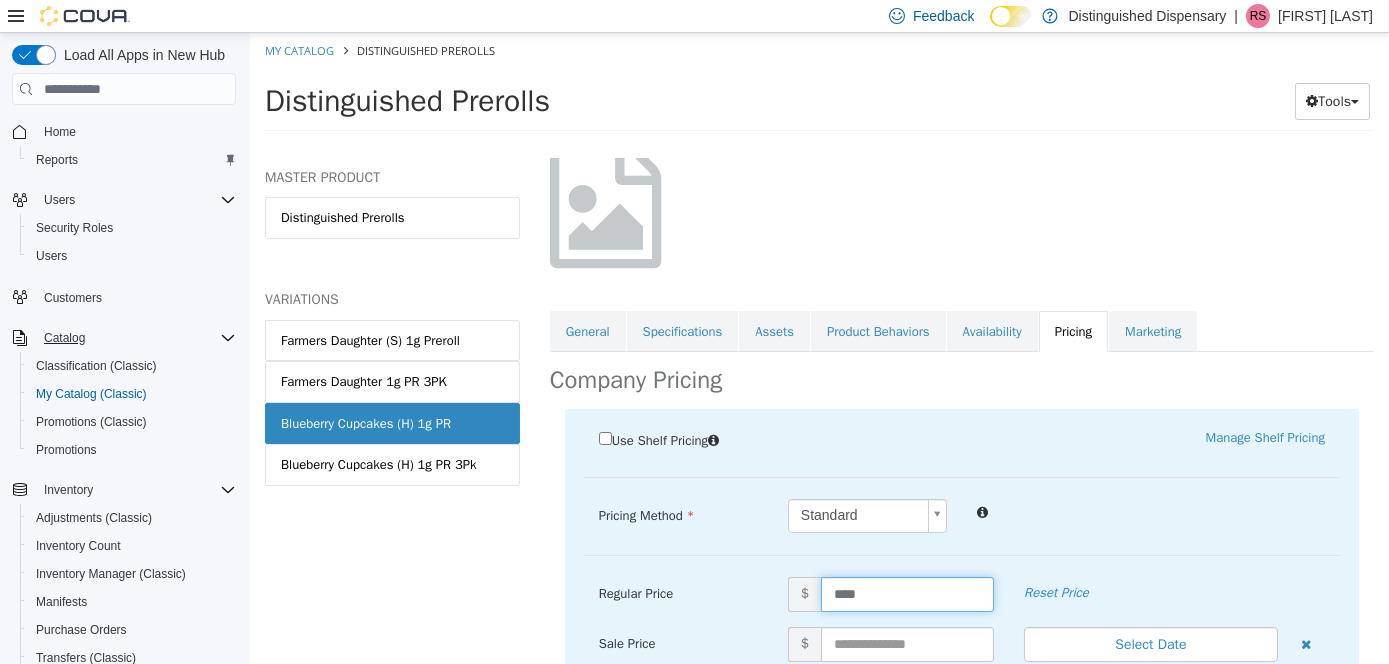click on "****" at bounding box center [906, 594] 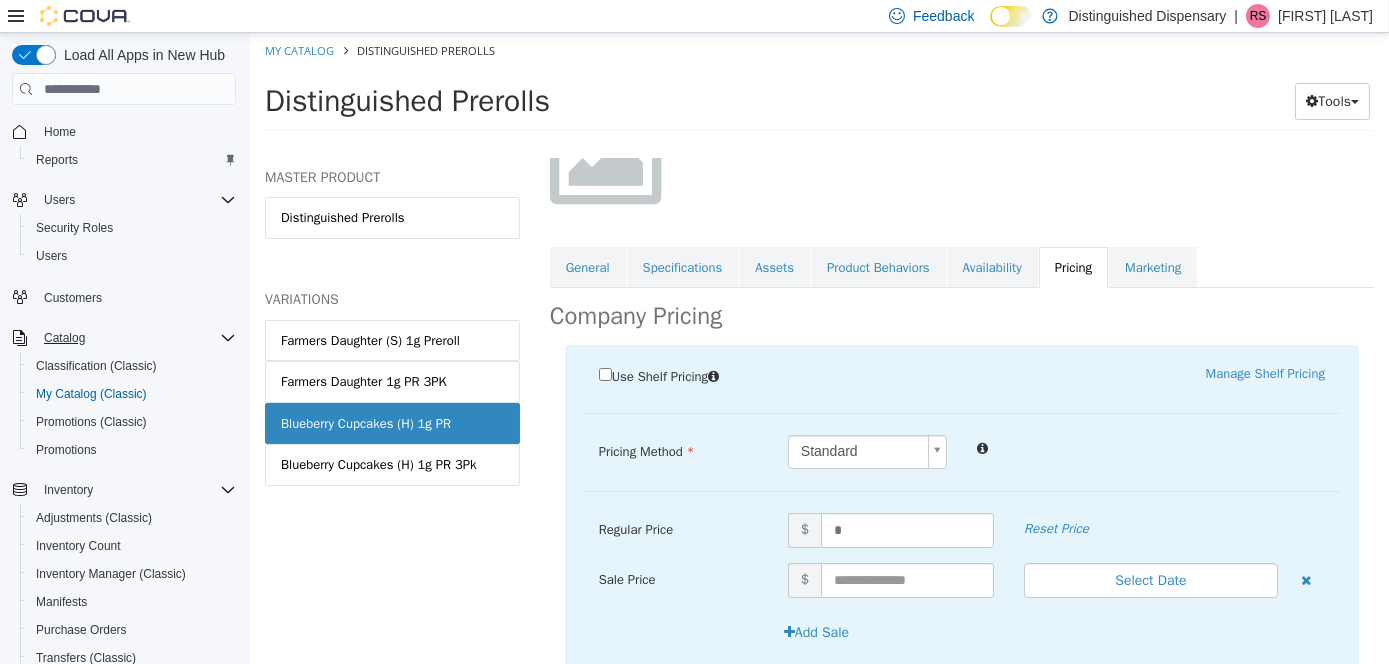 scroll, scrollTop: 310, scrollLeft: 0, axis: vertical 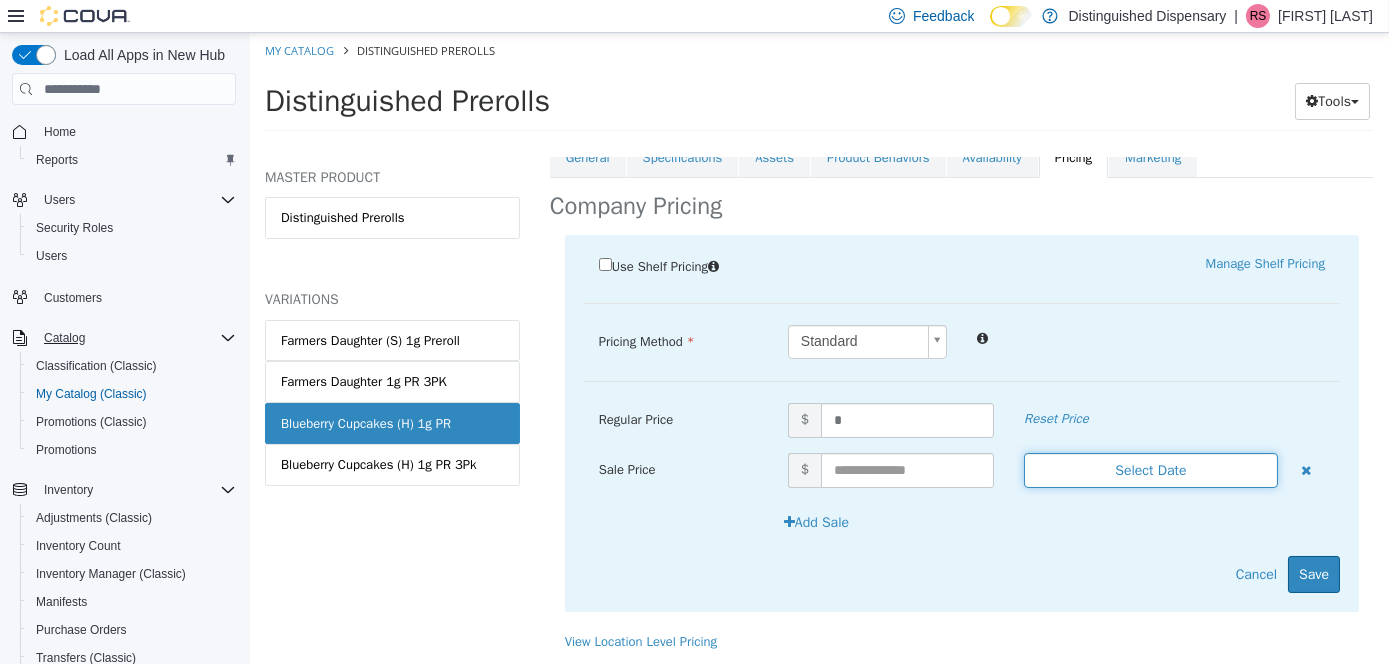click on "Select Date" at bounding box center (1150, 470) 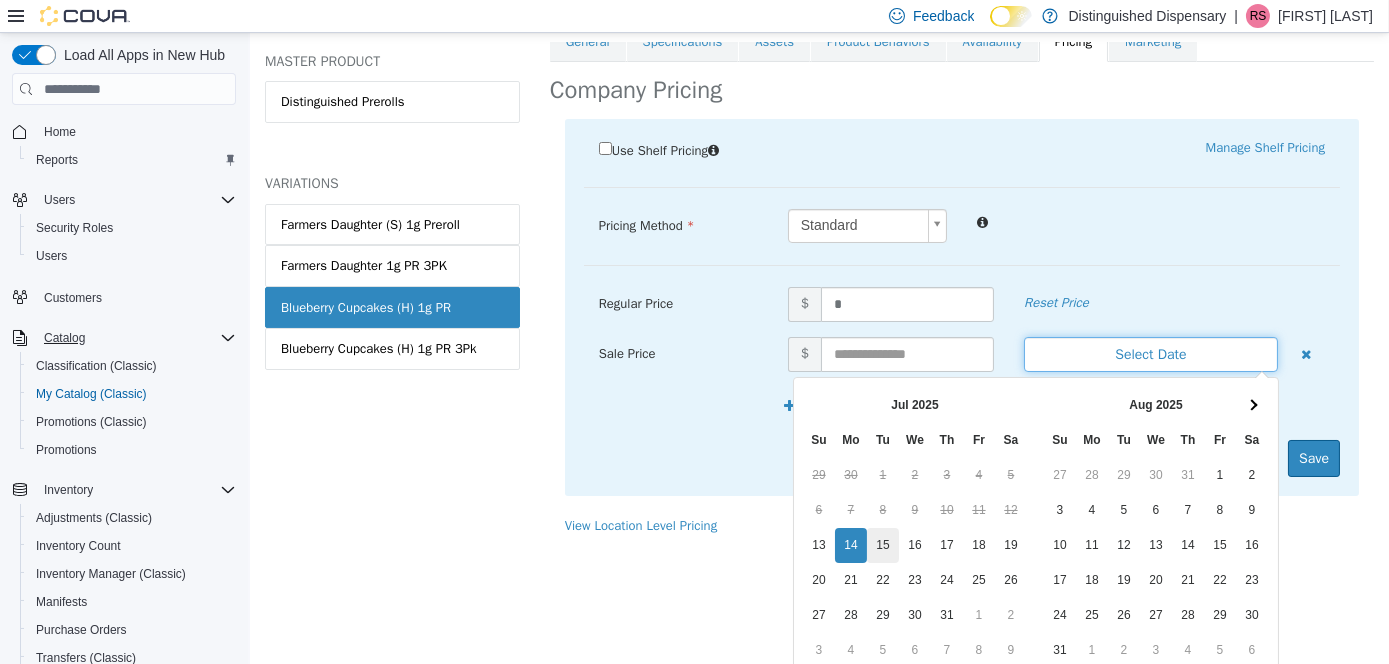 scroll, scrollTop: 205, scrollLeft: 0, axis: vertical 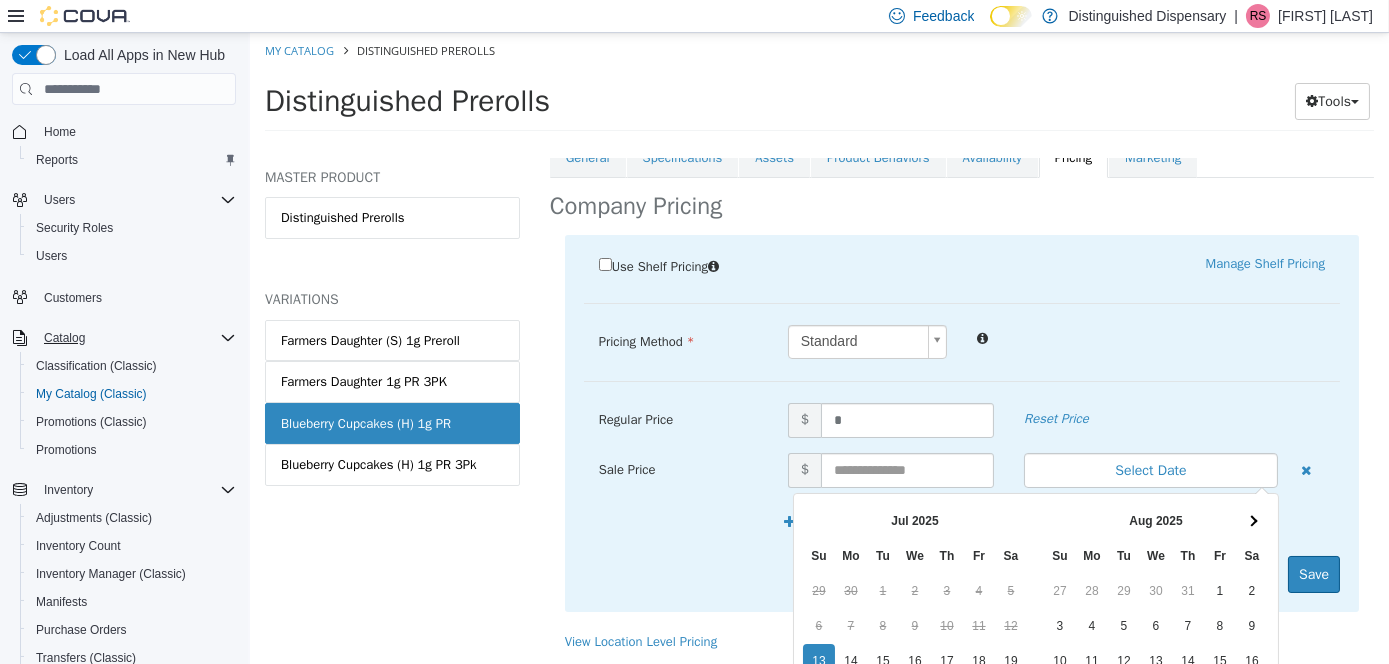 click on "Regular Price $ * Reset Price" at bounding box center [961, 428] 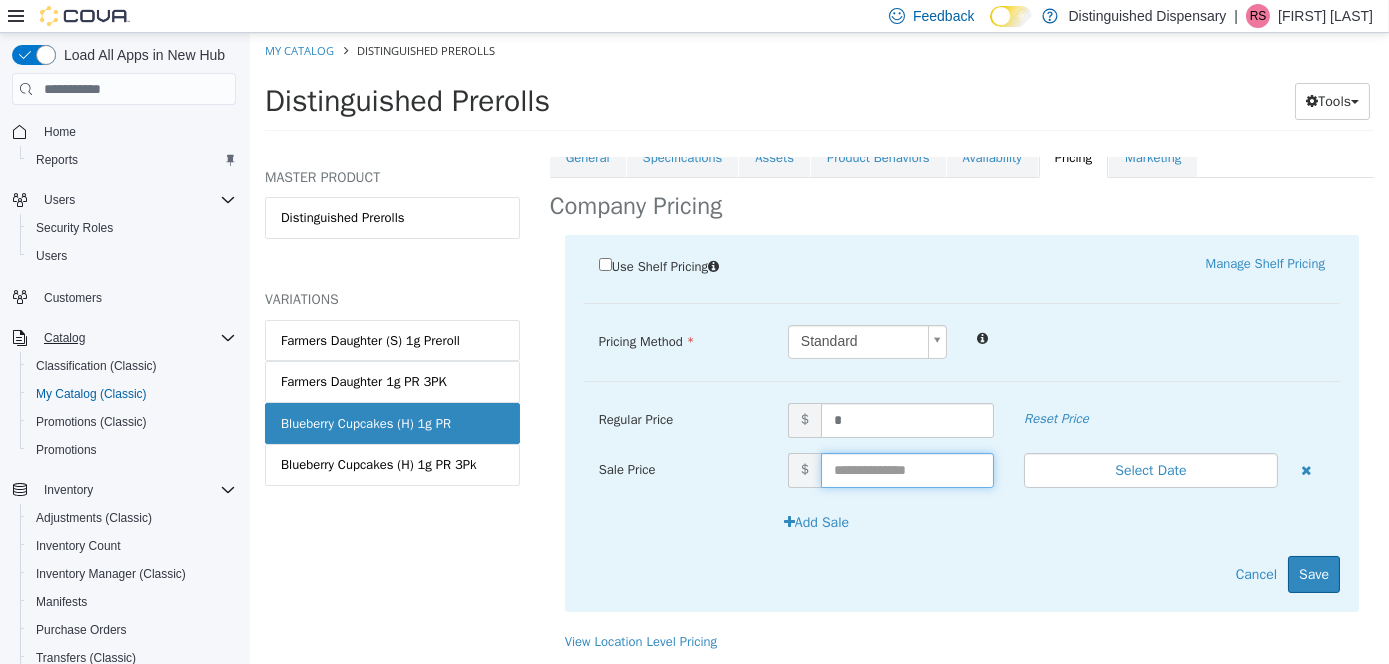 click at bounding box center (906, 470) 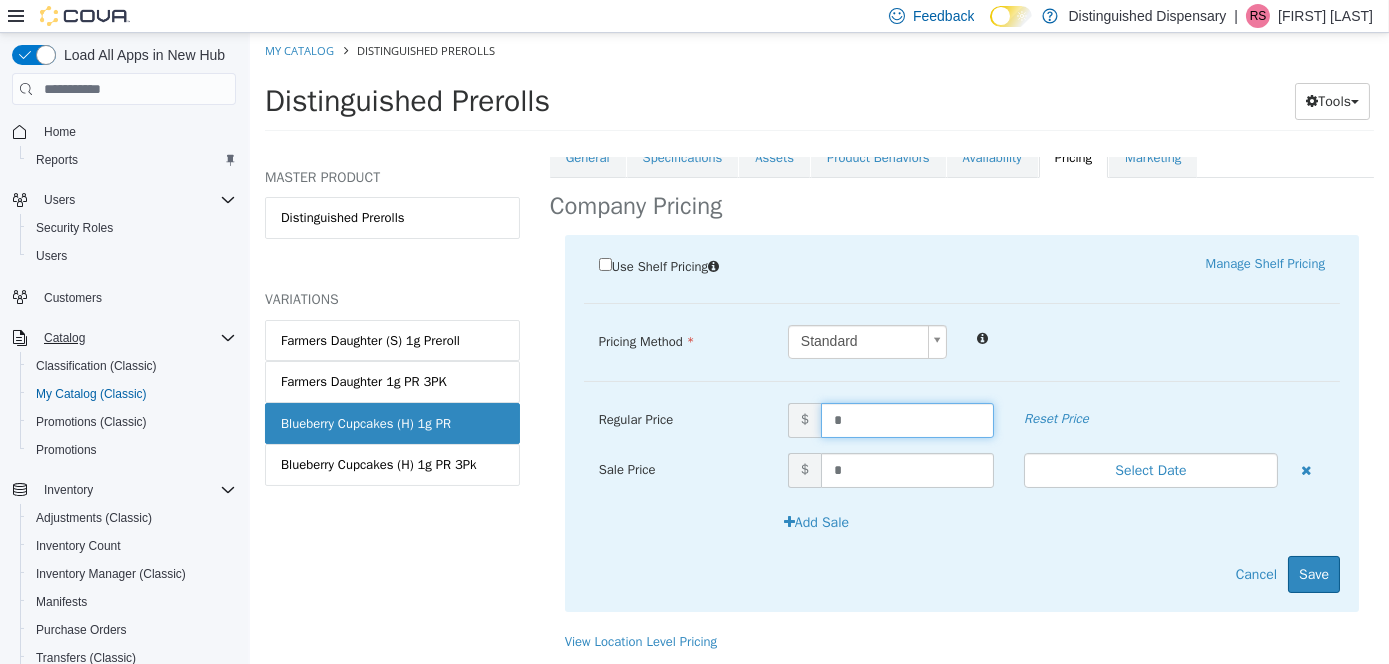 click on "*" at bounding box center (906, 420) 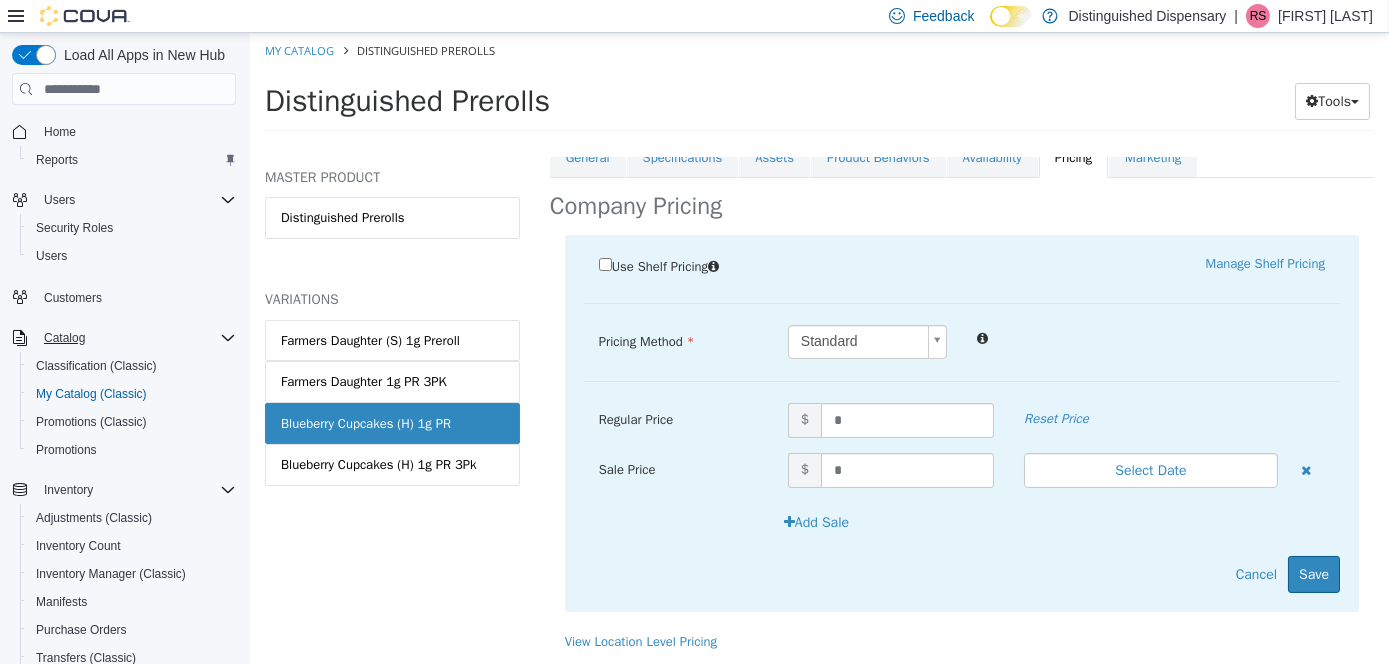 click on "Add Sale" at bounding box center (961, 522) 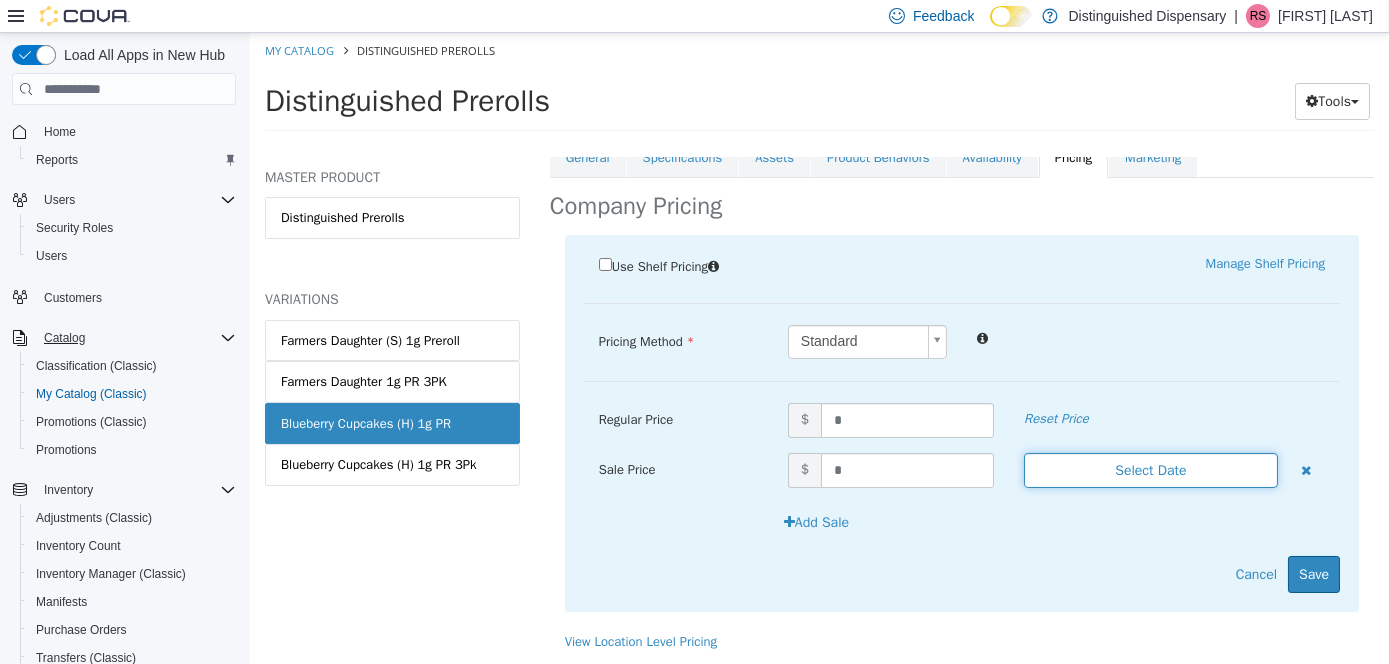 click on "Select Date" at bounding box center (1150, 470) 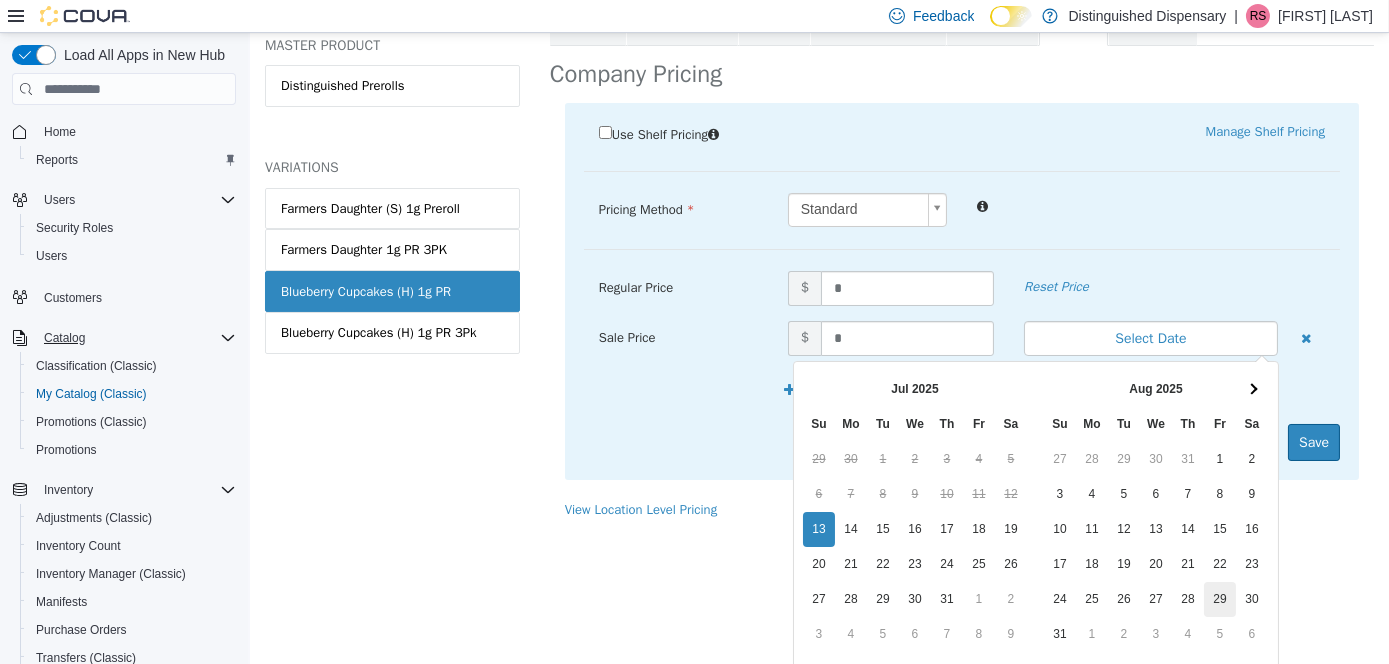 scroll, scrollTop: 205, scrollLeft: 0, axis: vertical 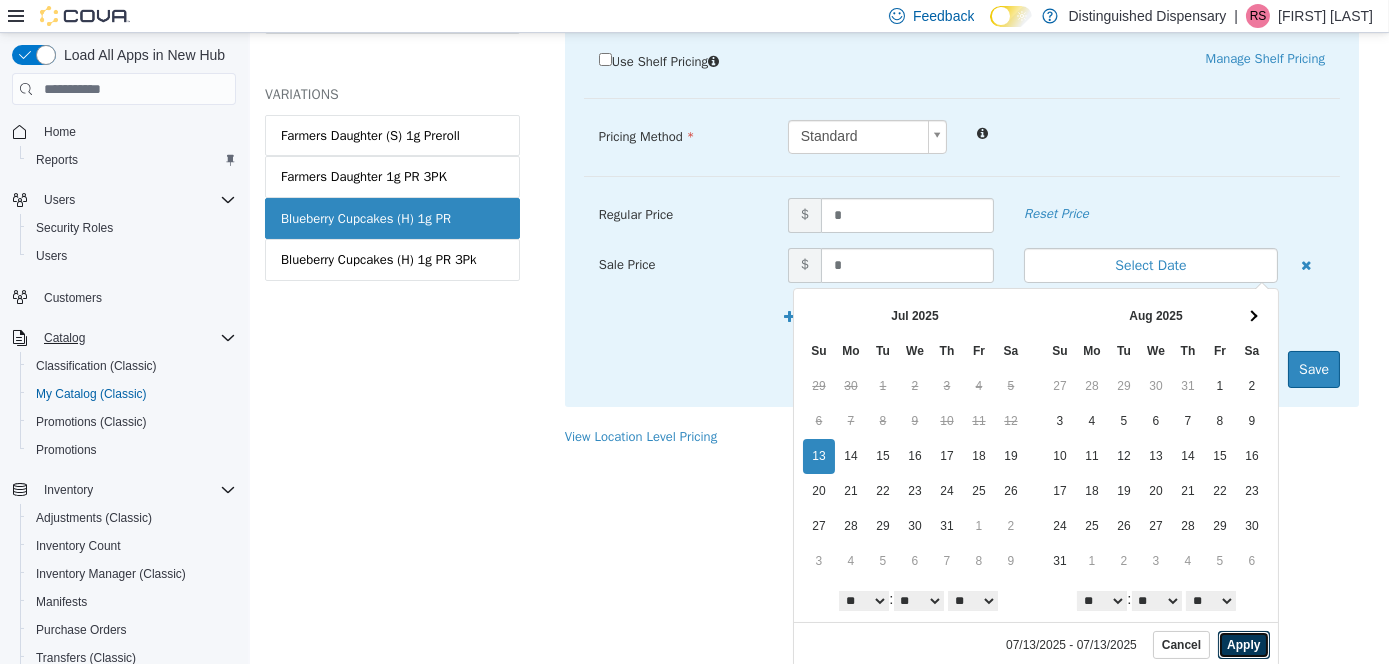 click on "Apply" at bounding box center (1242, 645) 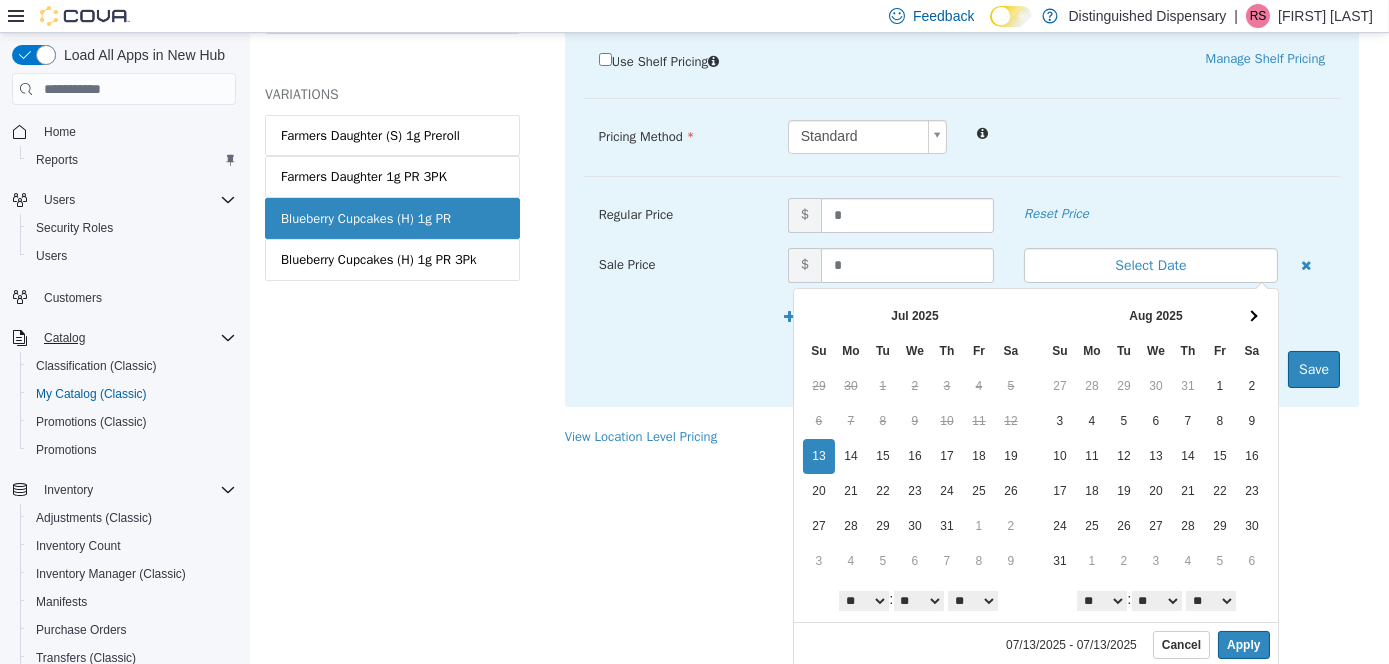 scroll, scrollTop: 0, scrollLeft: 0, axis: both 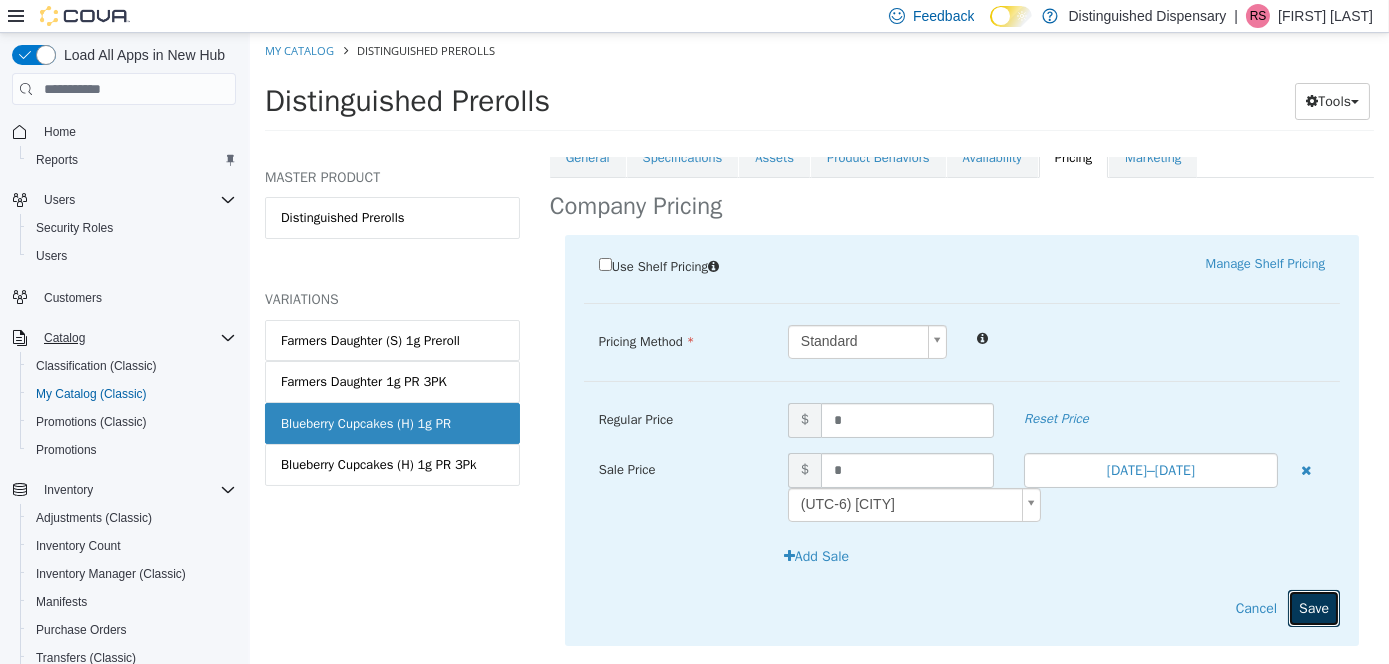 click on "Save" at bounding box center [1313, 608] 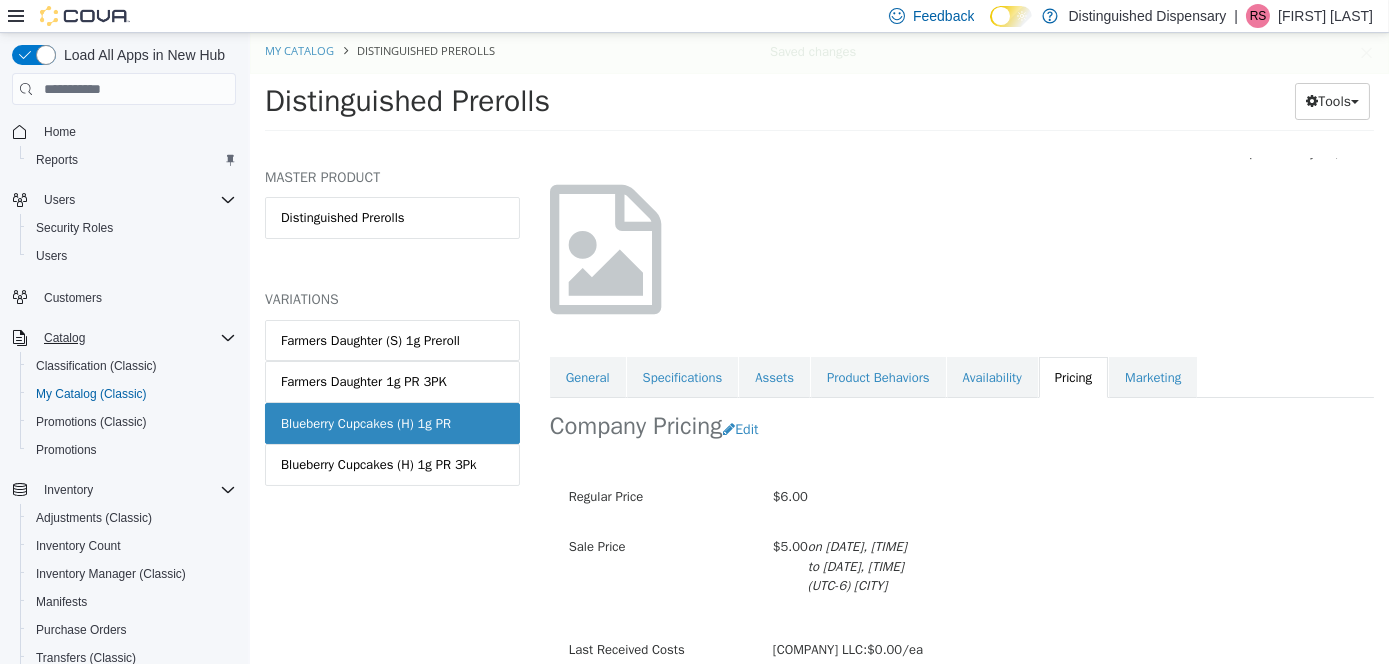 scroll, scrollTop: 0, scrollLeft: 0, axis: both 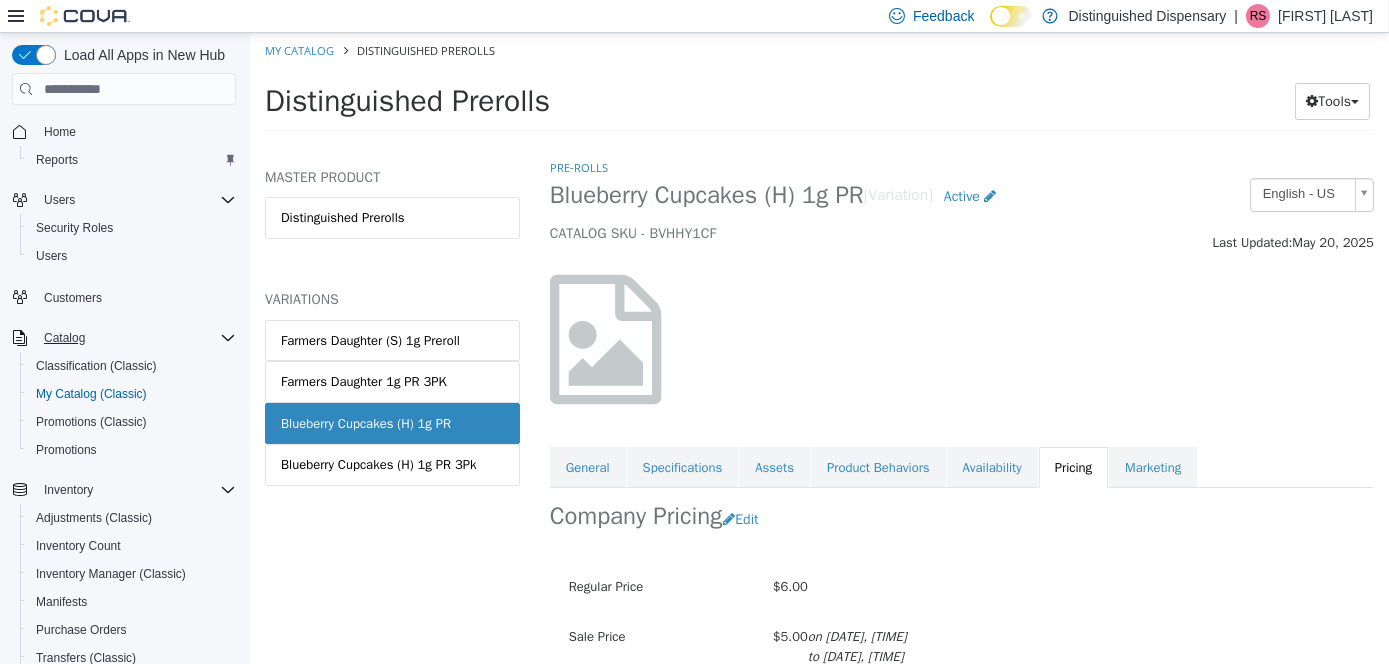 click on "My Catalog" at bounding box center [300, 50] 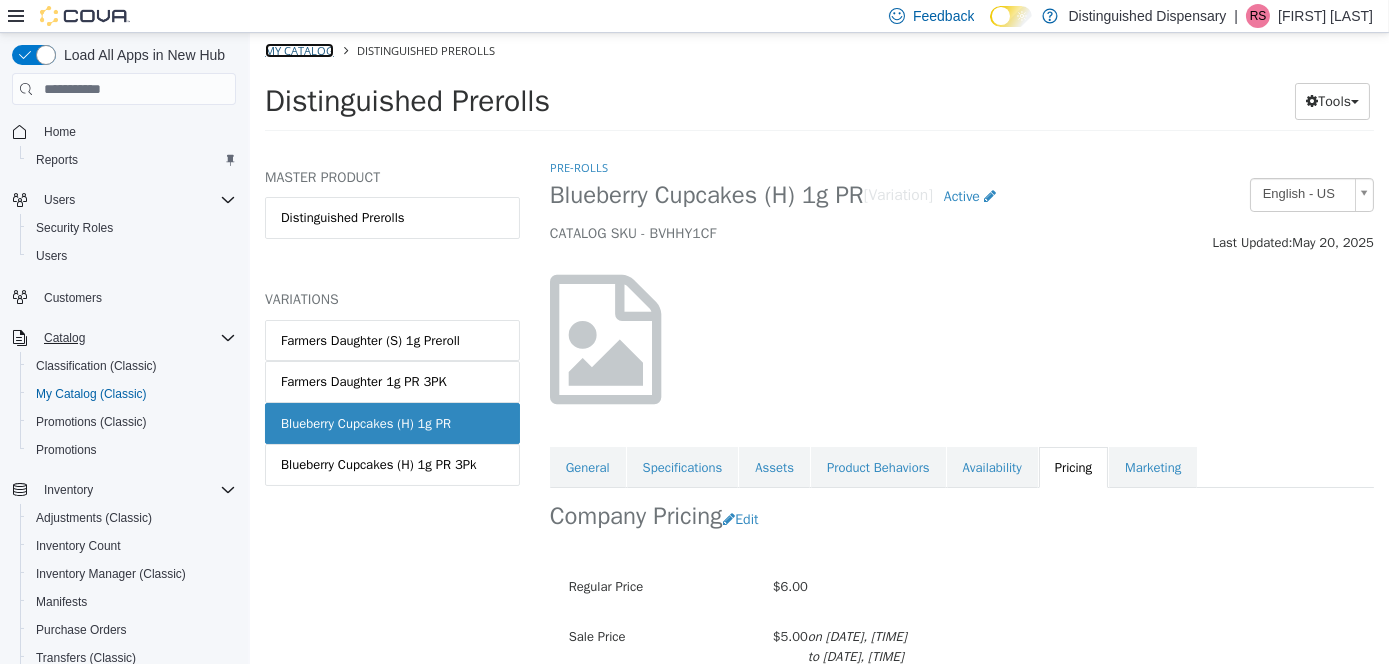 click on "My Catalog" at bounding box center (298, 50) 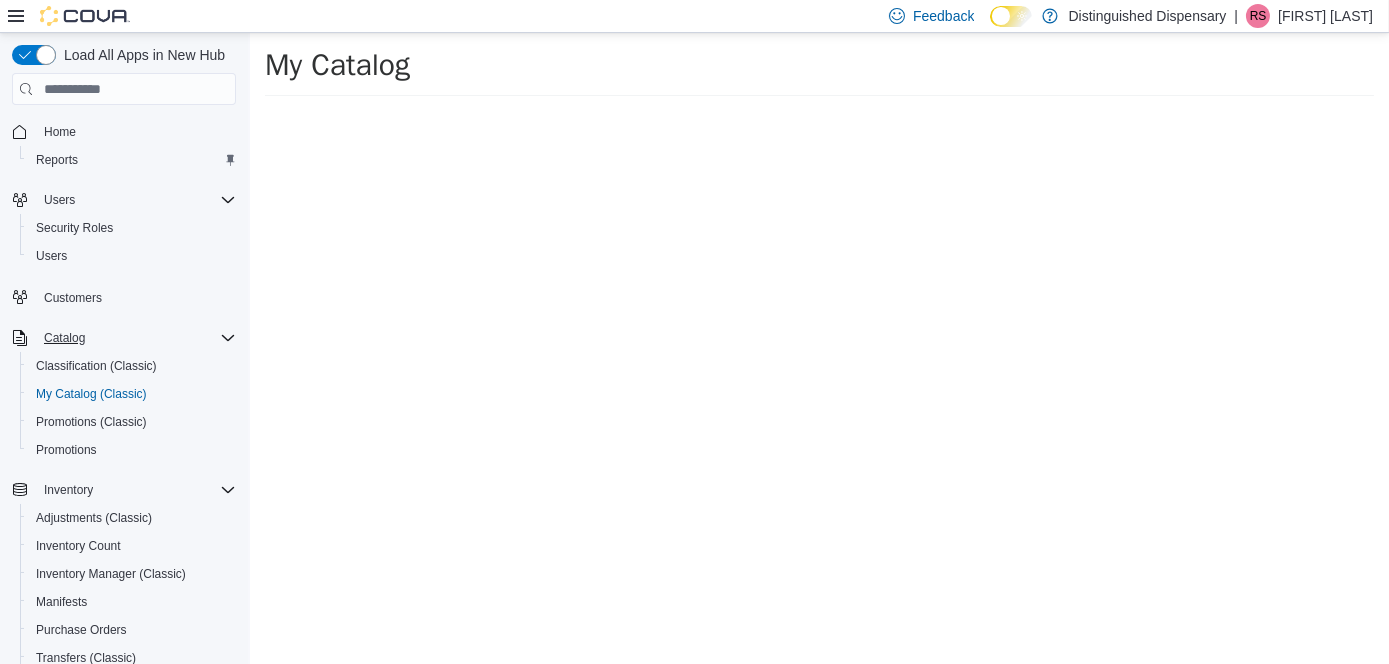select on "**********" 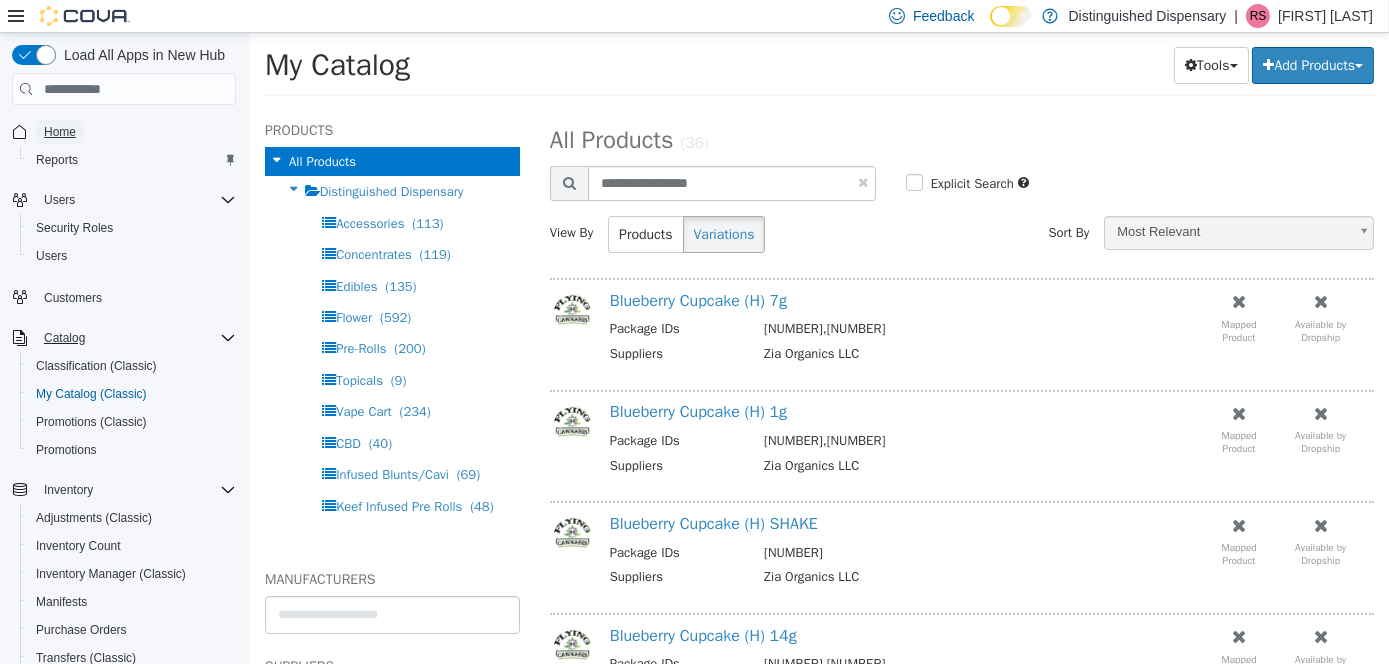 click on "Home" at bounding box center (60, 132) 